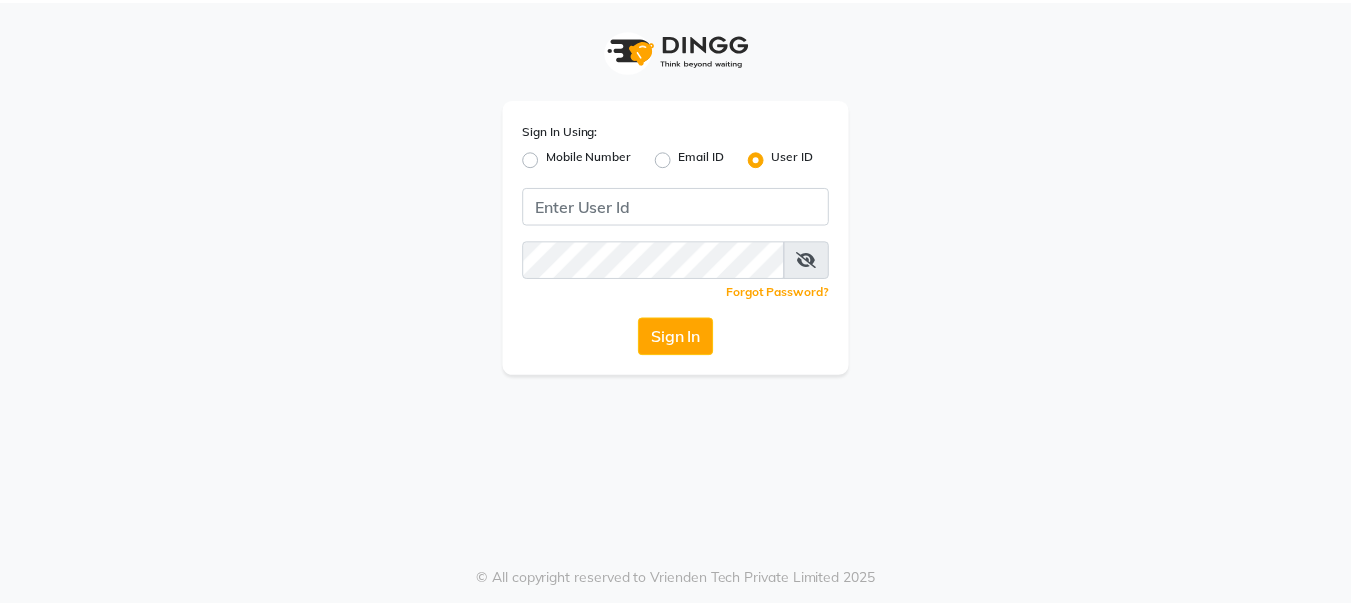scroll, scrollTop: 0, scrollLeft: 0, axis: both 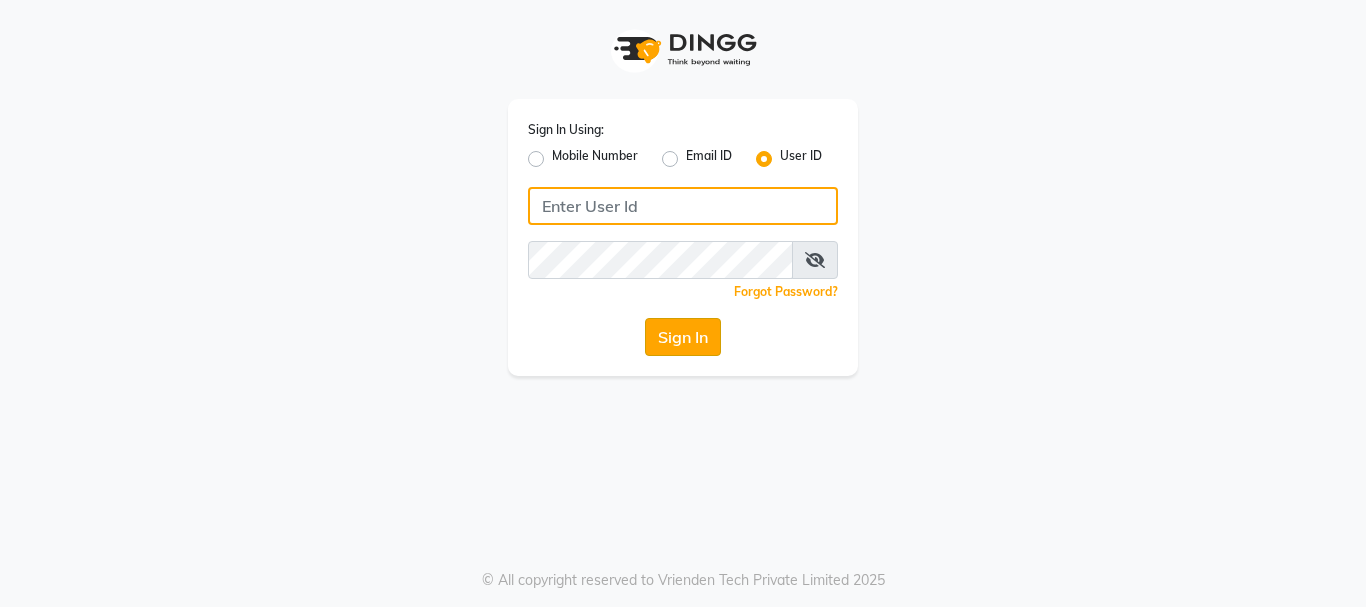 type on "pallavi_unisex" 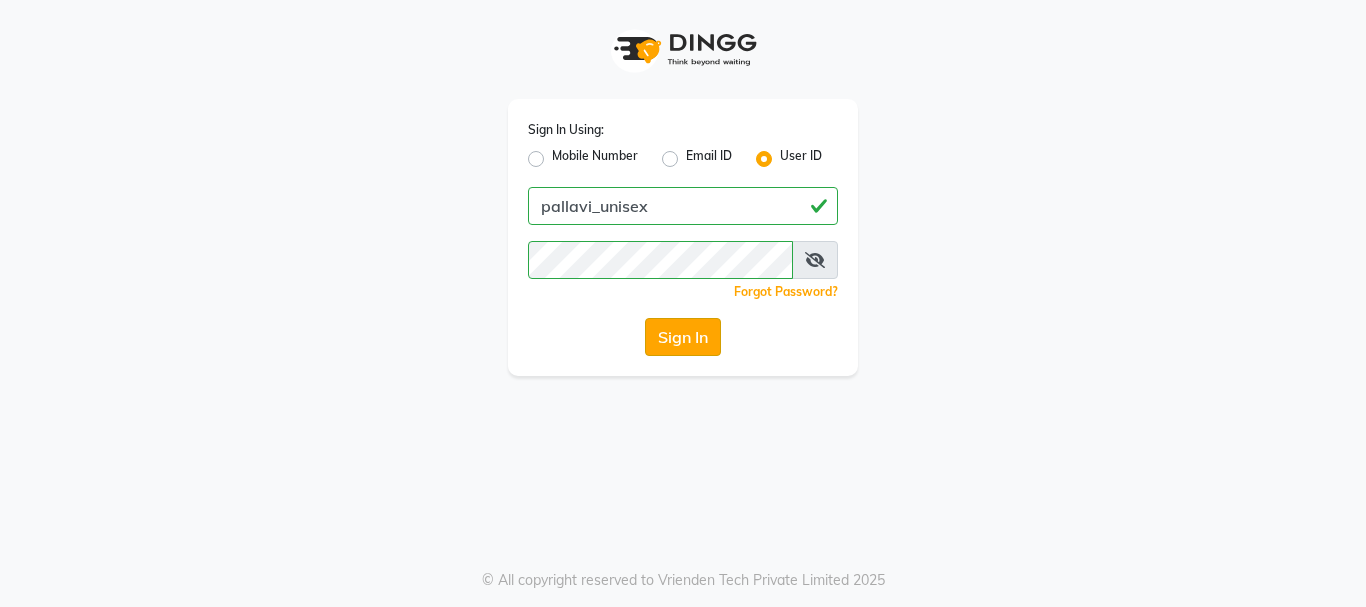 click on "Sign In" 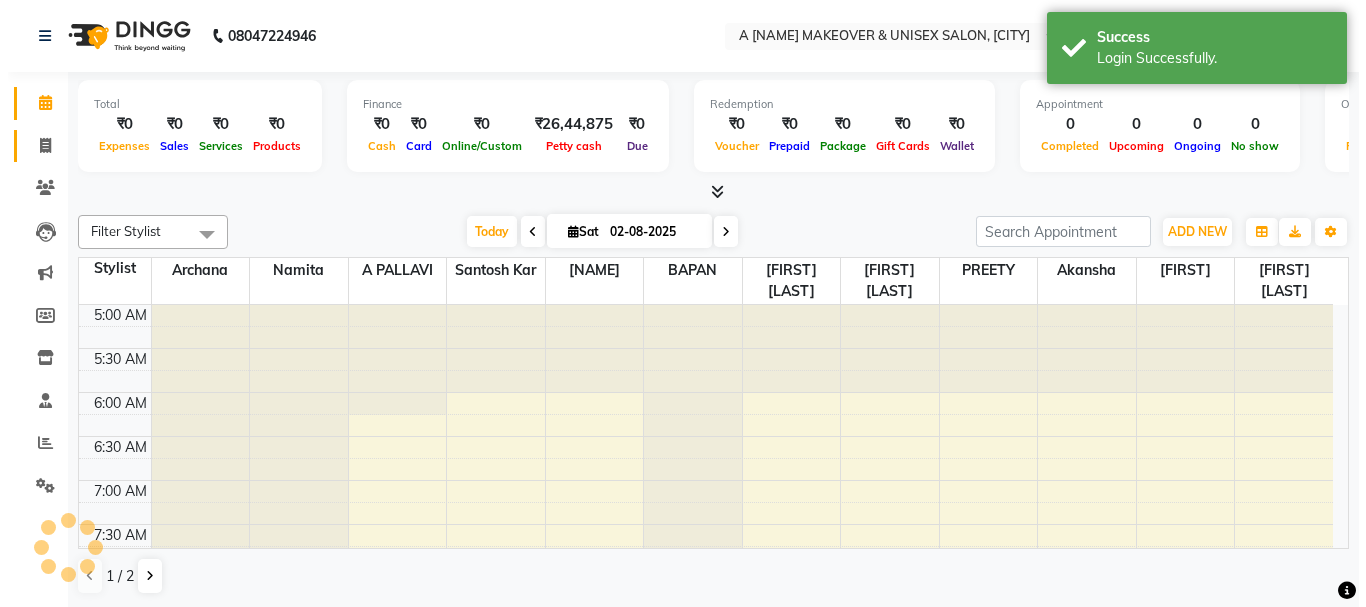 scroll, scrollTop: 89, scrollLeft: 0, axis: vertical 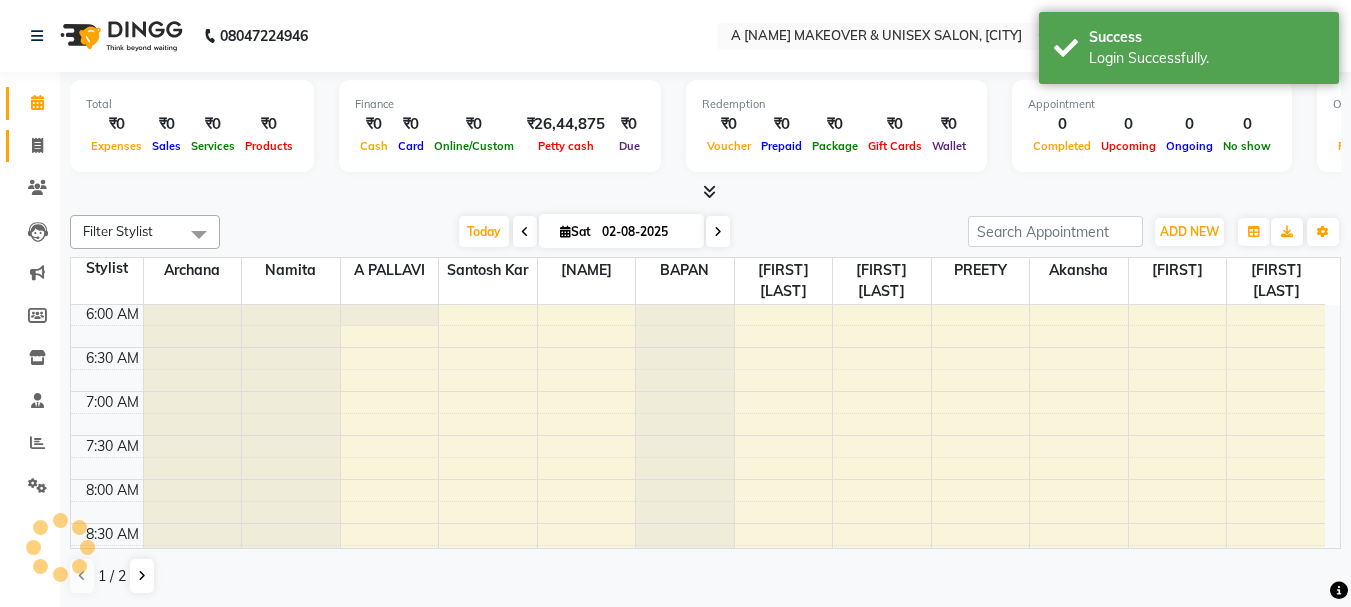 click 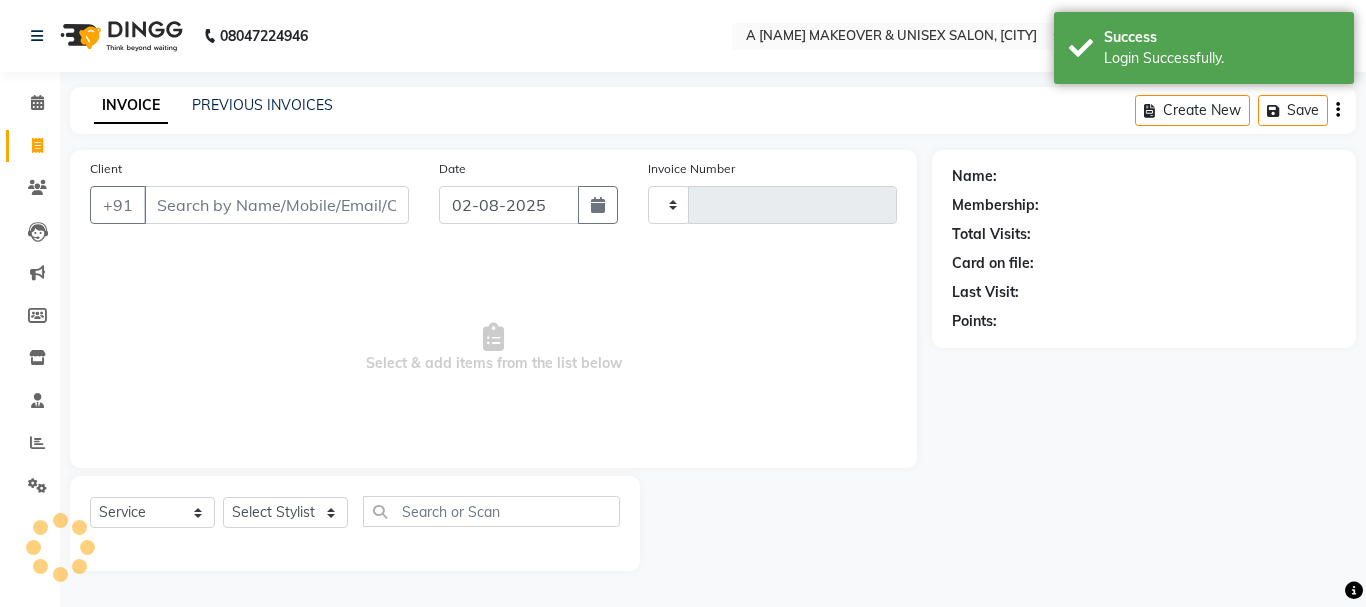 type on "1198" 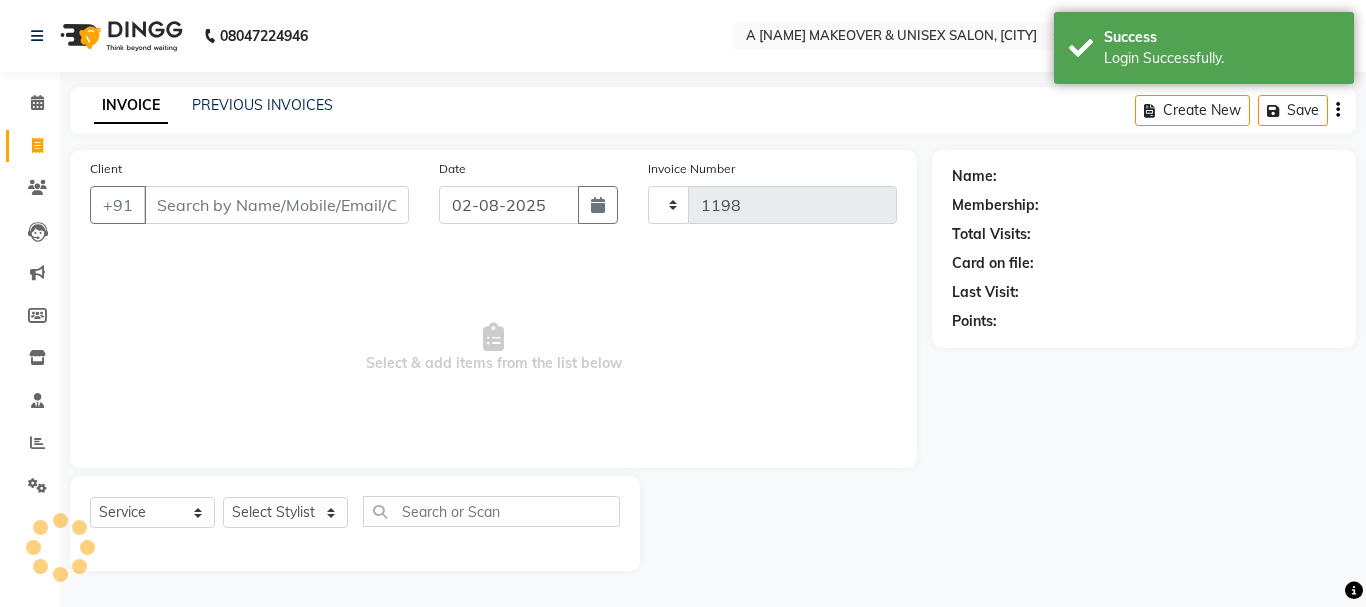 select on "3573" 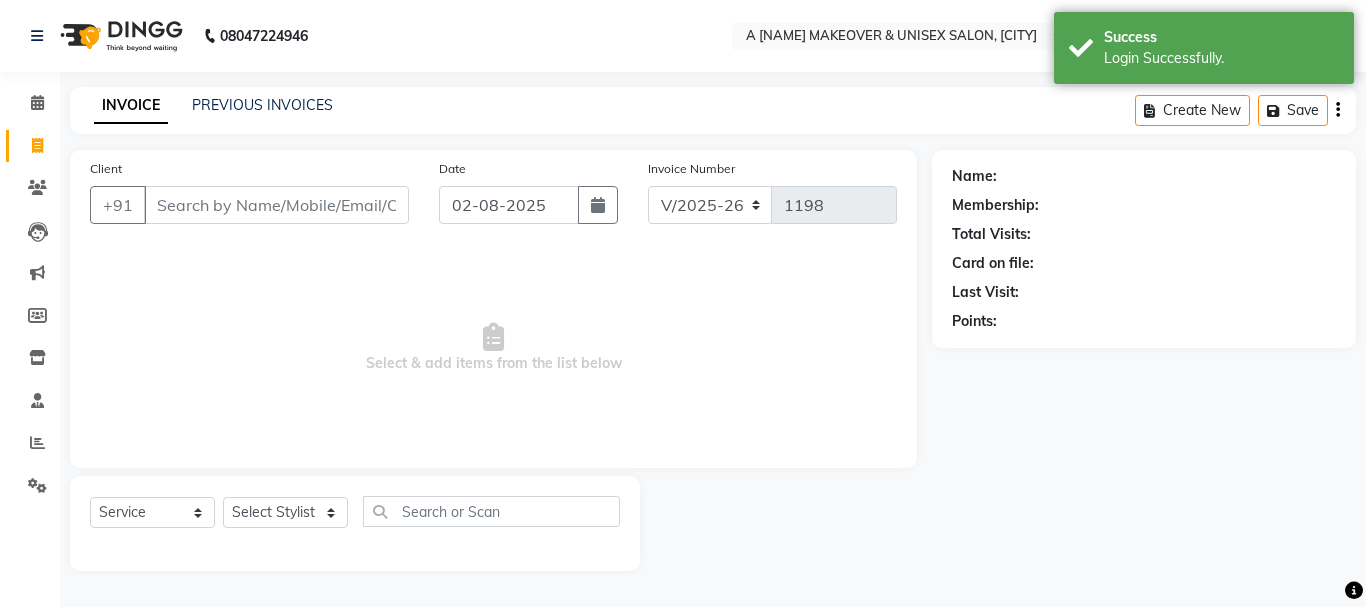 click on "Client" at bounding box center [276, 205] 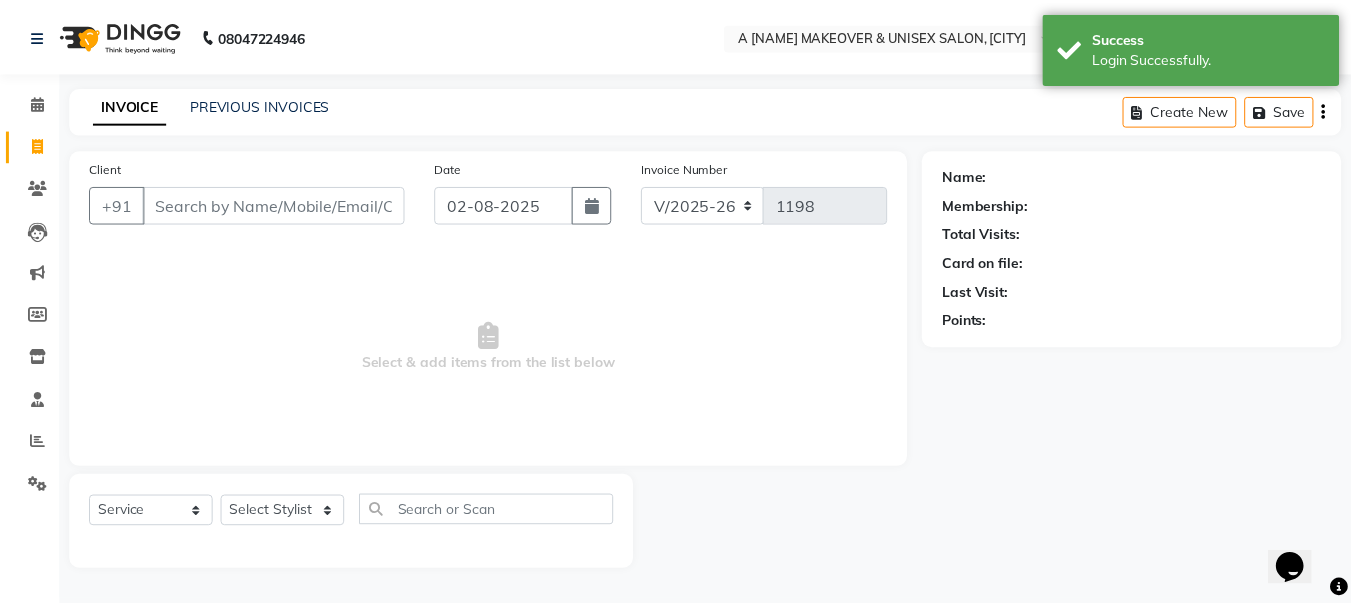 scroll, scrollTop: 0, scrollLeft: 0, axis: both 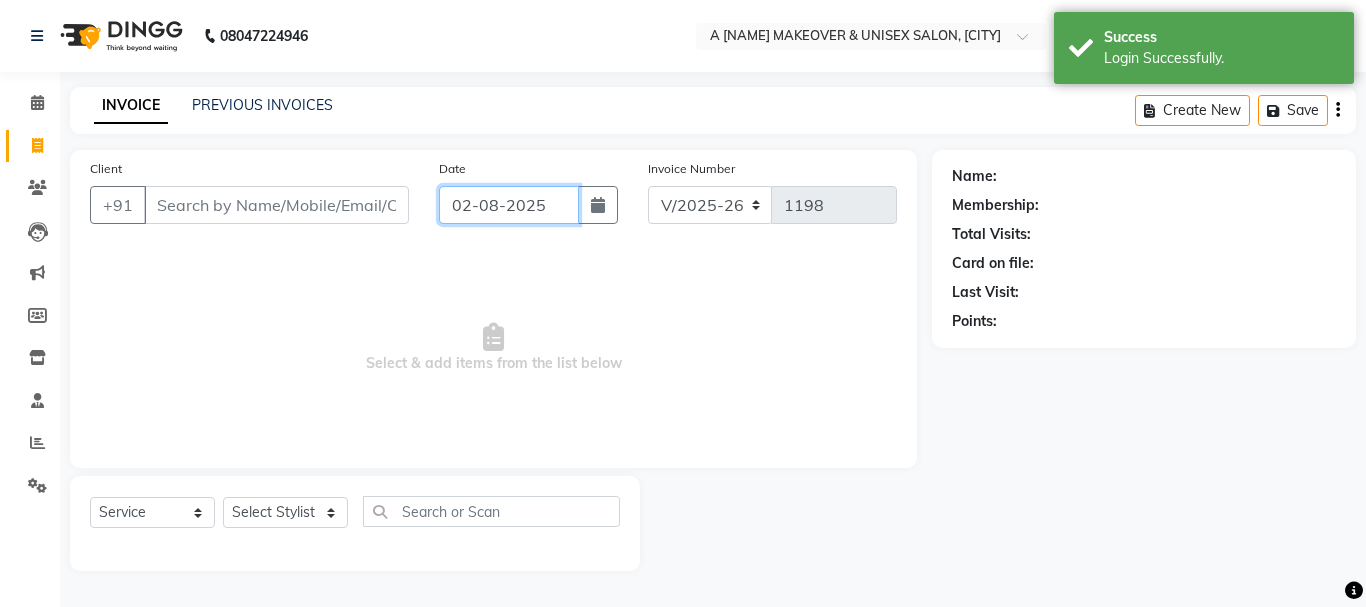 click on "02-08-2025" 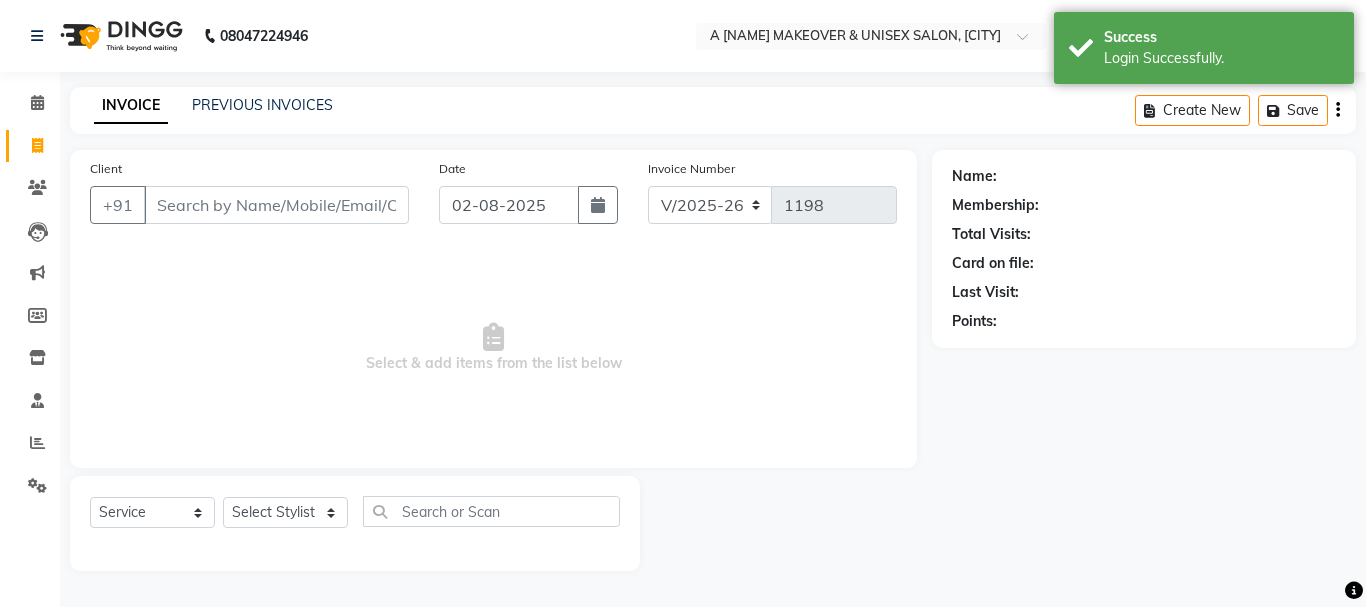 select on "8" 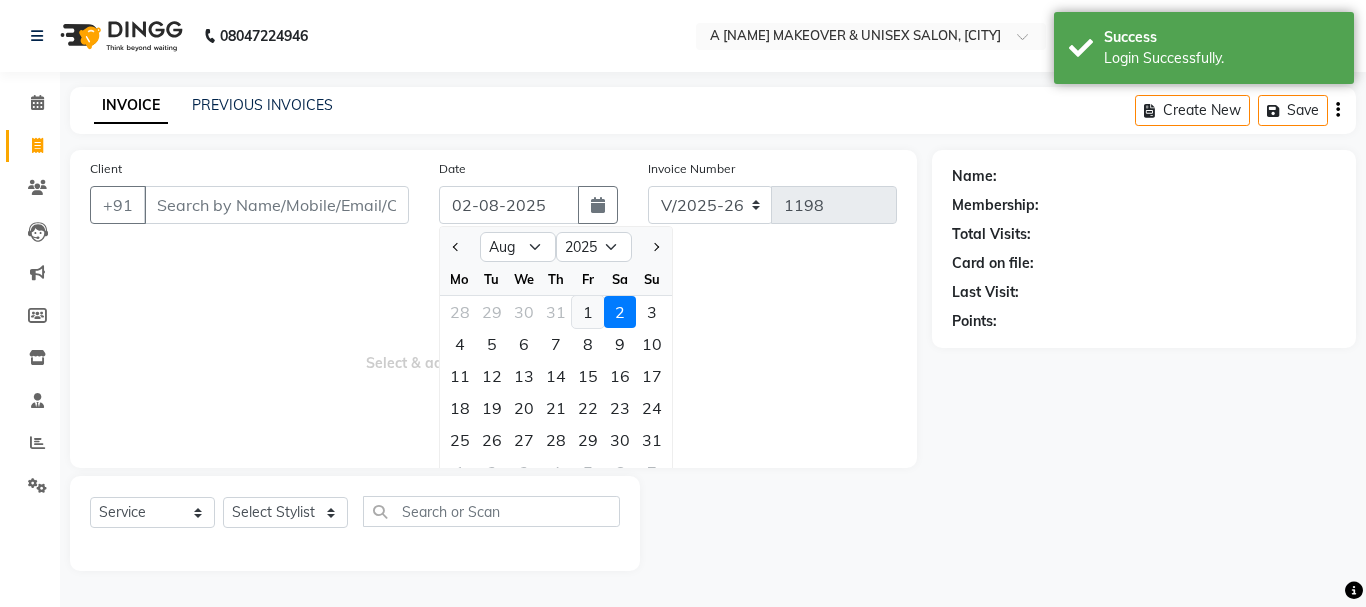 click on "1" 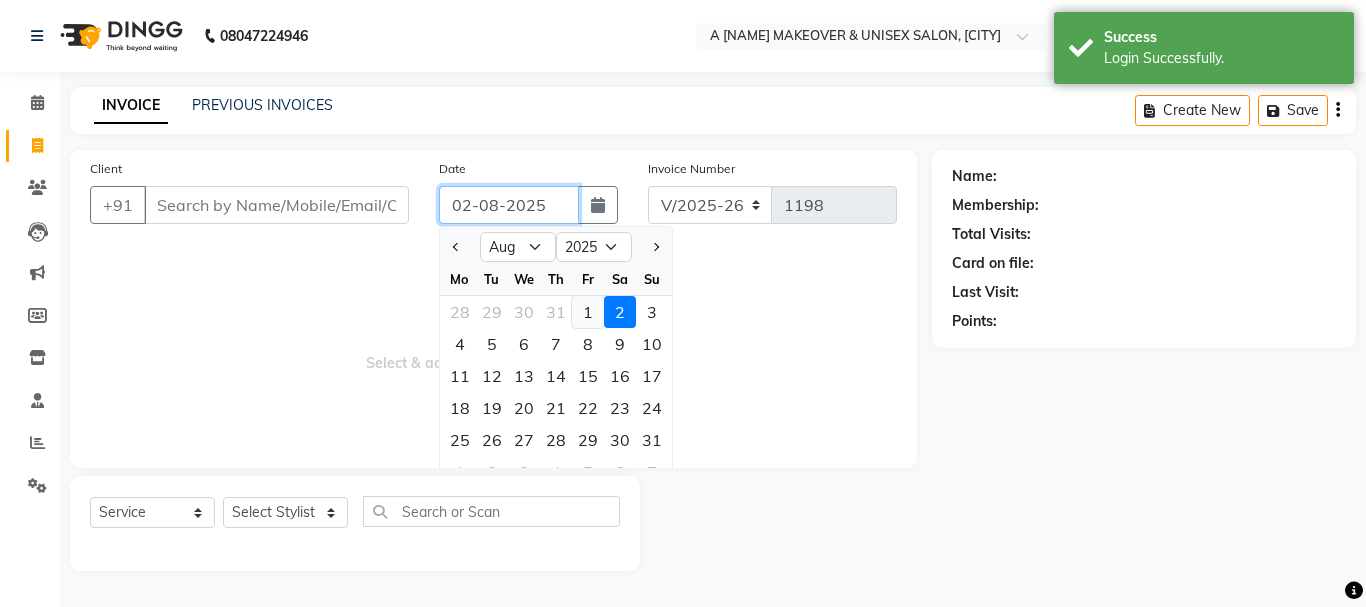 type on "01-08-2025" 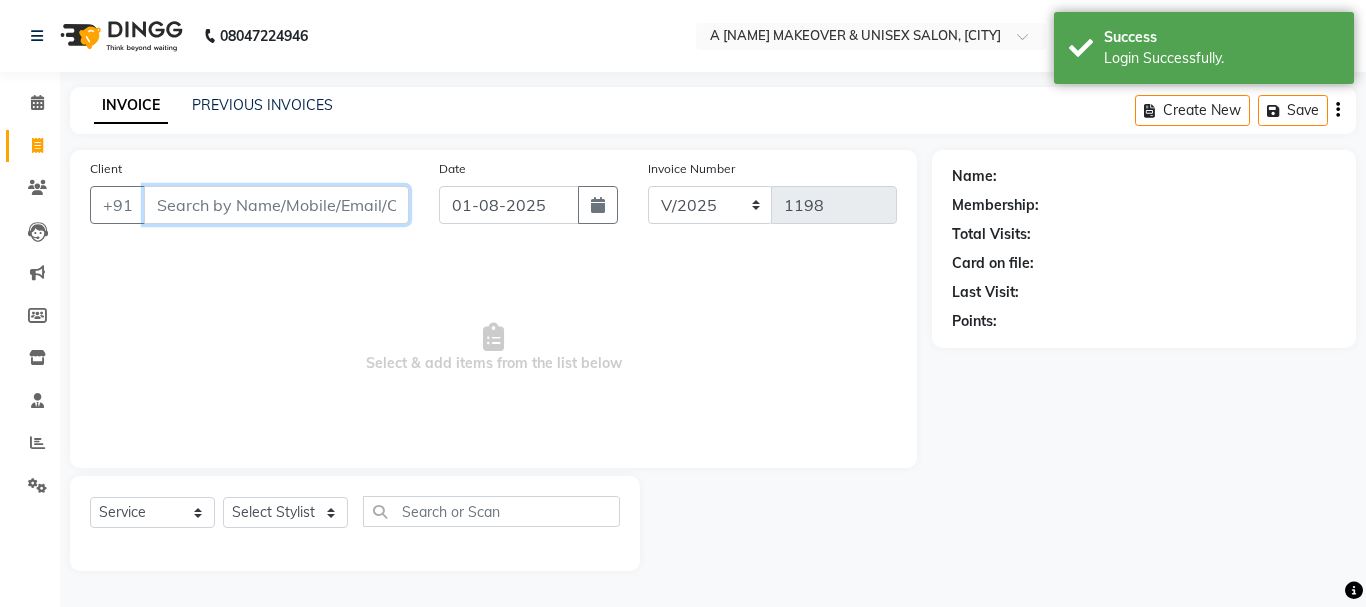 click on "Client" at bounding box center (276, 205) 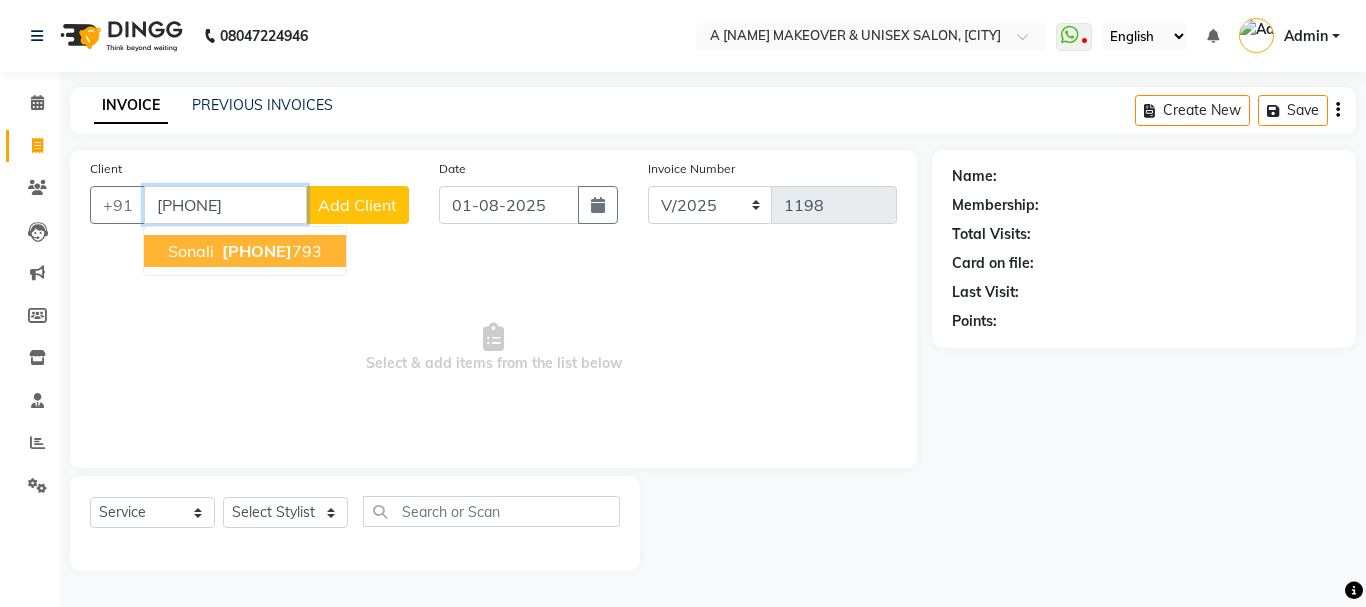 click on "[FIRST]   [PHONE]" at bounding box center (245, 251) 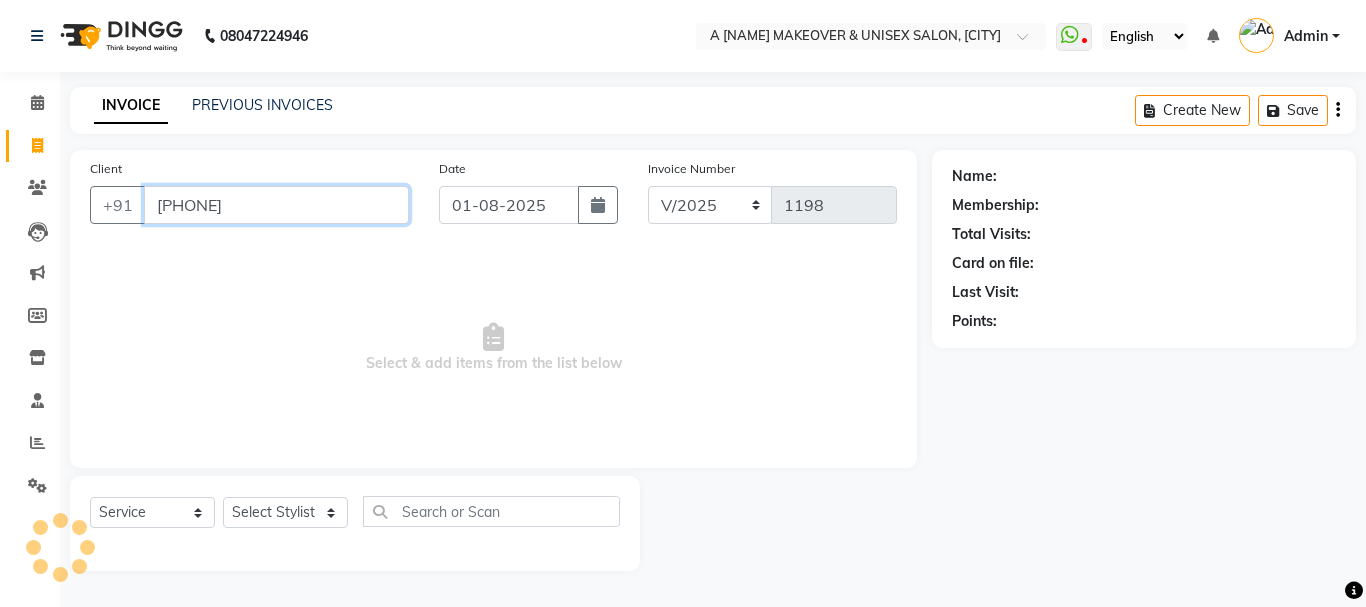 type on "[PHONE]" 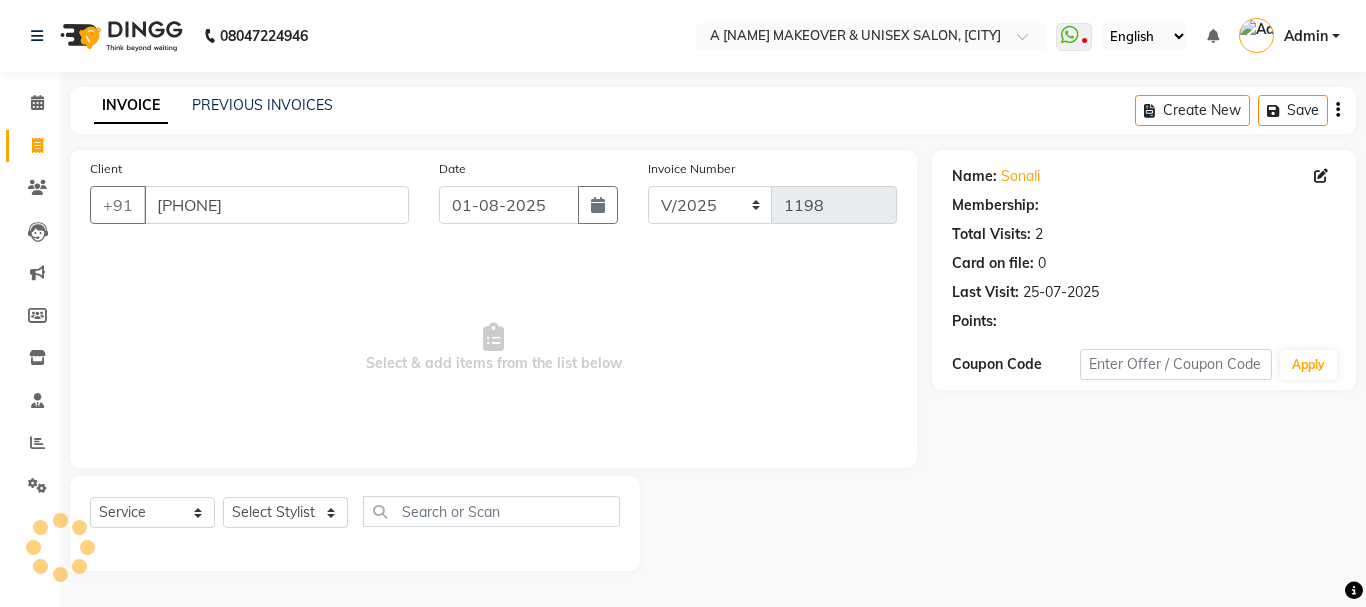 select on "1: Object" 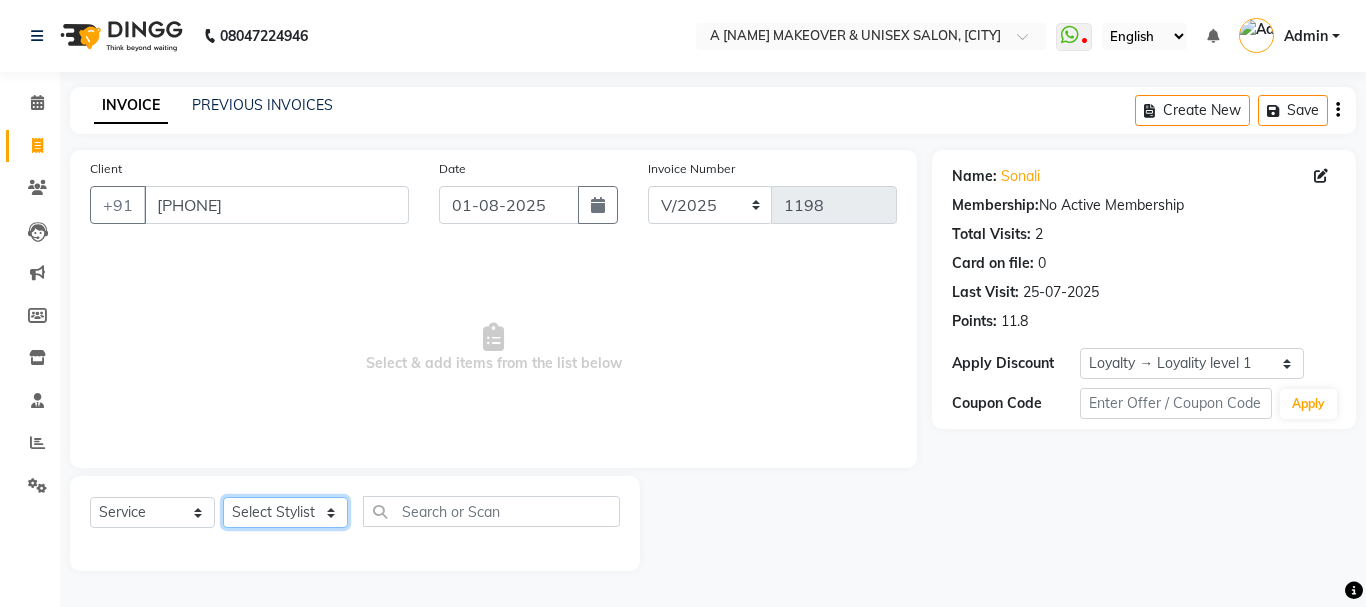 click on "Select Stylist [FIRST] A [NAME] [FIRST] BAPAN [FIRST]    [FIRST]  [FIRST] [LAST]  [FIRST]  [FIRST]  [FIRST] [FIRST] [FIRST] [FIRST] [FIRST] [FIRST]" 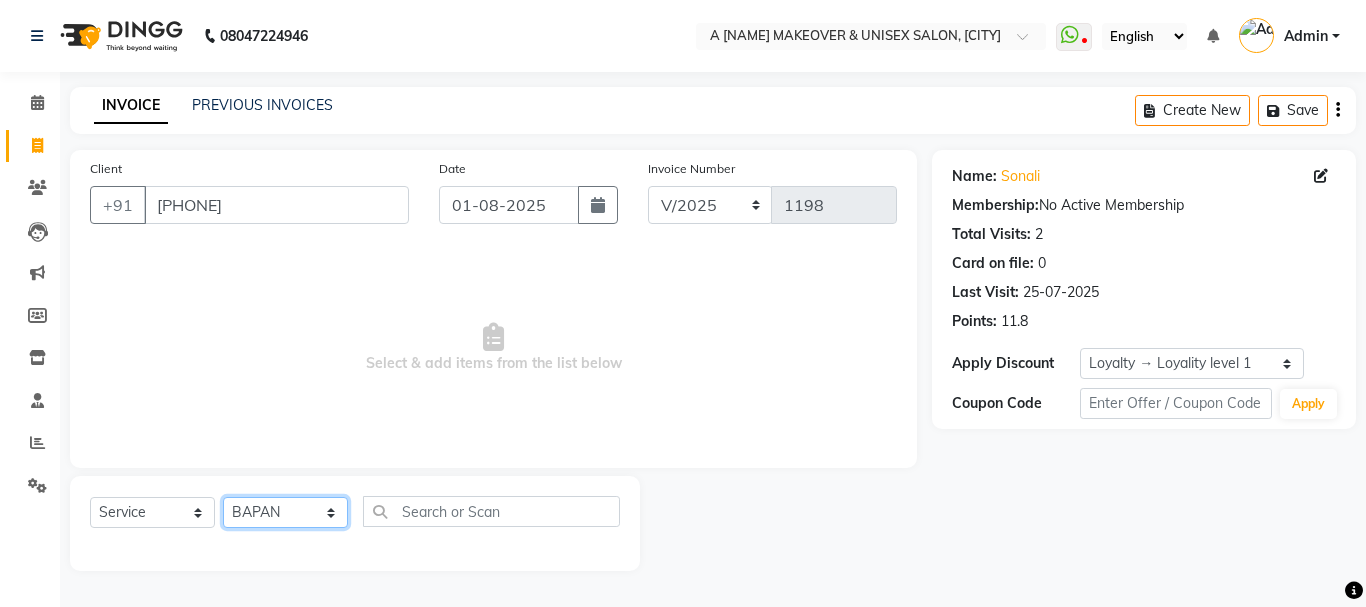 click on "Select Stylist [FIRST] A [NAME] [FIRST] BAPAN [FIRST]    [FIRST]  [FIRST] [LAST]  [FIRST]  [FIRST]  [FIRST] [FIRST] [FIRST] [FIRST] [FIRST] [FIRST]" 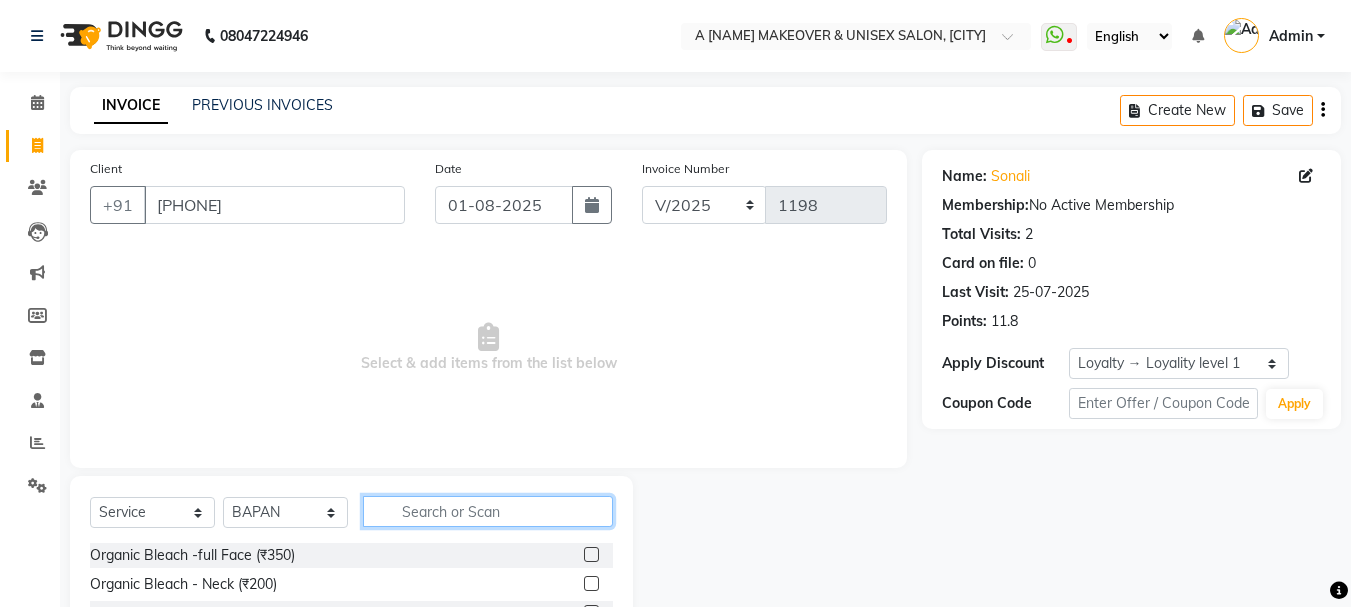 click 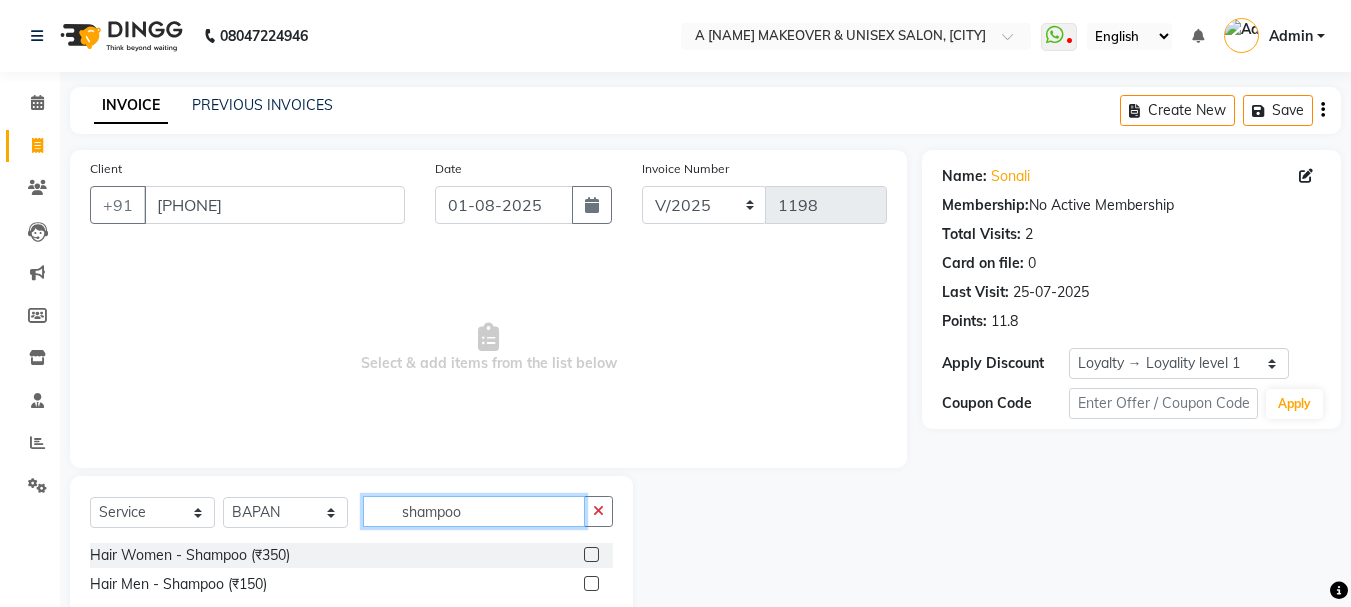 type on "shampoo" 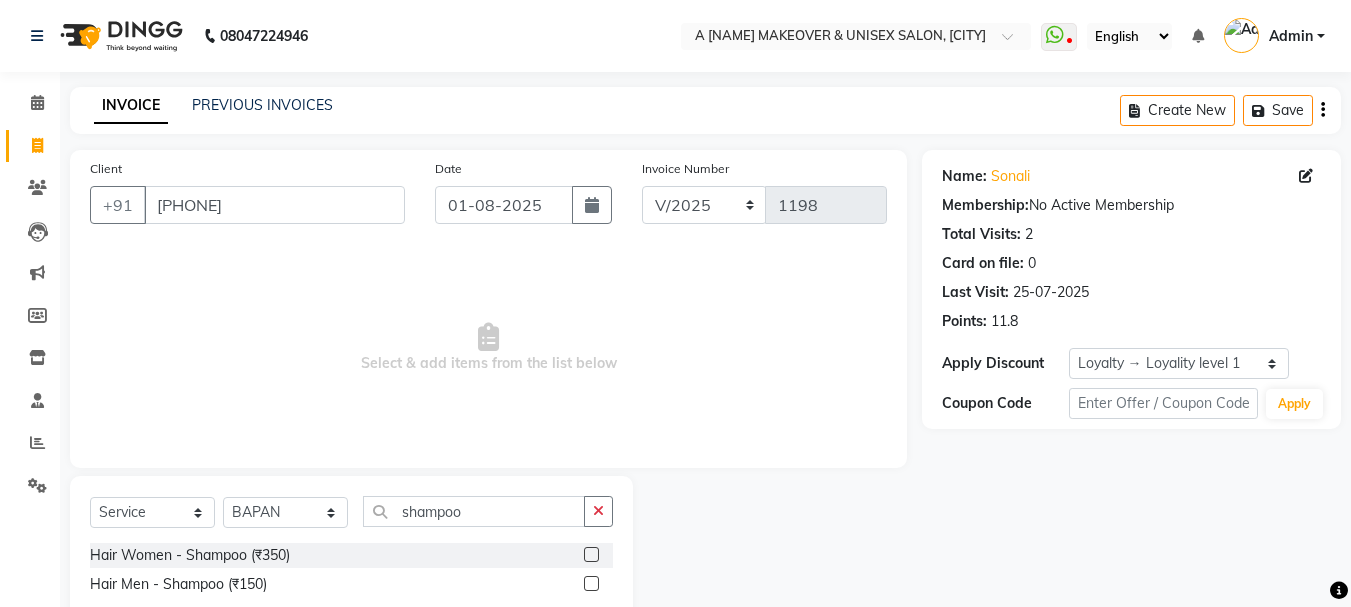 click 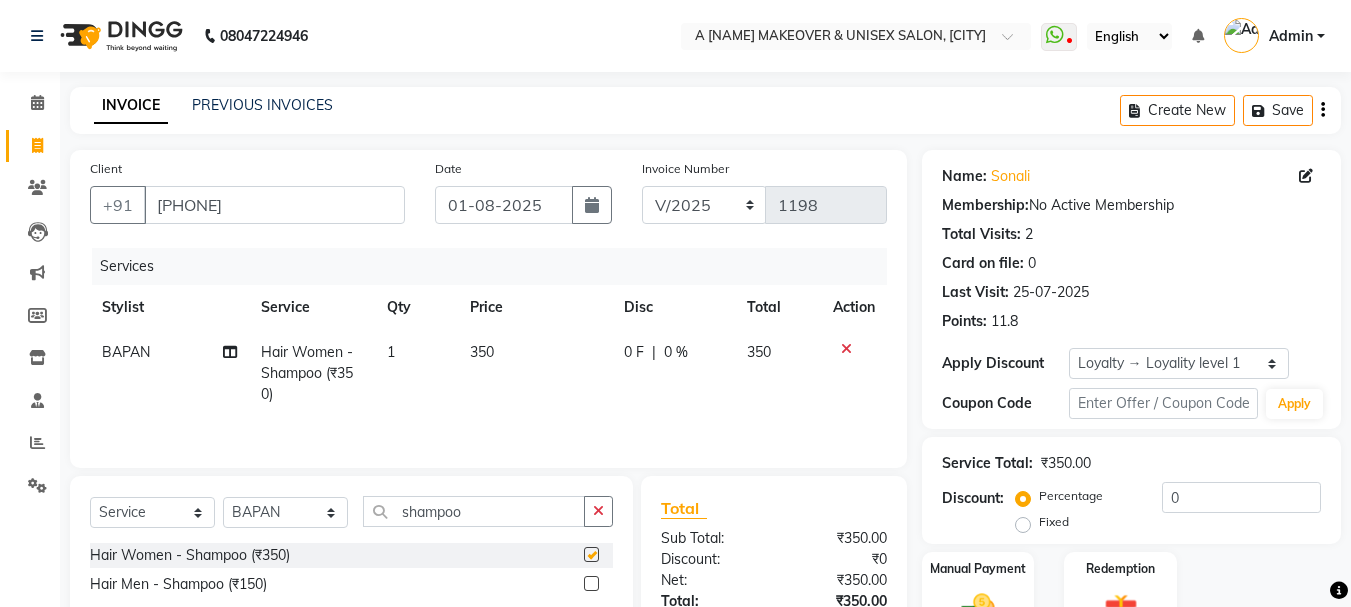 checkbox on "false" 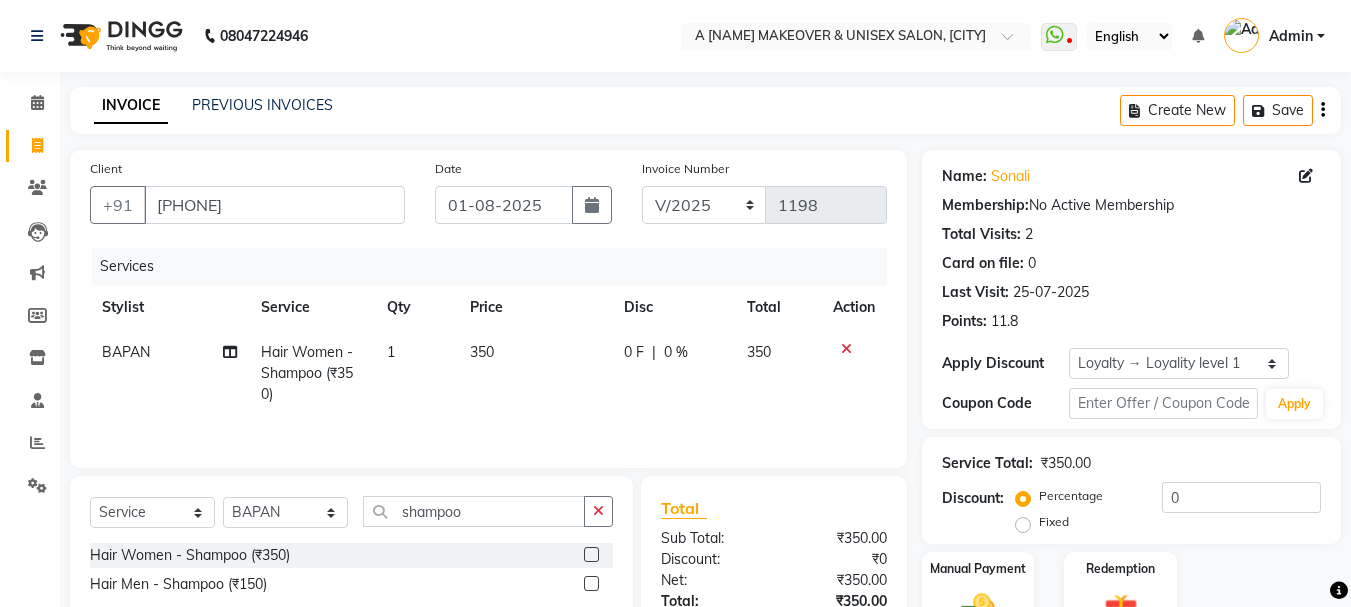 click on "350" 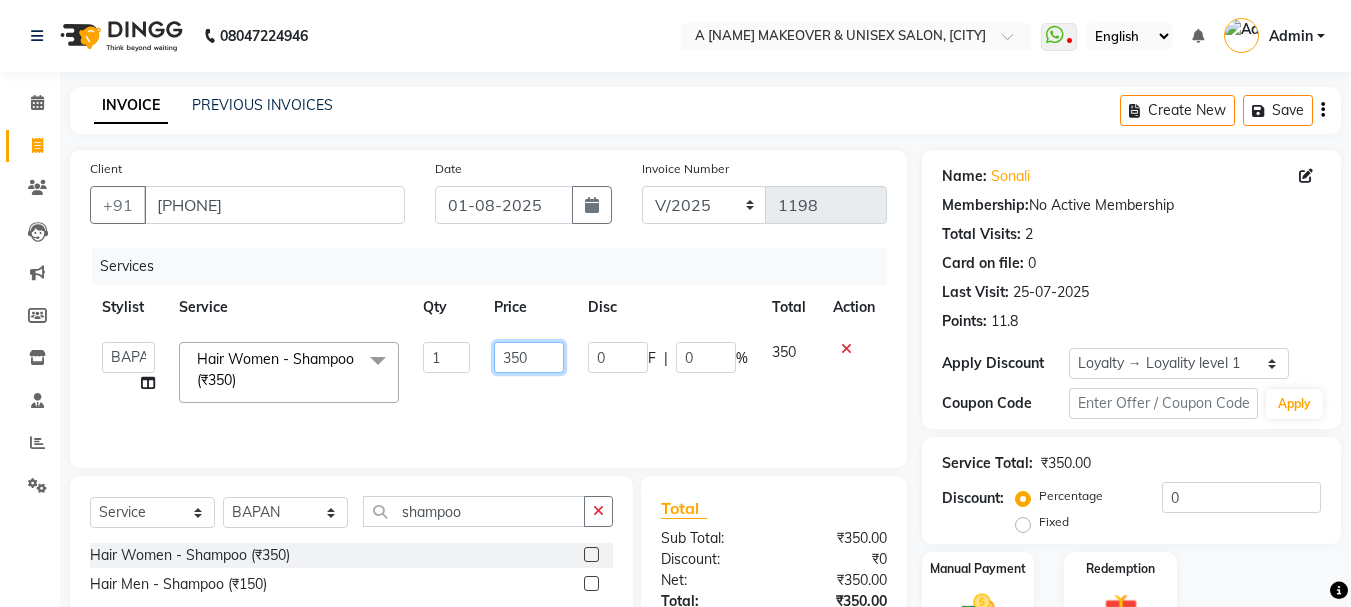 click on "350" 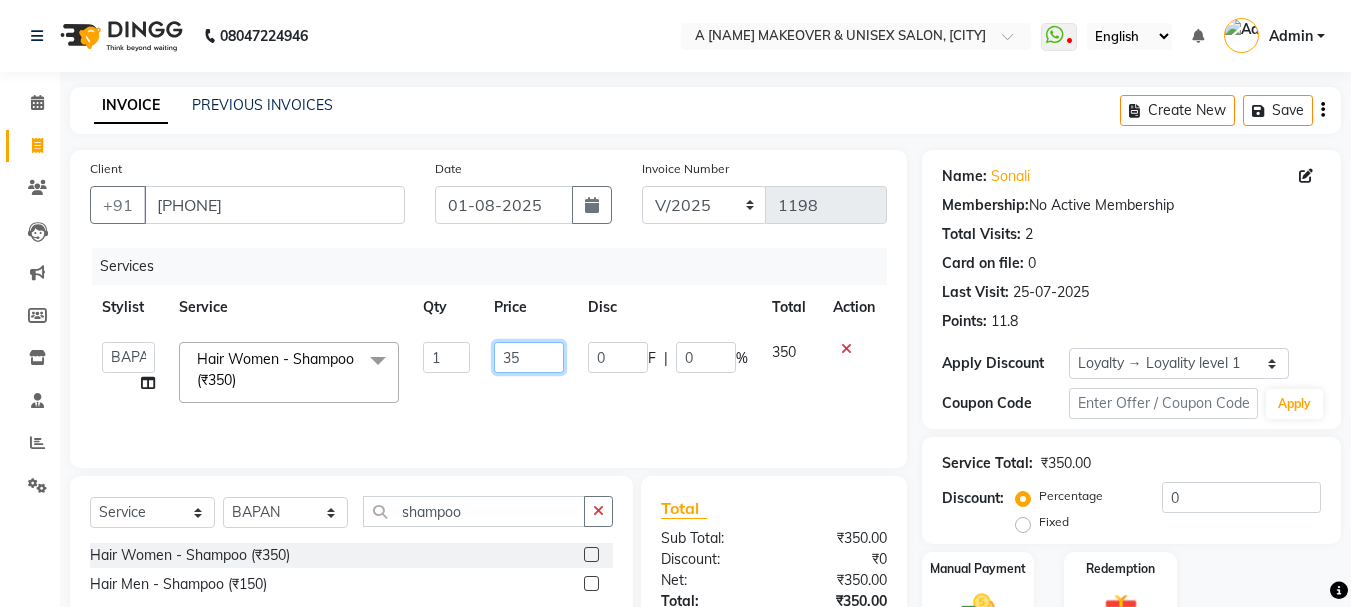 type on "3" 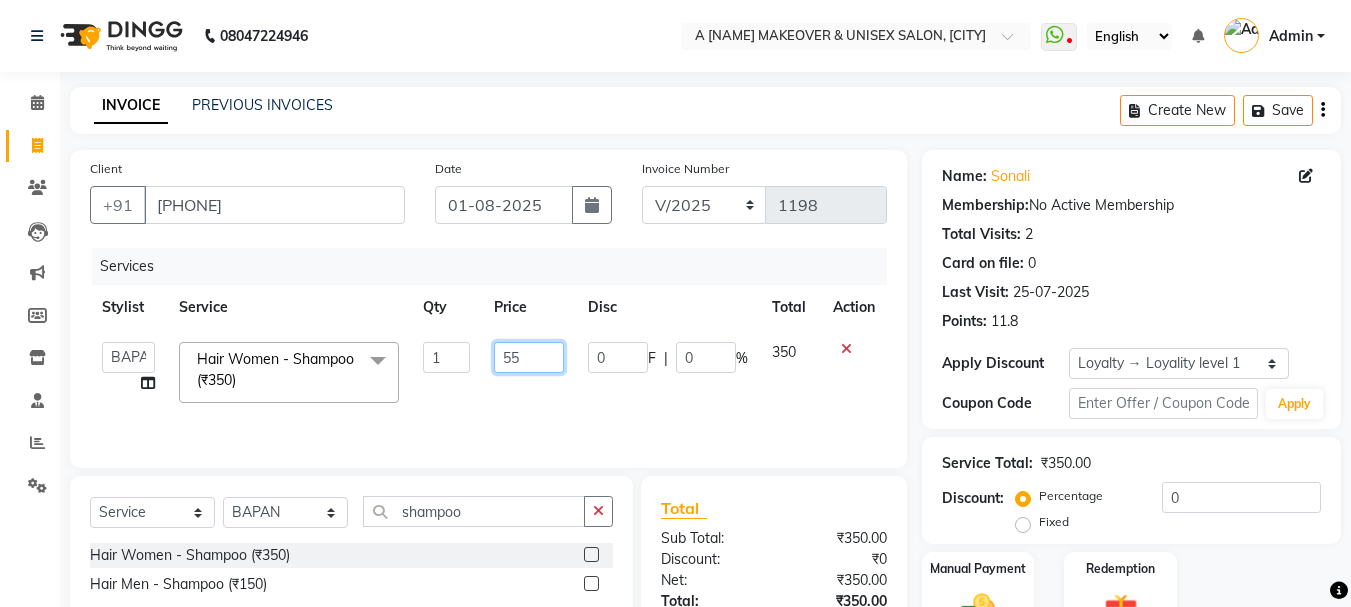 type on "550" 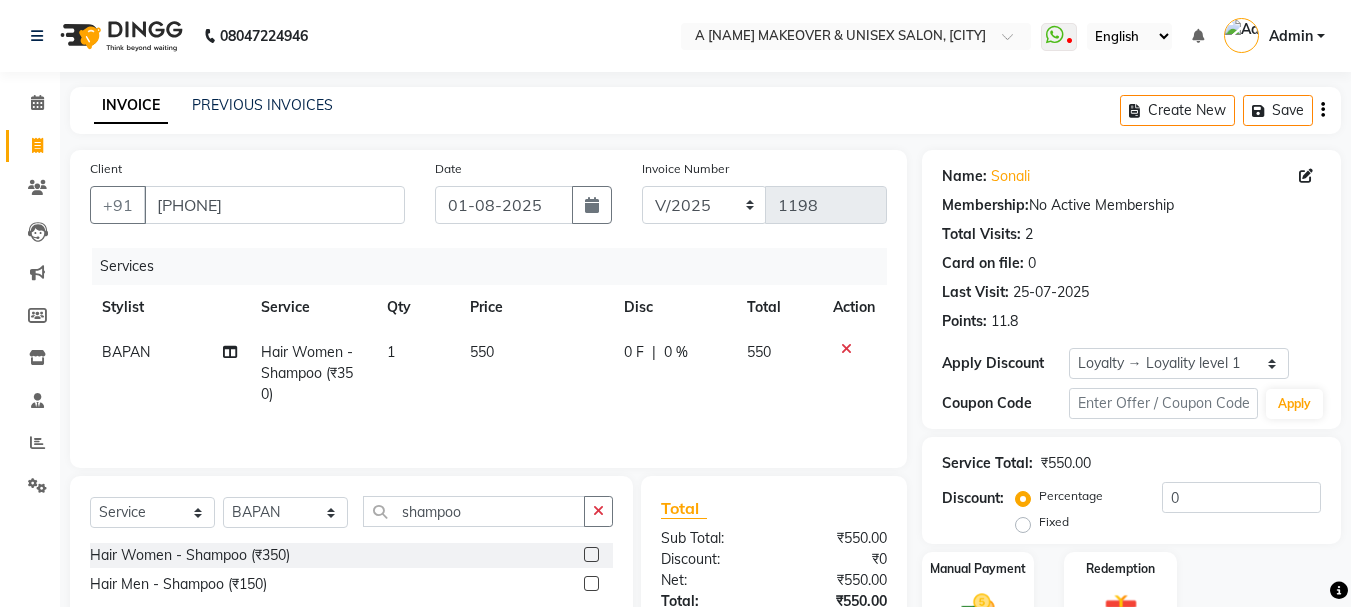 click on "550" 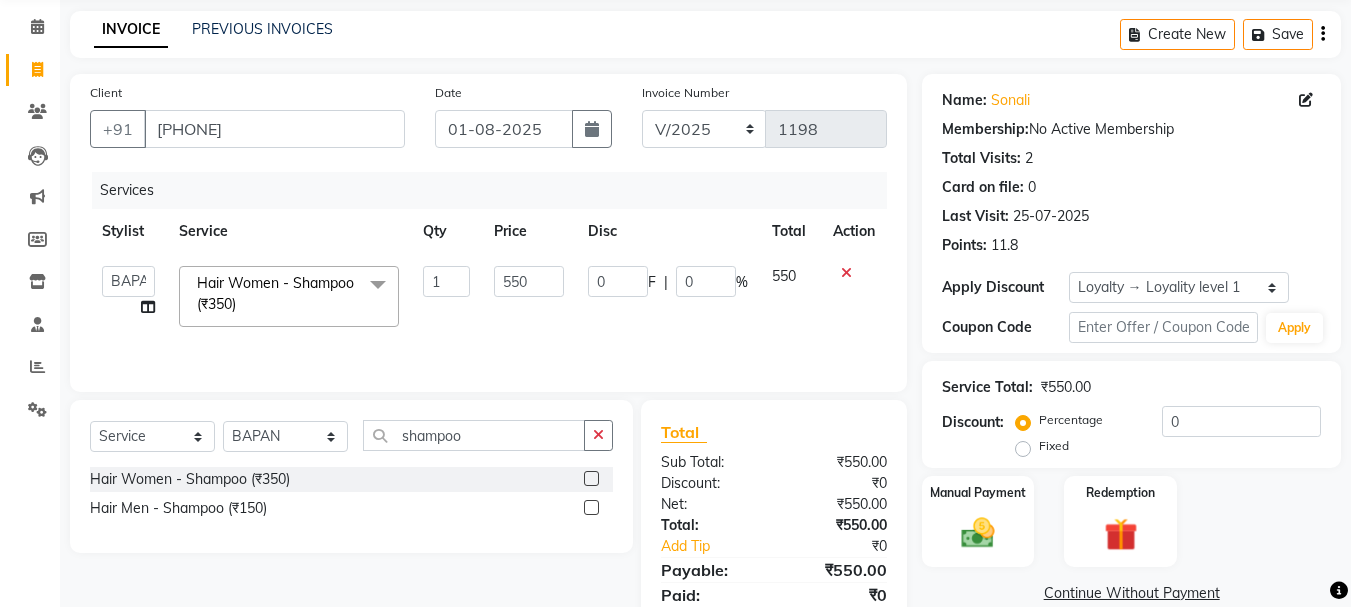 scroll, scrollTop: 151, scrollLeft: 0, axis: vertical 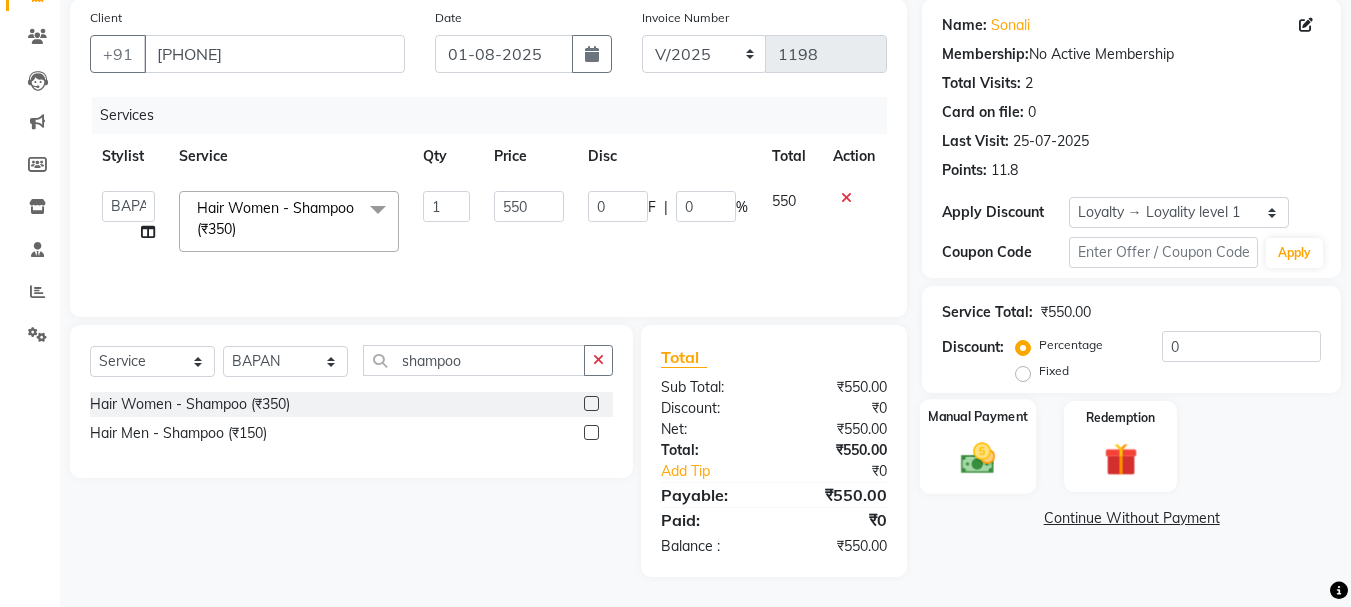 click 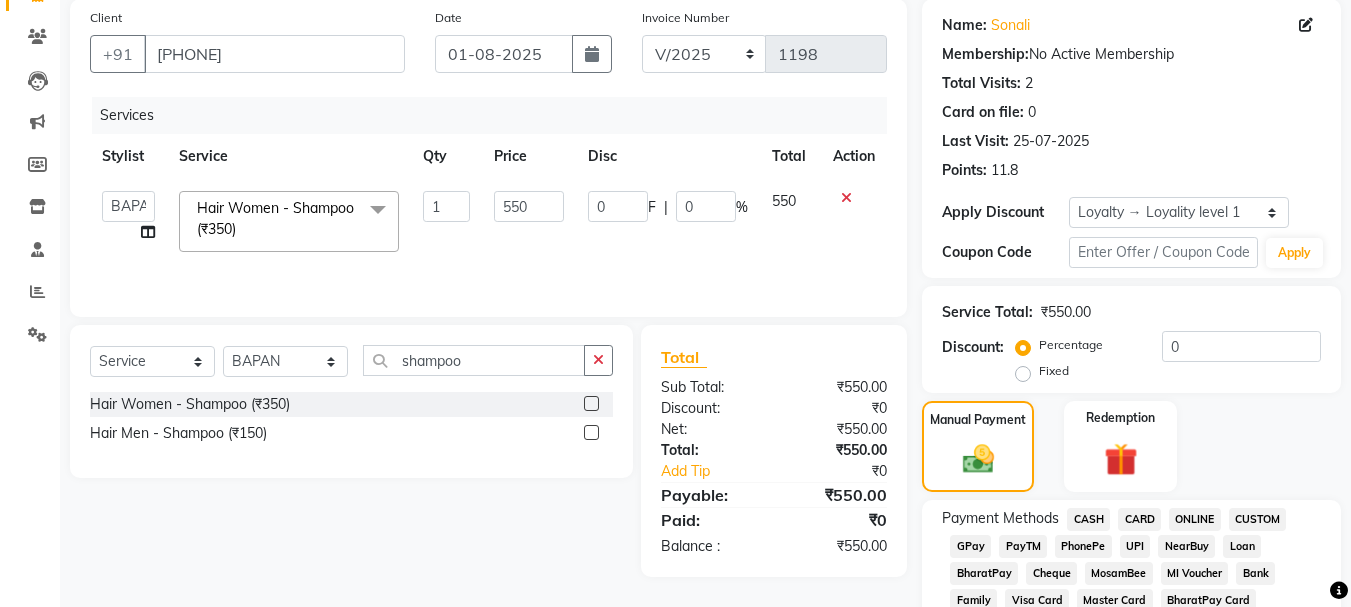 click on "ONLINE" 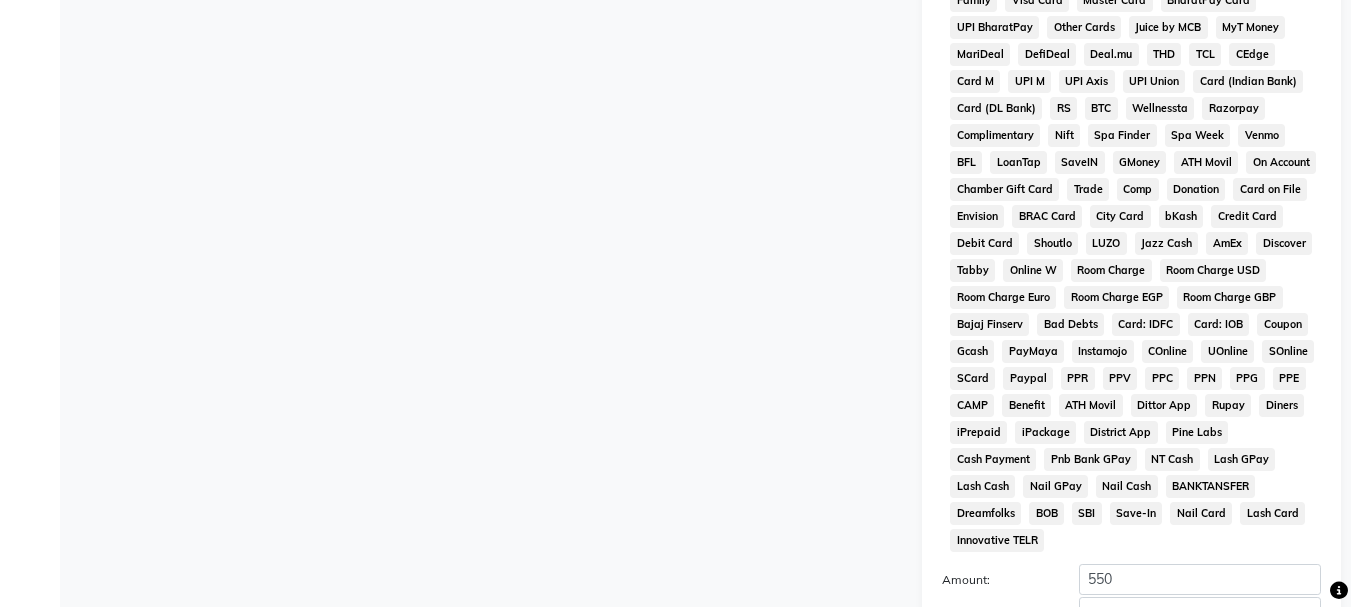 scroll, scrollTop: 934, scrollLeft: 0, axis: vertical 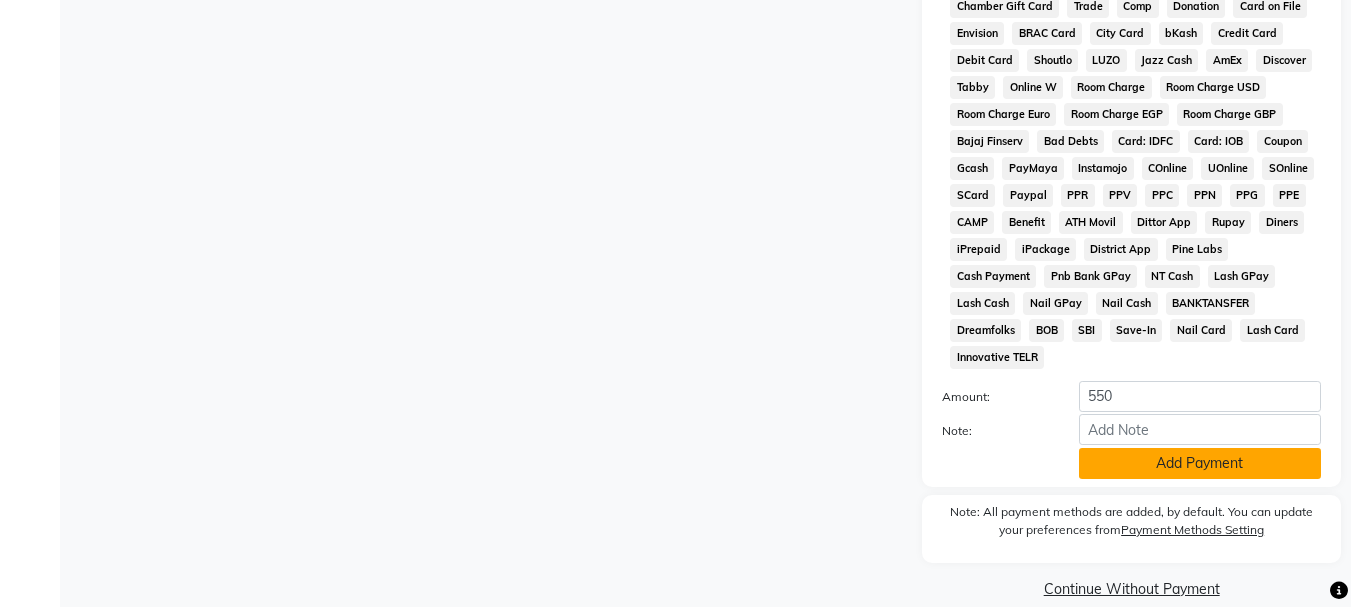 click on "Add Payment" 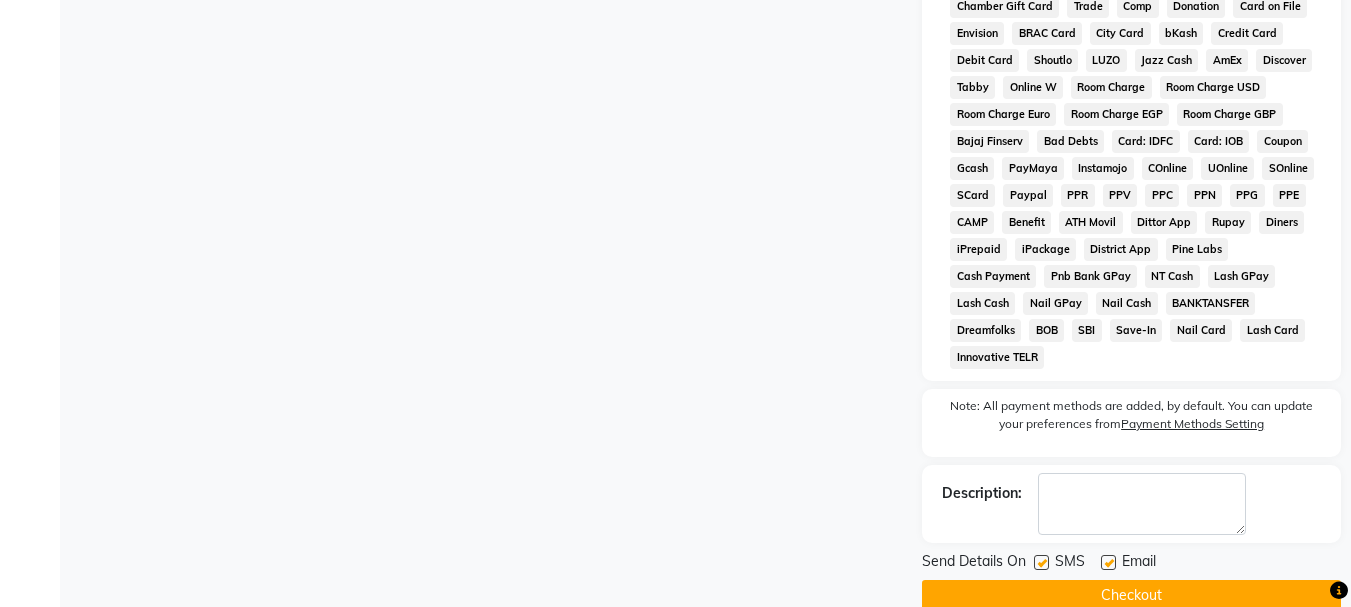 click 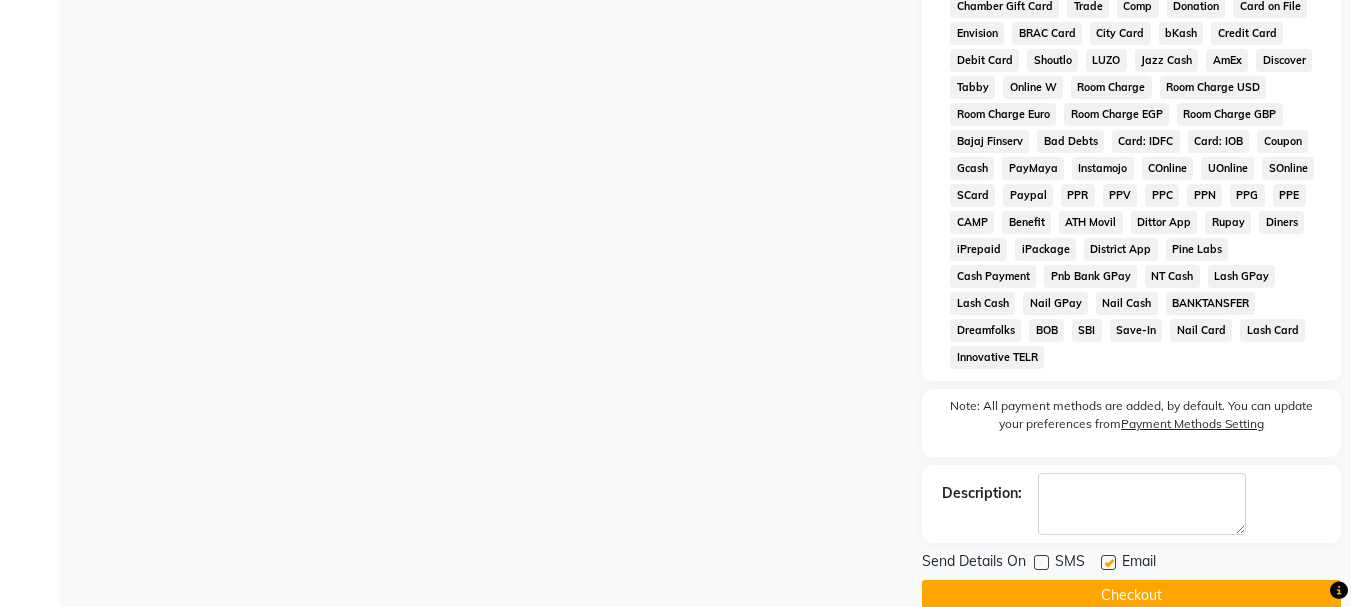 click 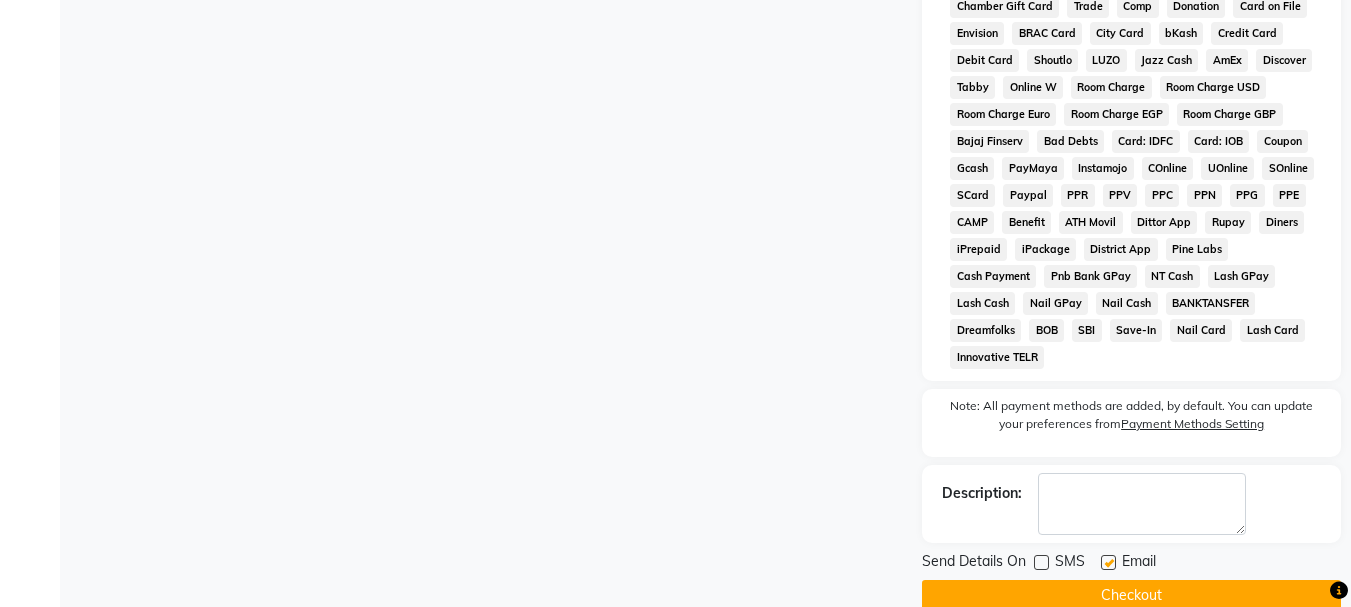 click at bounding box center (1107, 563) 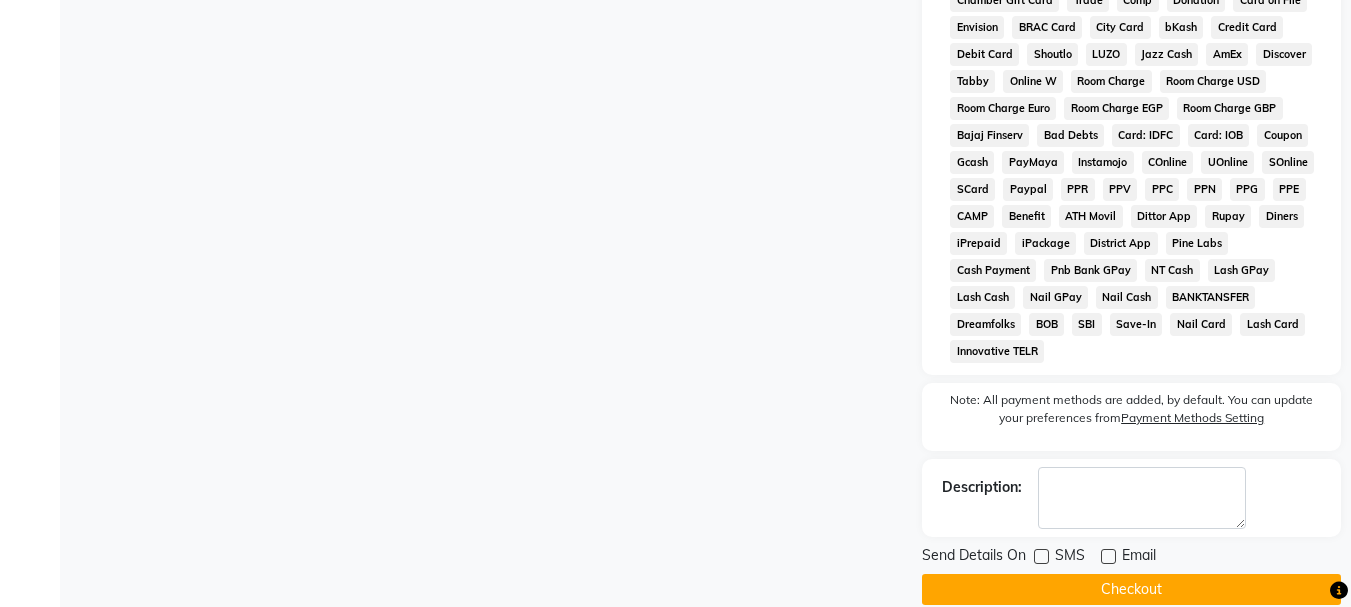 scroll, scrollTop: 941, scrollLeft: 0, axis: vertical 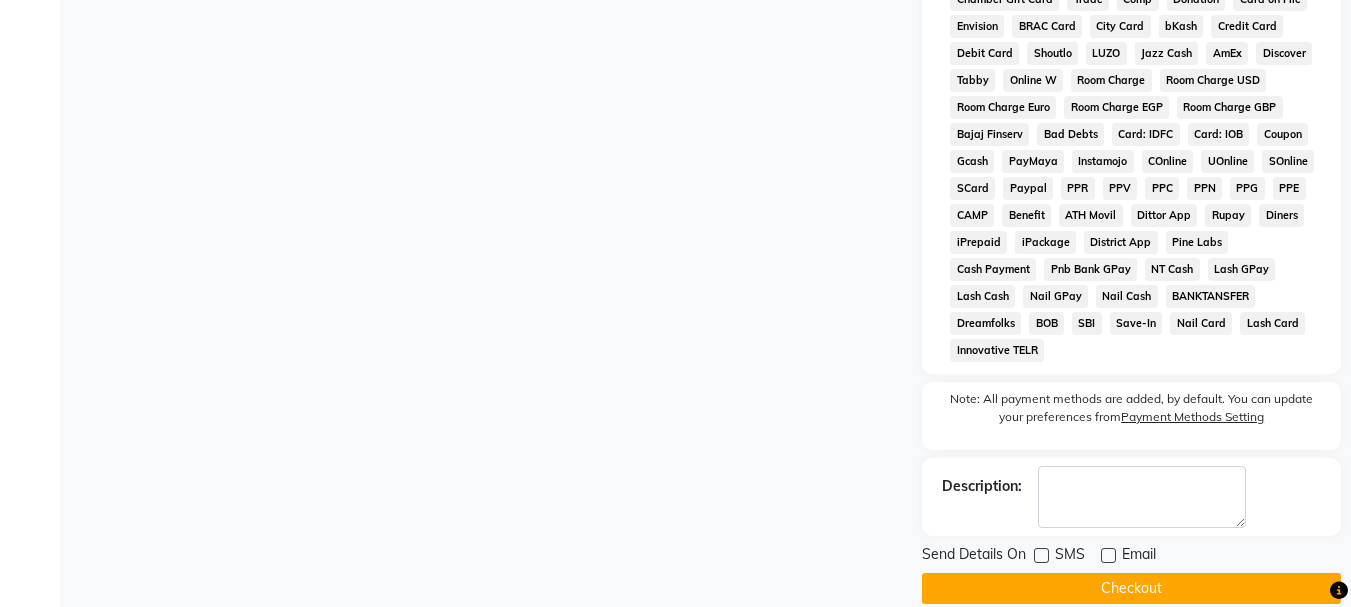 click on "Checkout" 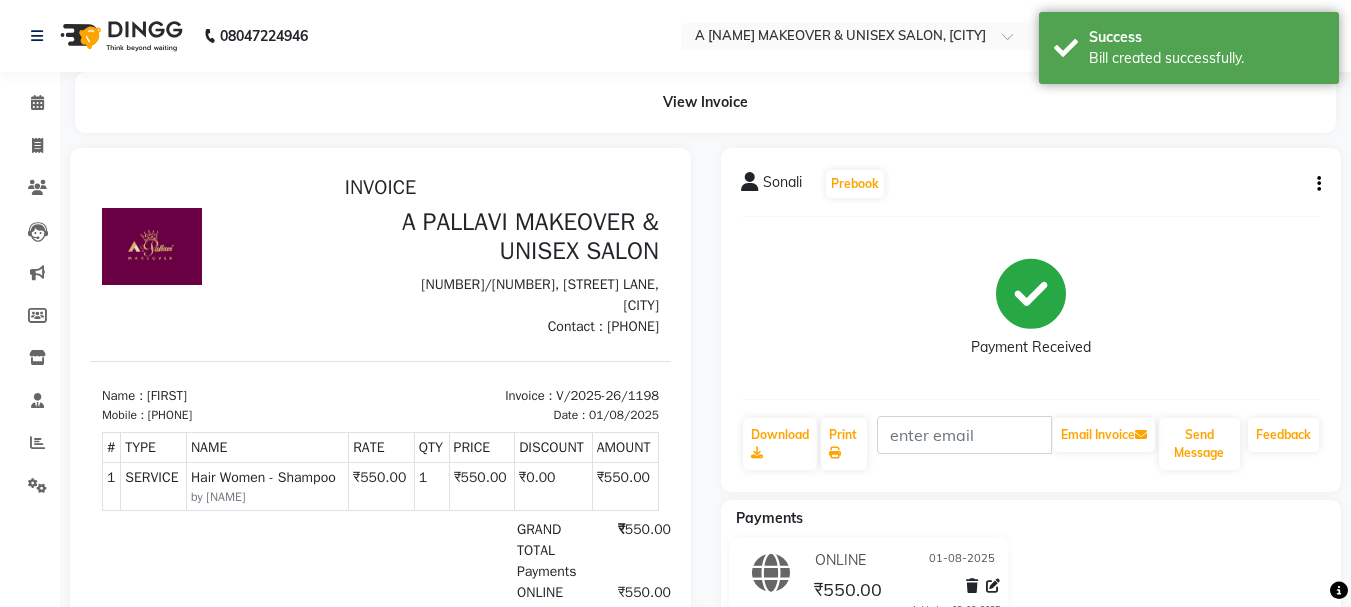 scroll, scrollTop: 0, scrollLeft: 0, axis: both 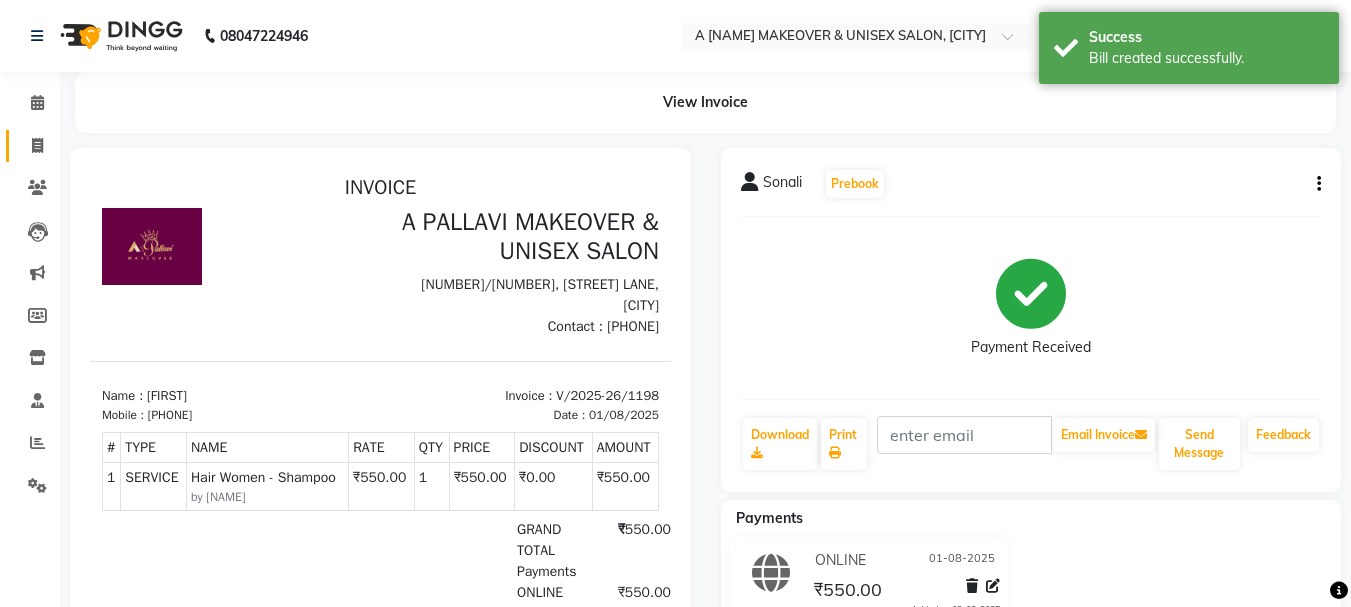 click 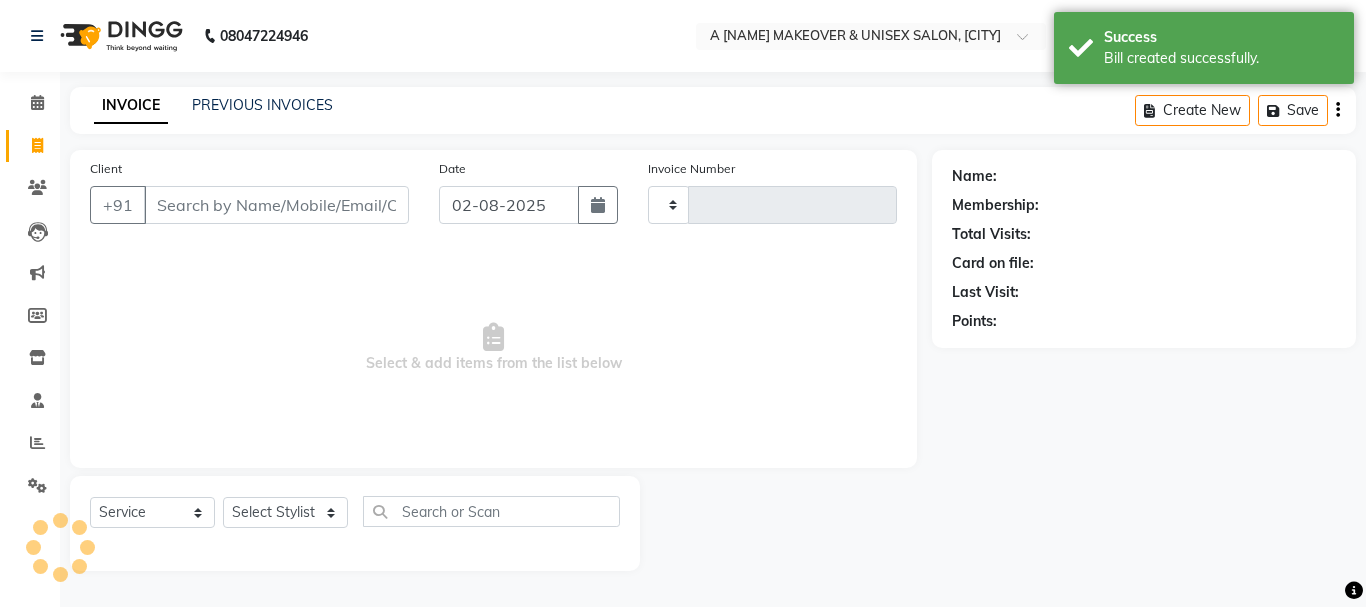 type on "1199" 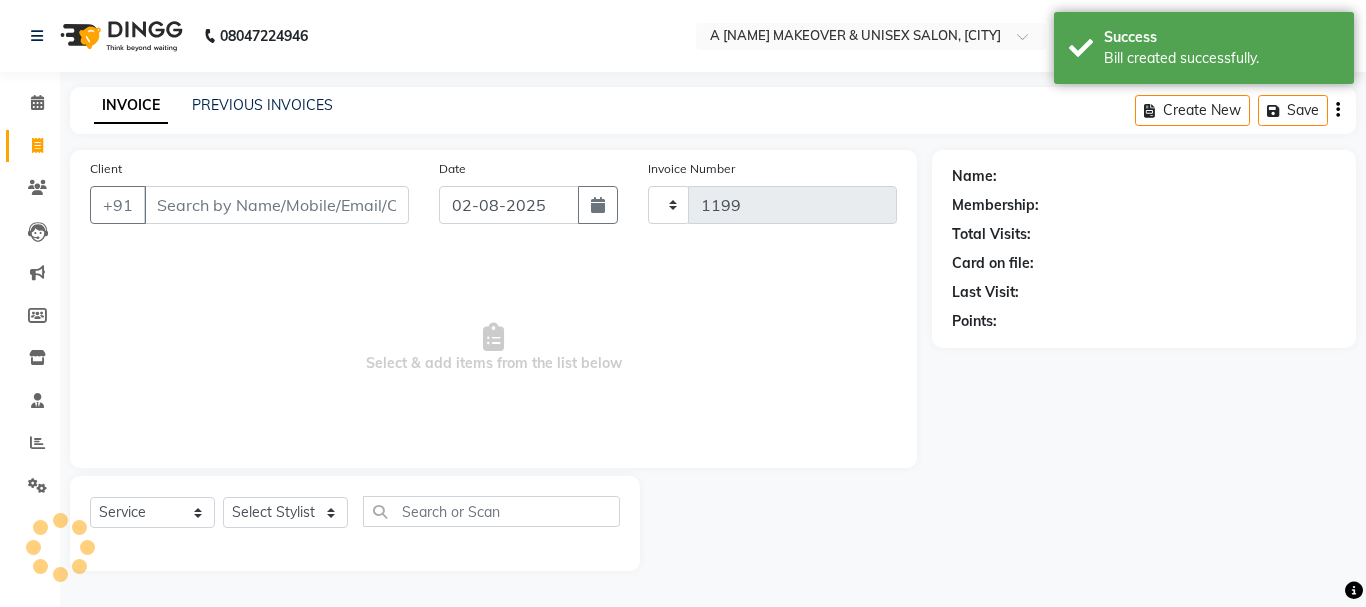 select on "3573" 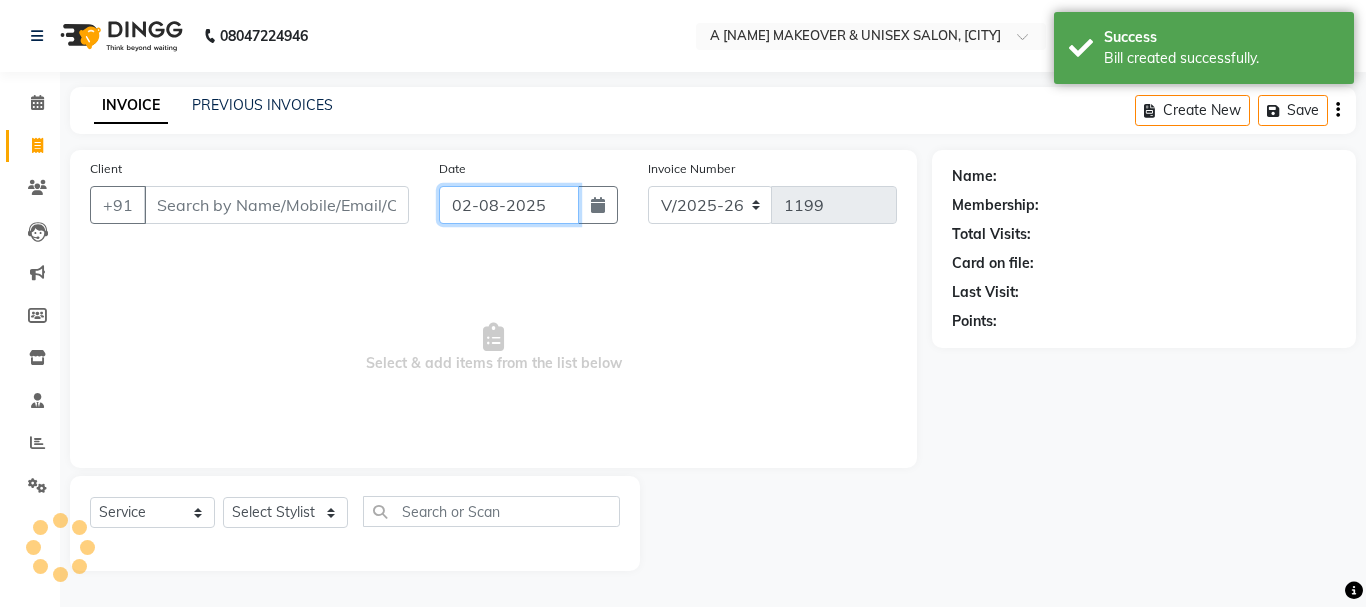 click on "02-08-2025" 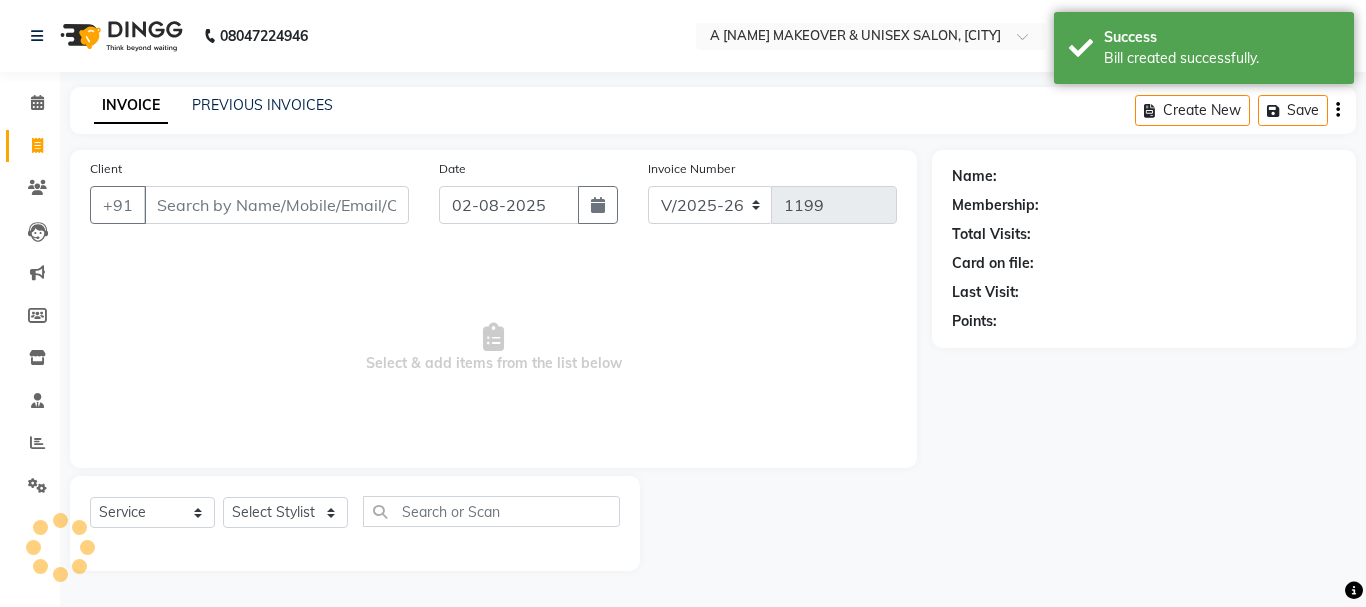 select on "8" 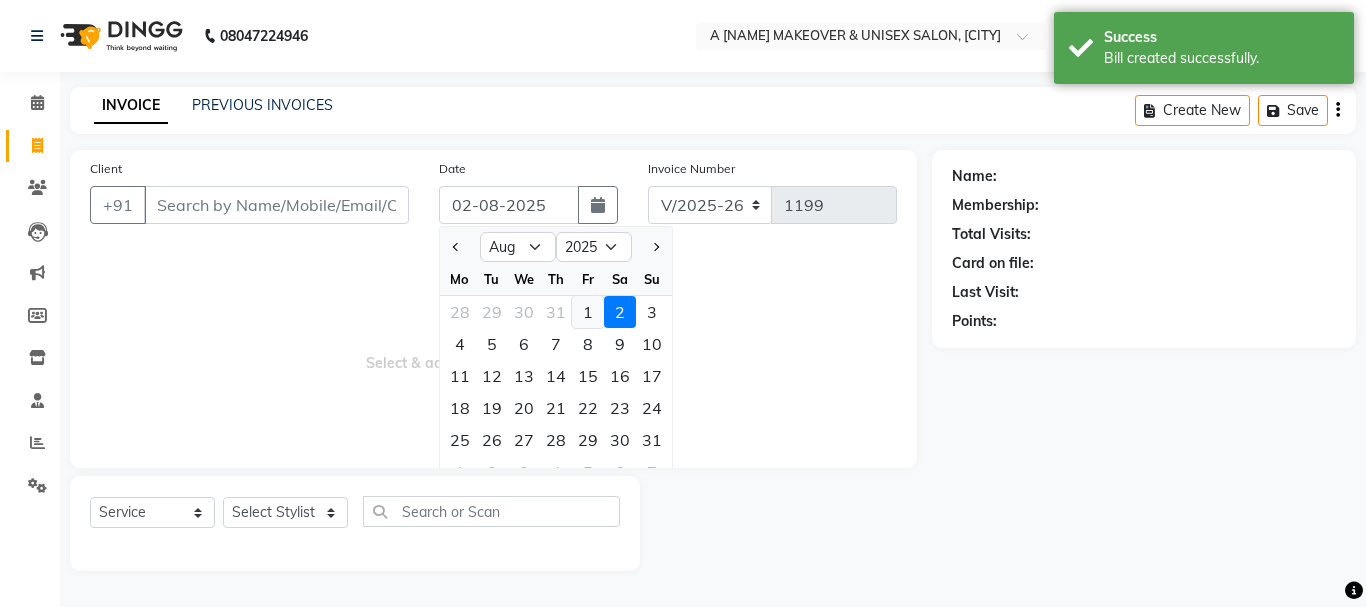click on "1" 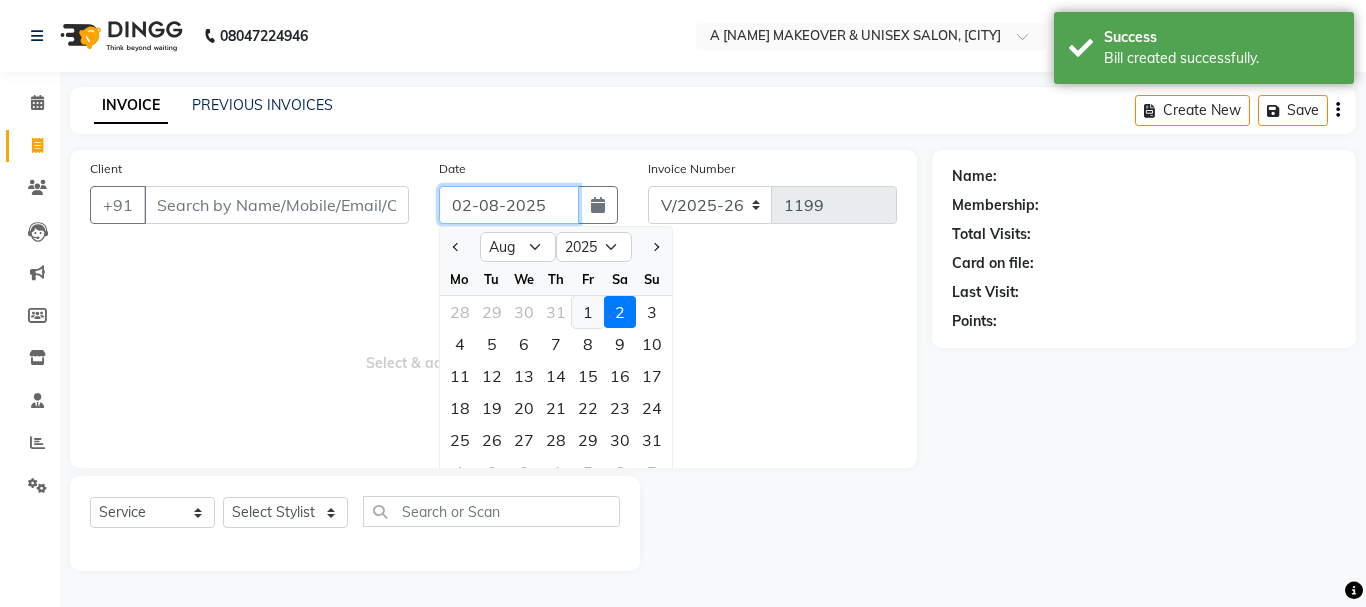 type on "01-08-2025" 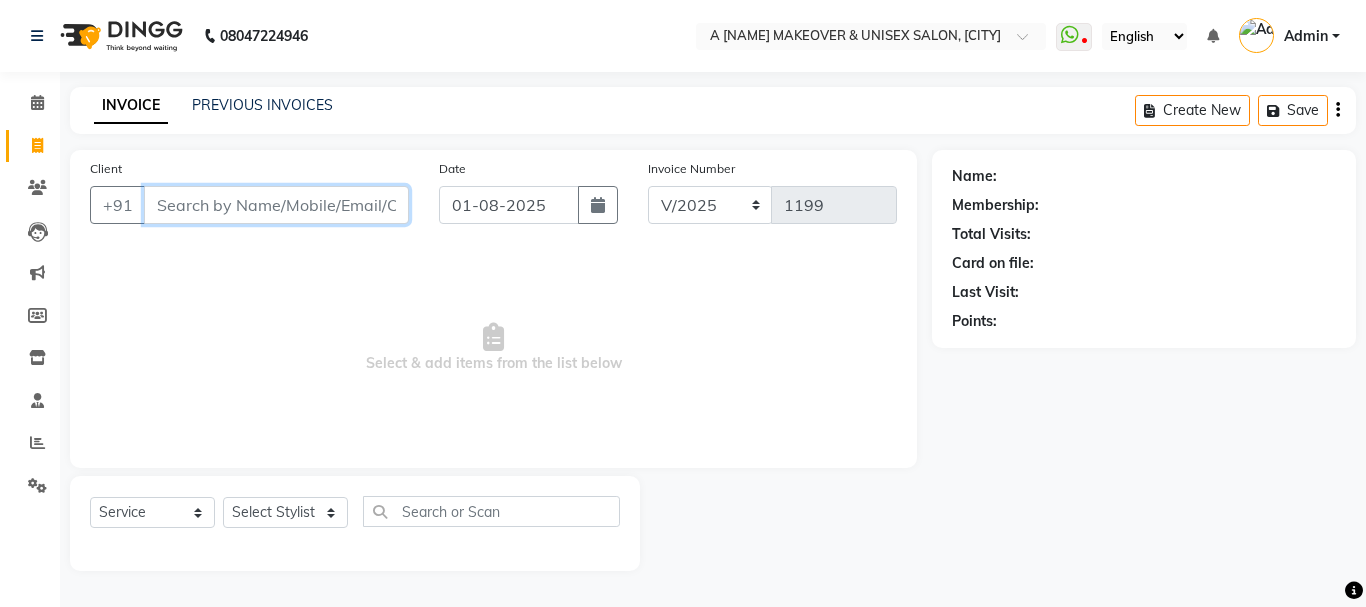 click on "Client" at bounding box center (276, 205) 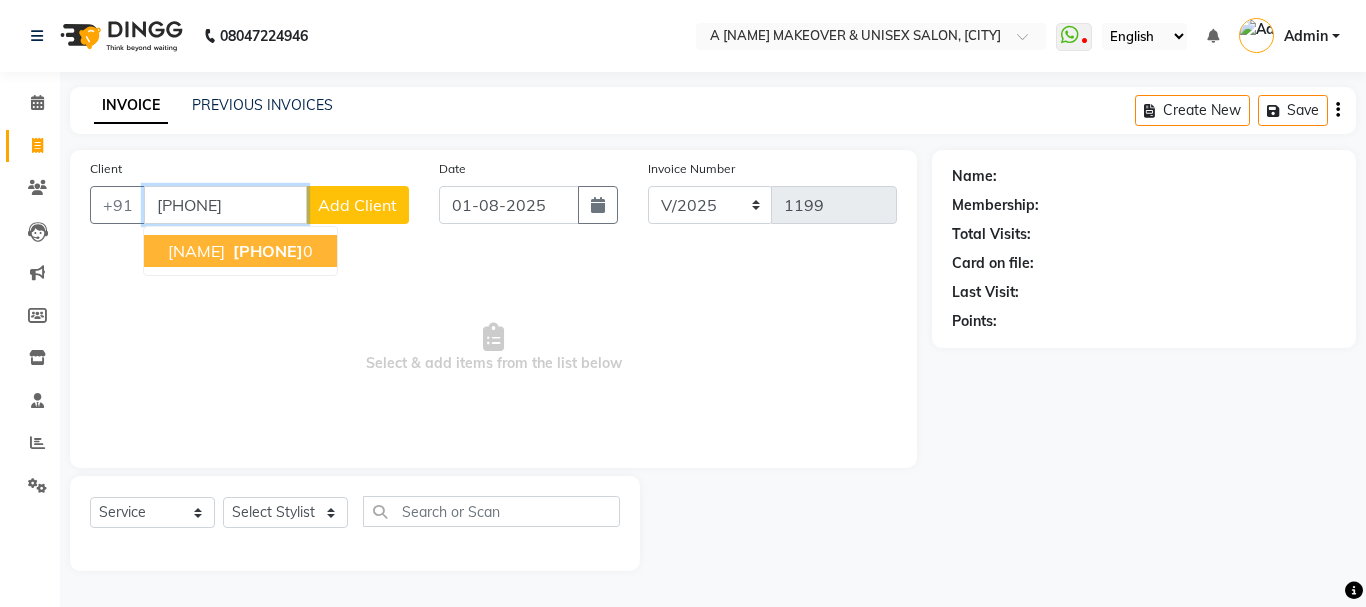 click on "[PHONE]" at bounding box center (268, 251) 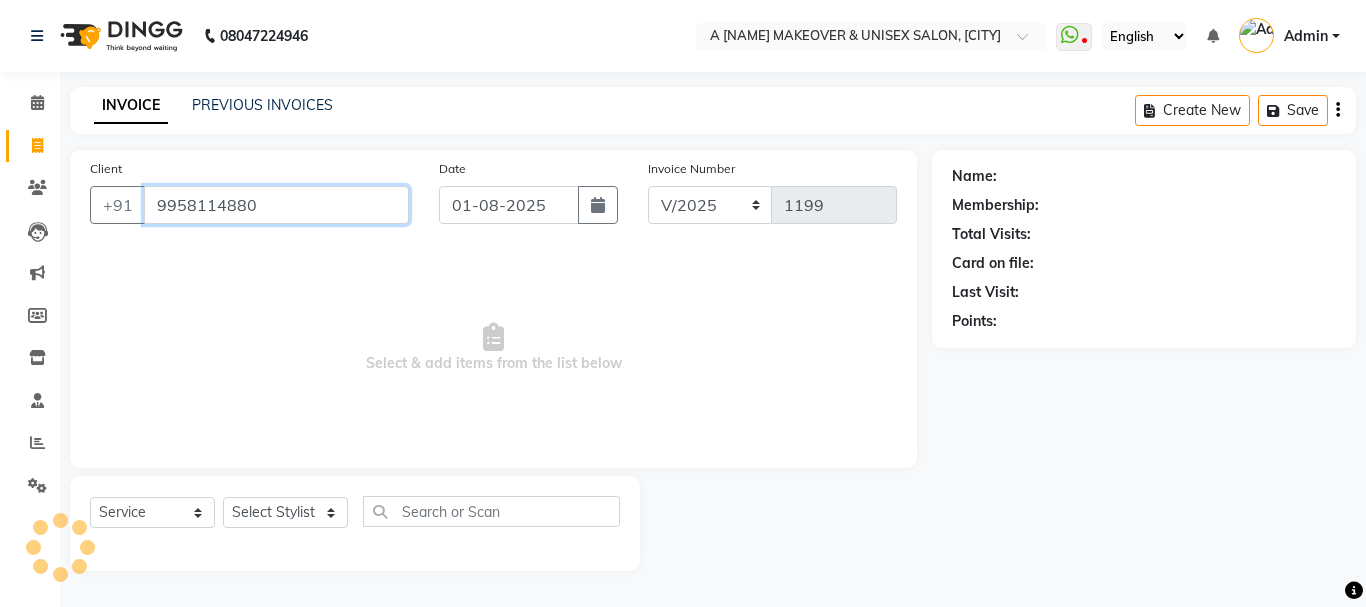 type on "9958114880" 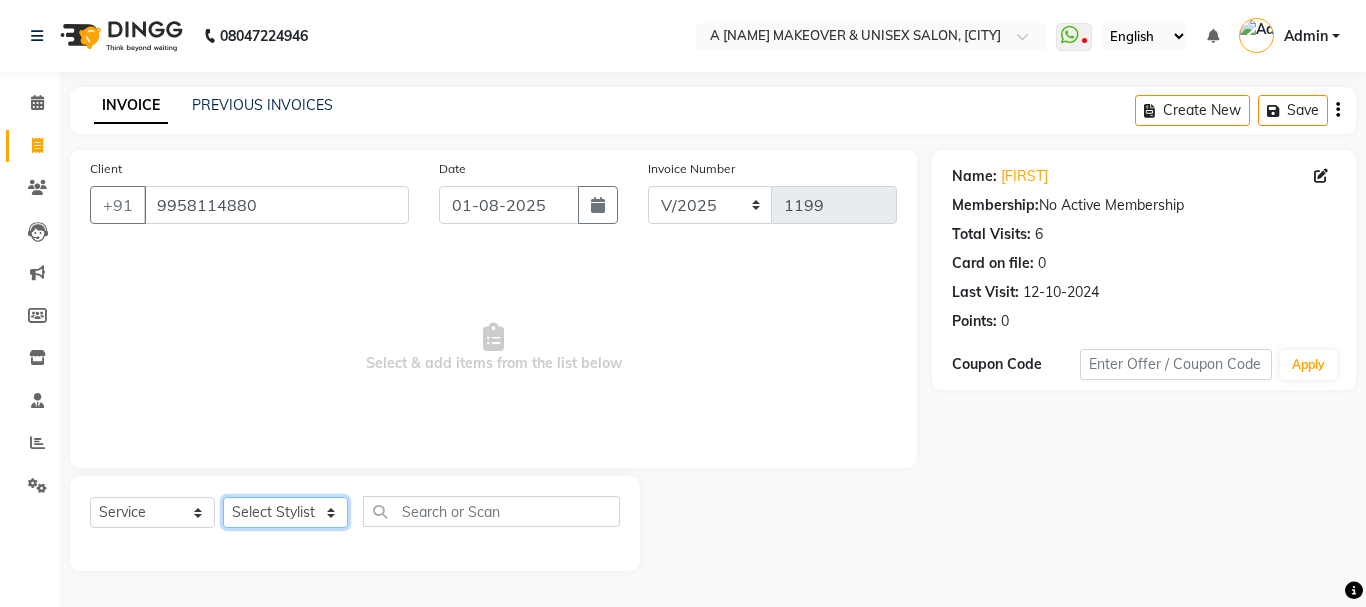 click on "Select Stylist [FIRST] A [NAME] [FIRST] BAPAN [FIRST]    [FIRST]  [FIRST] [LAST]  [FIRST]  [FIRST]  [FIRST] [FIRST] [FIRST] [FIRST] [FIRST] [FIRST]" 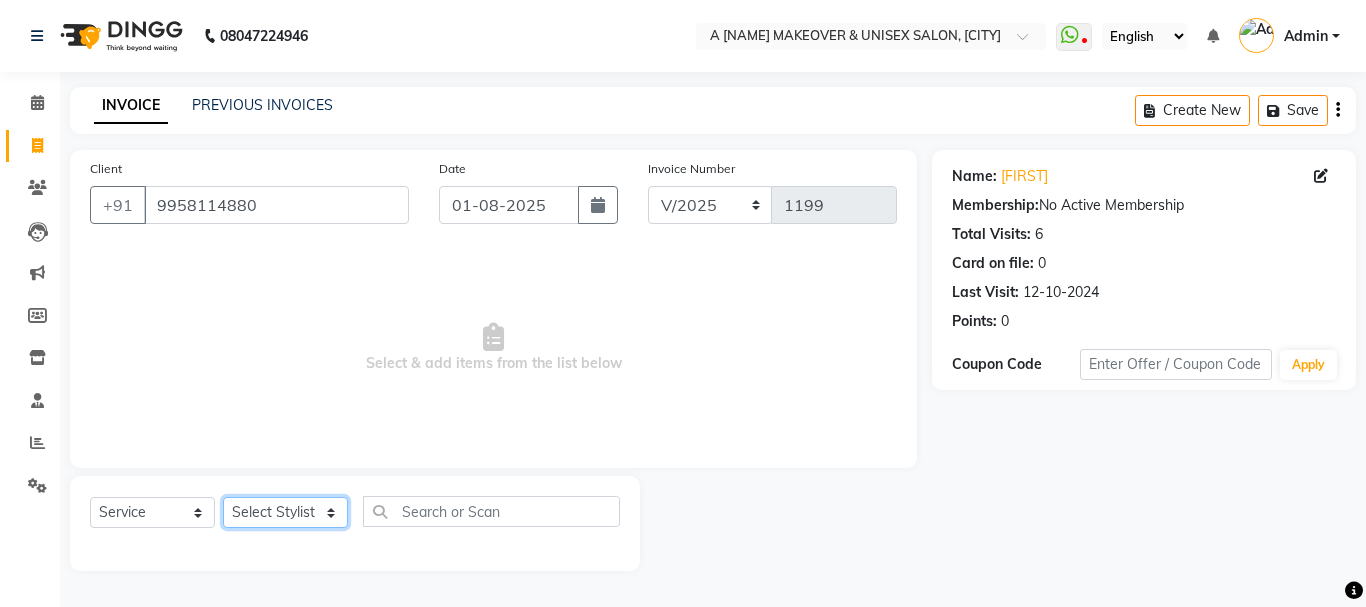 select on "19459" 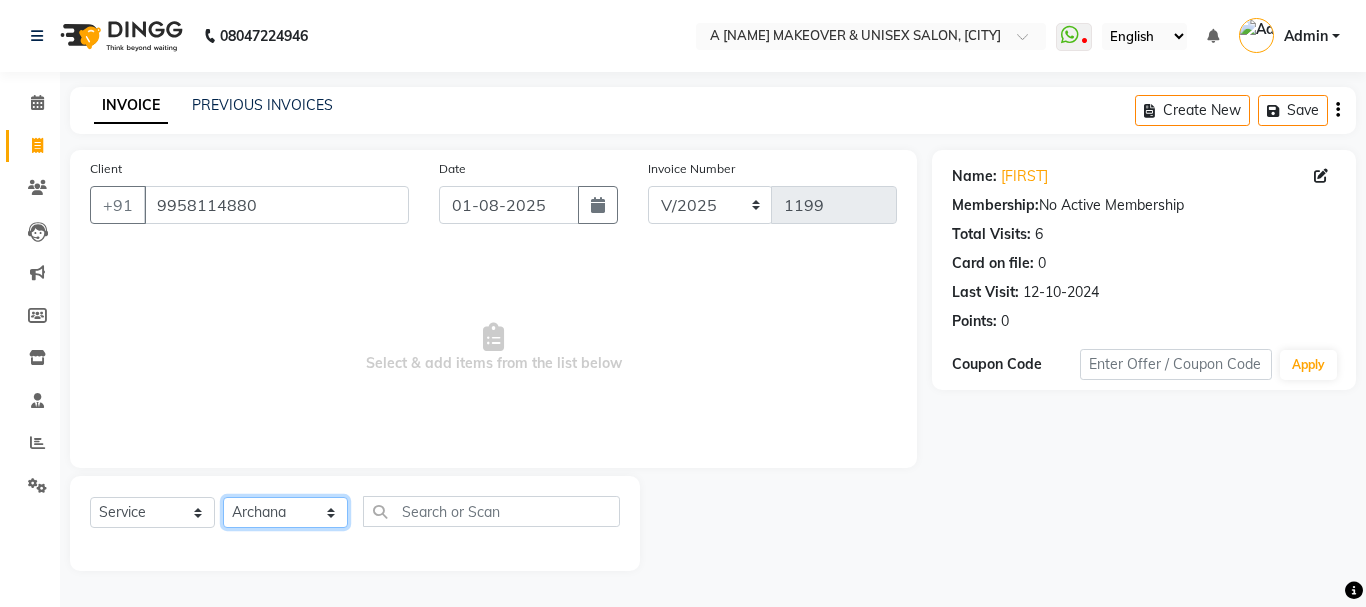 click on "Select Stylist [FIRST] A [NAME] [FIRST] BAPAN [FIRST]    [FIRST]  [FIRST] [LAST]  [FIRST]  [FIRST]  [FIRST] [FIRST] [FIRST] [FIRST] [FIRST] [FIRST]" 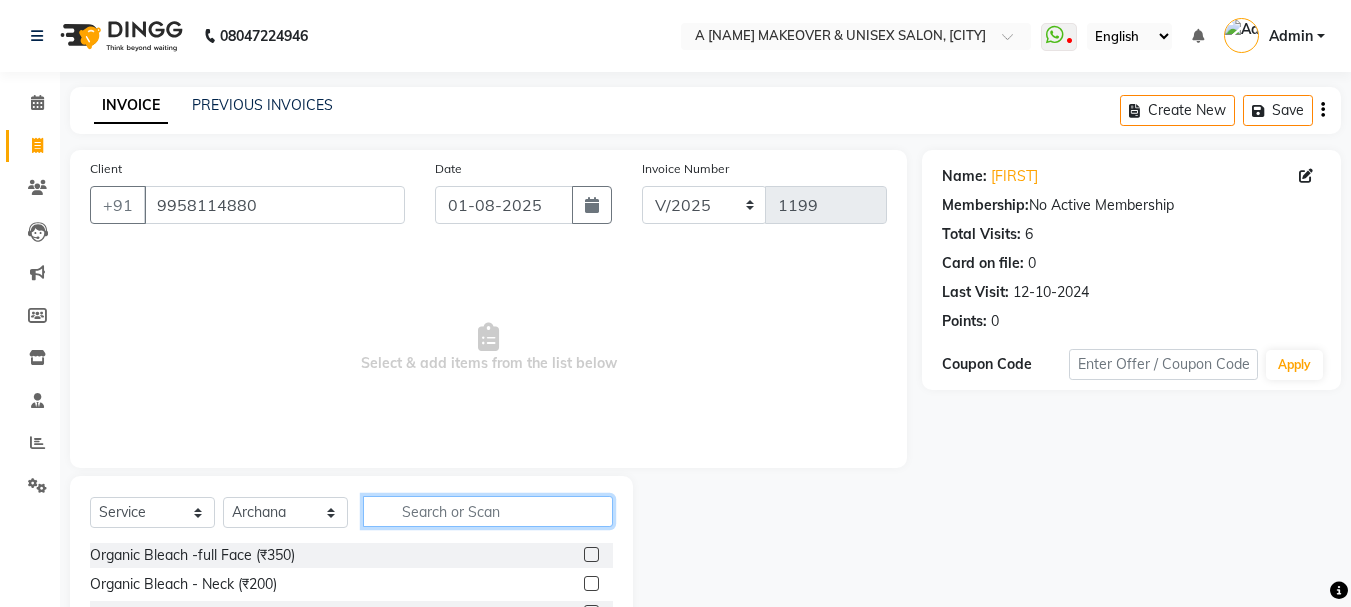 click 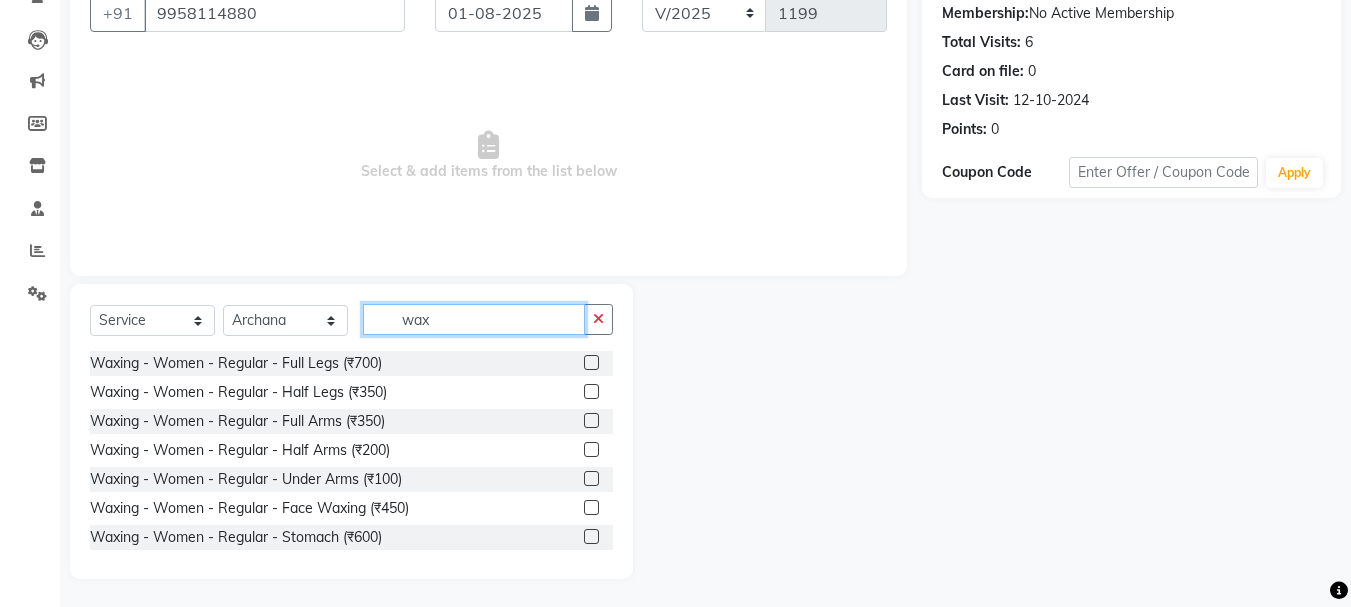 scroll, scrollTop: 194, scrollLeft: 0, axis: vertical 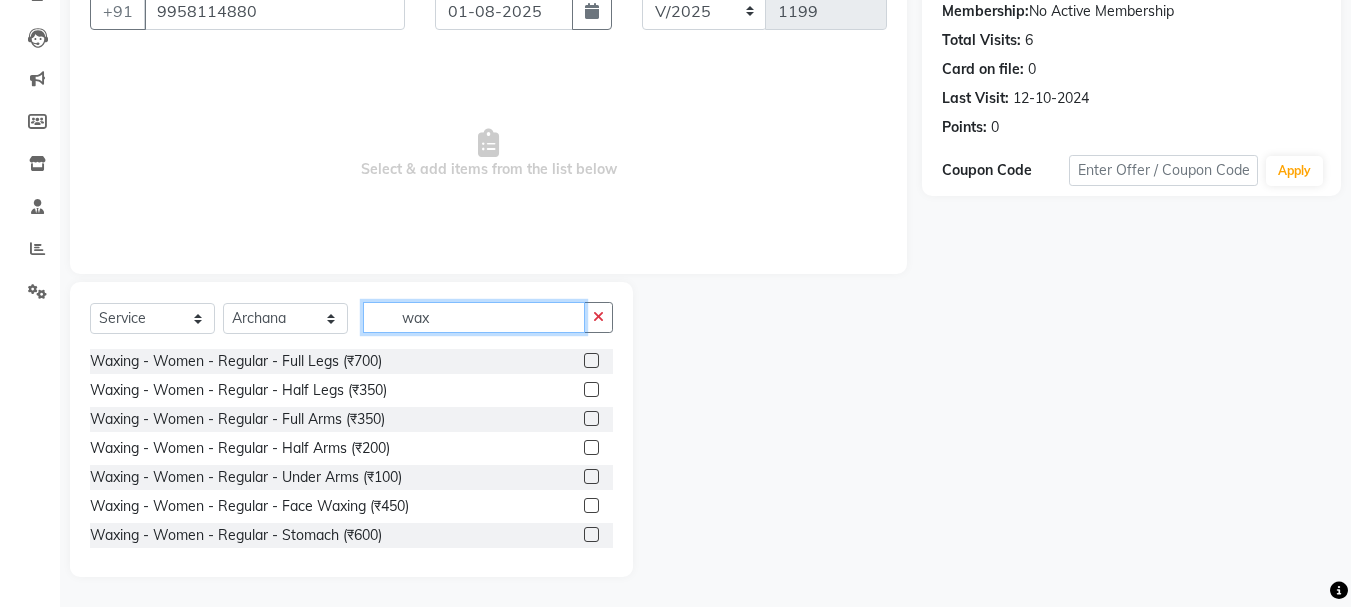 type on "wax" 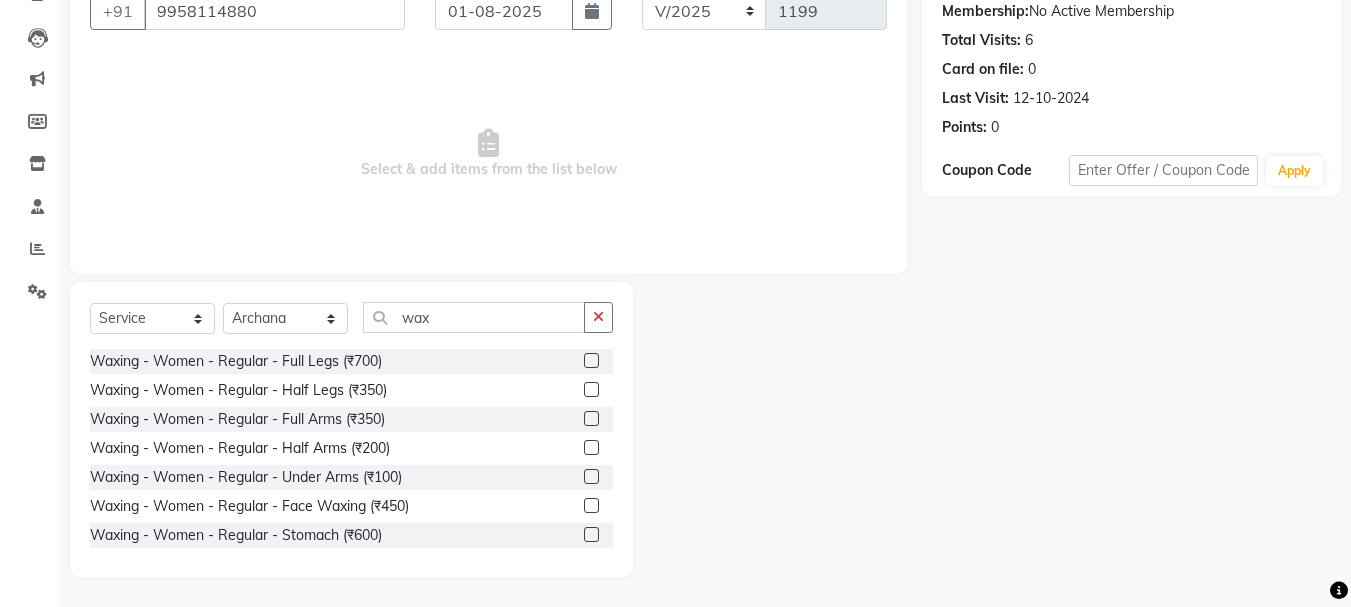 click 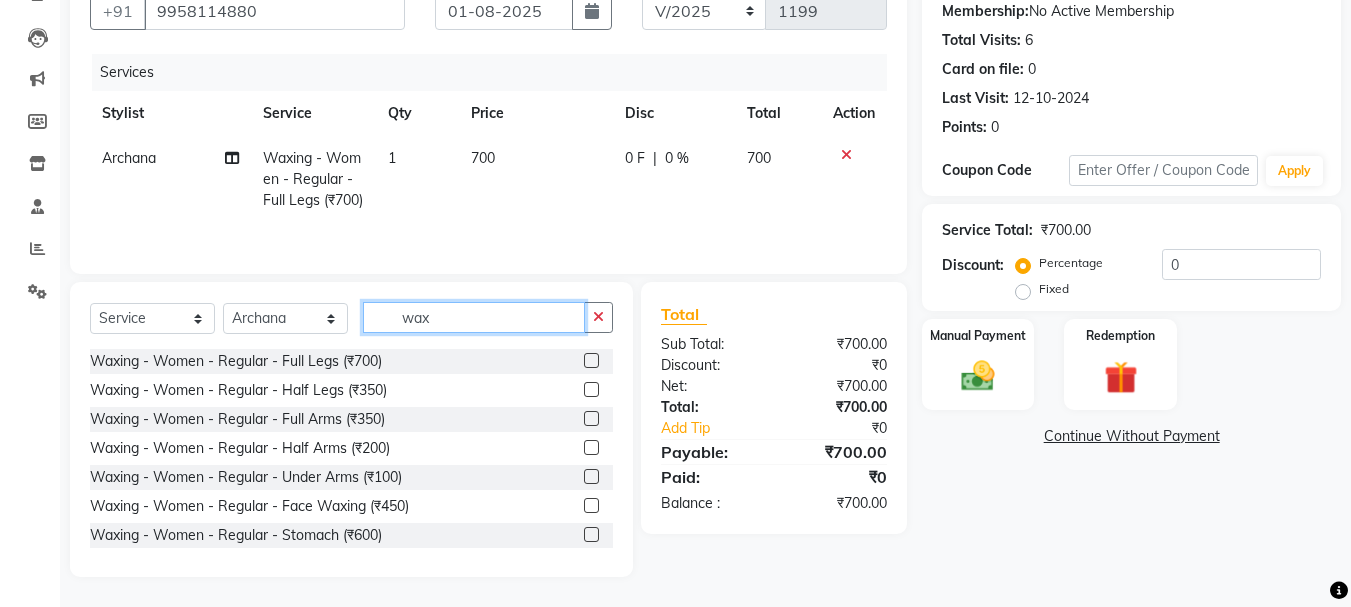 click on "wax" 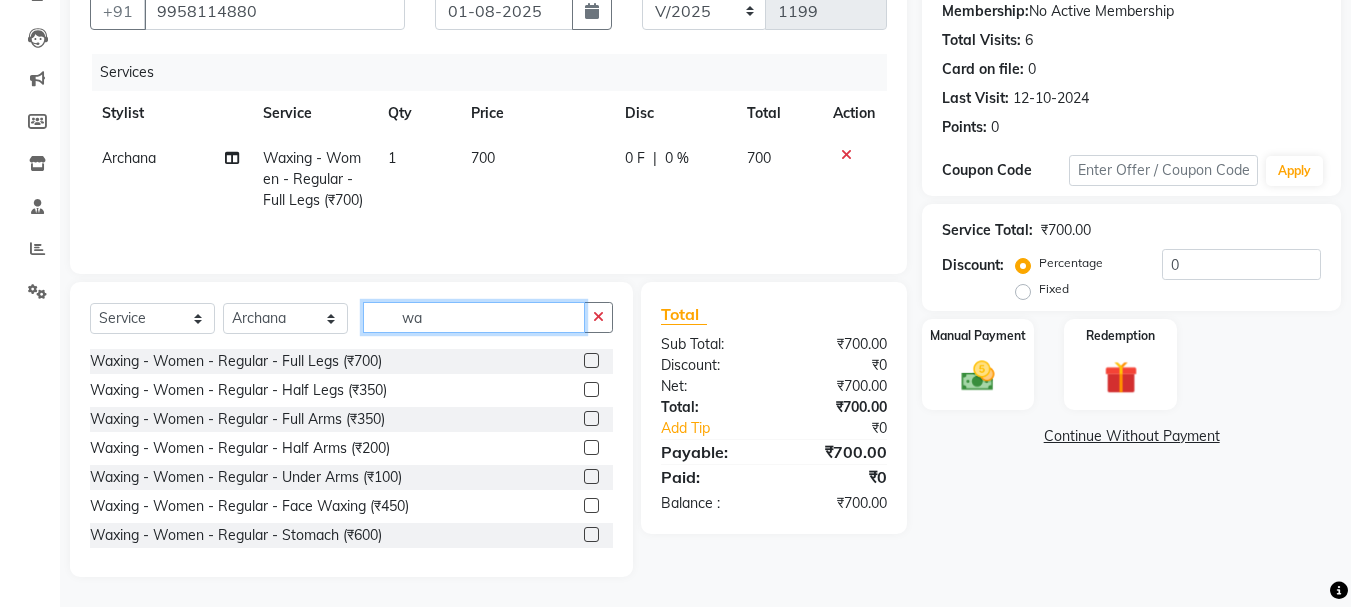 type on "w" 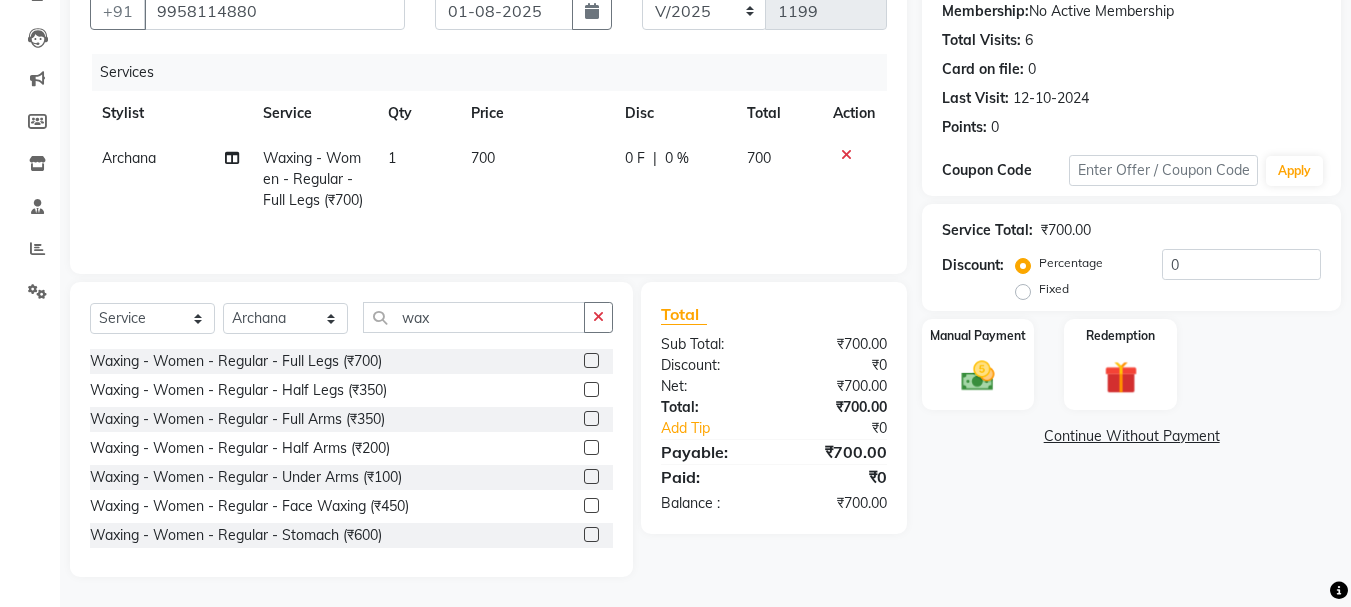 click 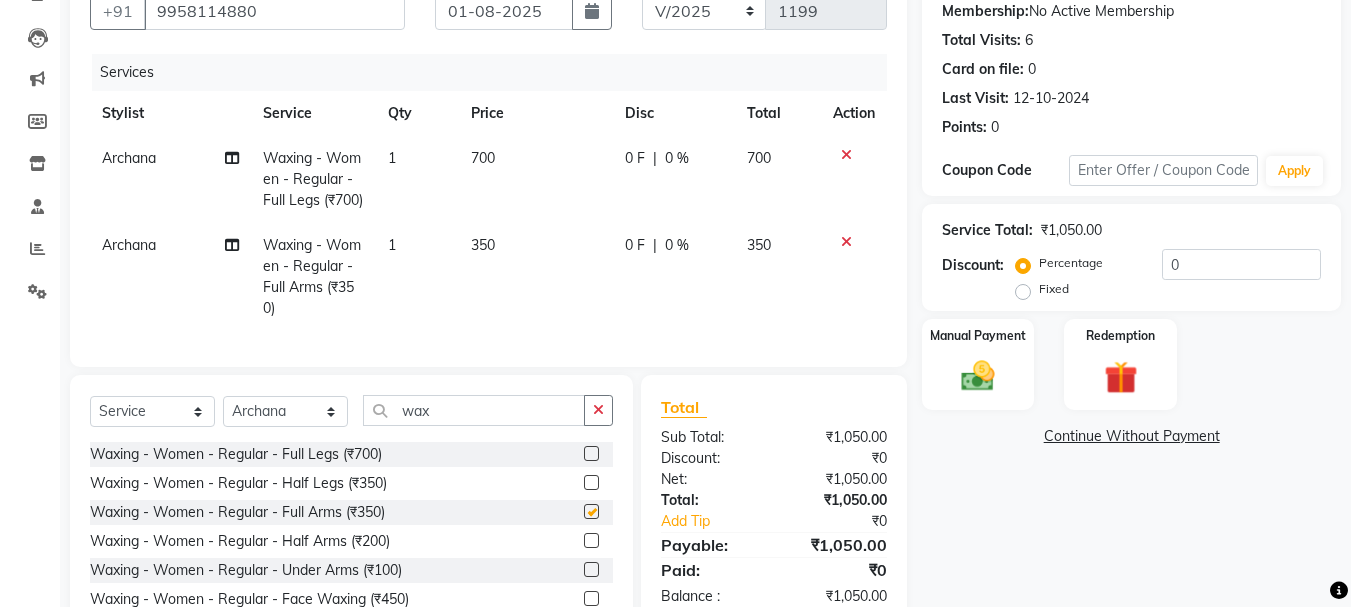 checkbox on "false" 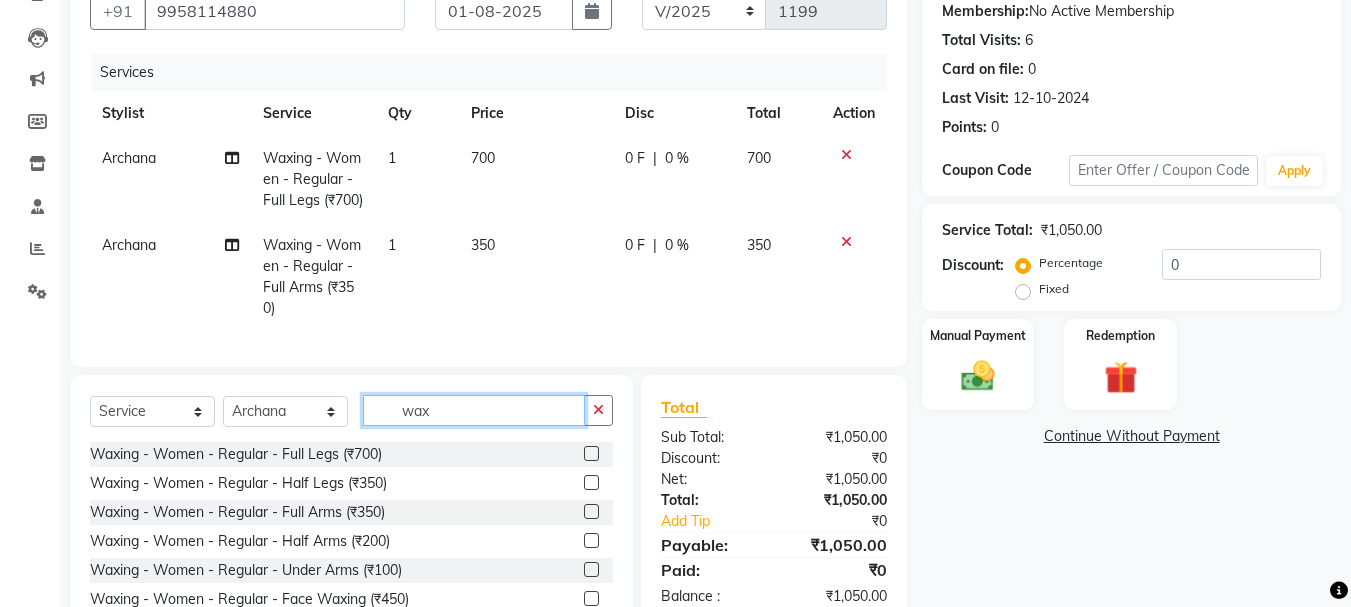 click on "wax" 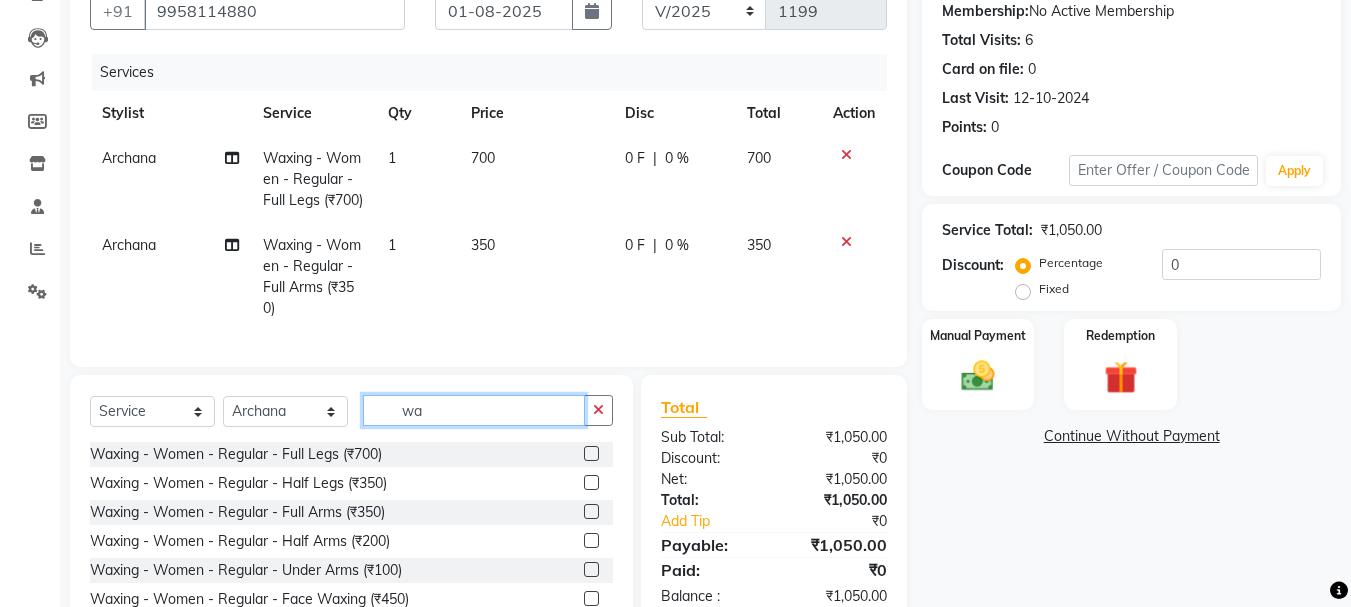 type on "w" 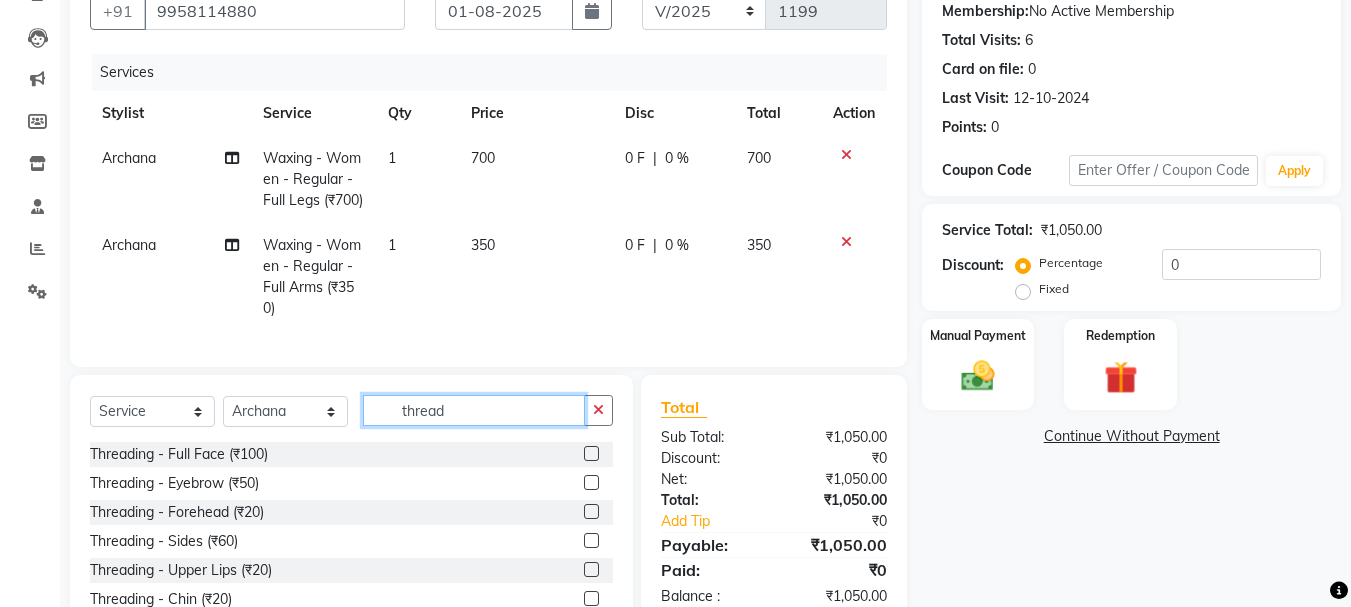 type on "thread" 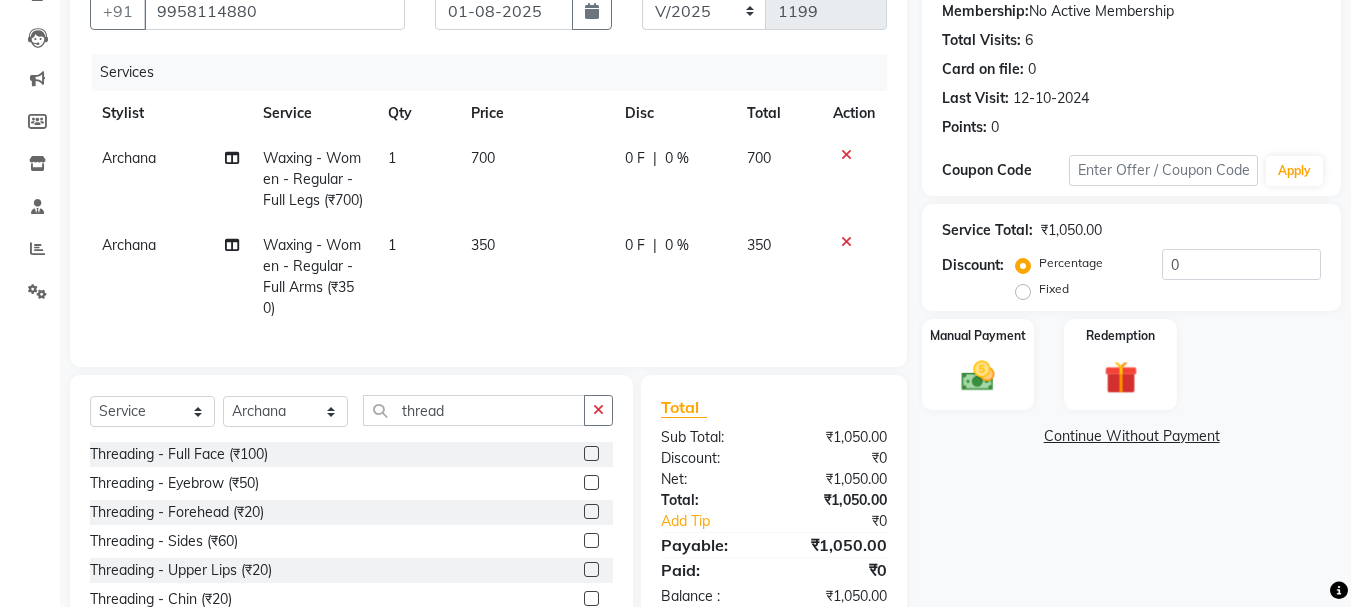 click 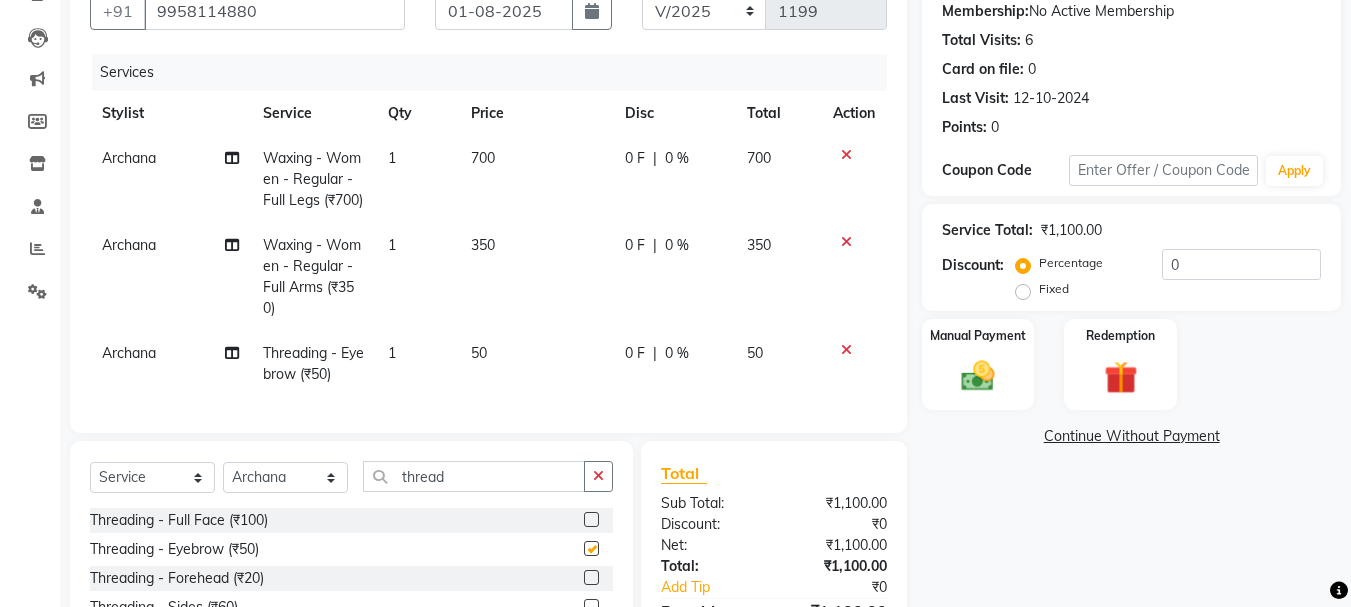 checkbox on "false" 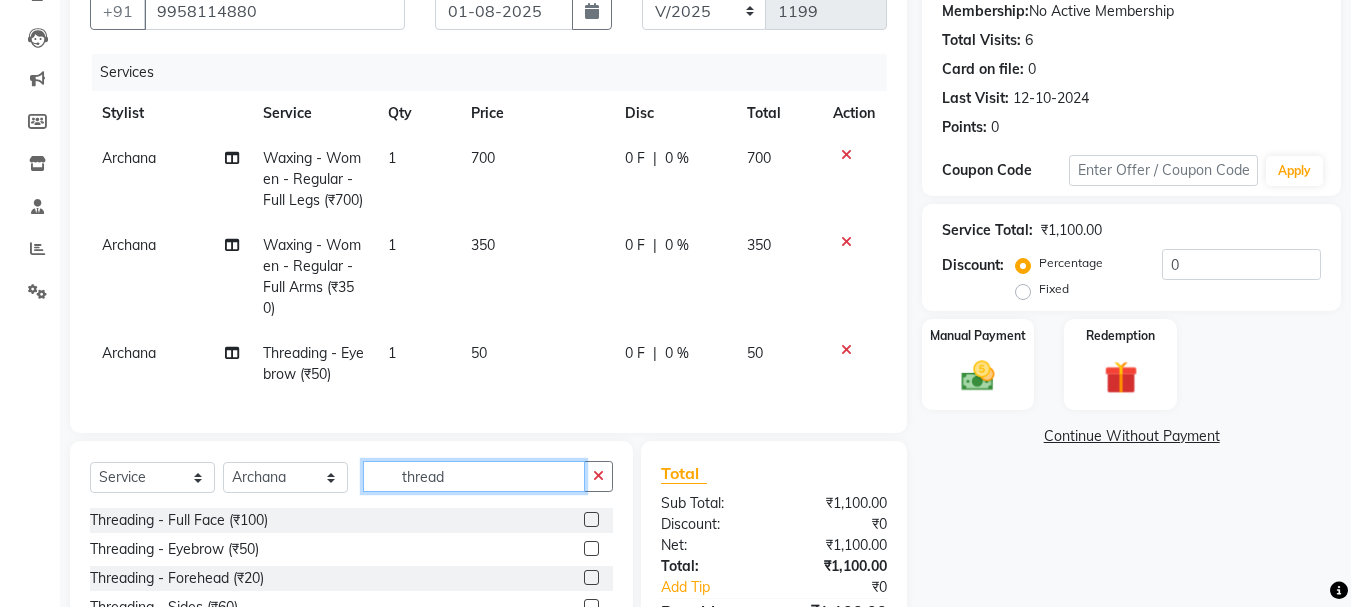 click on "thread" 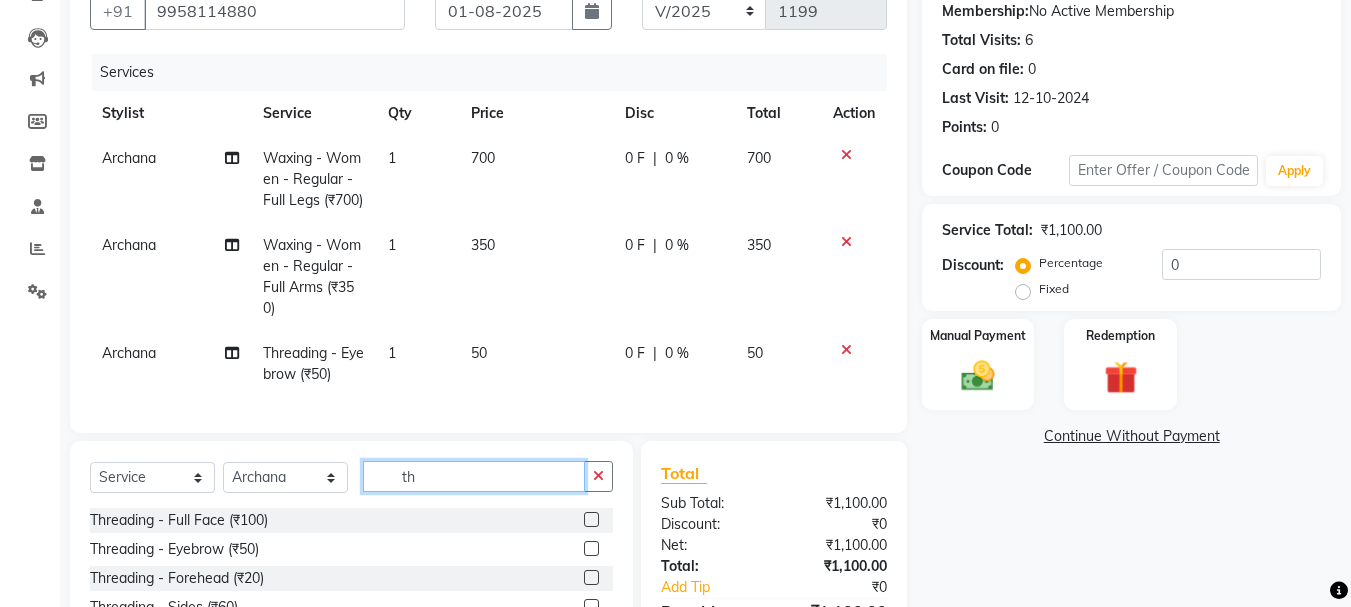 type on "t" 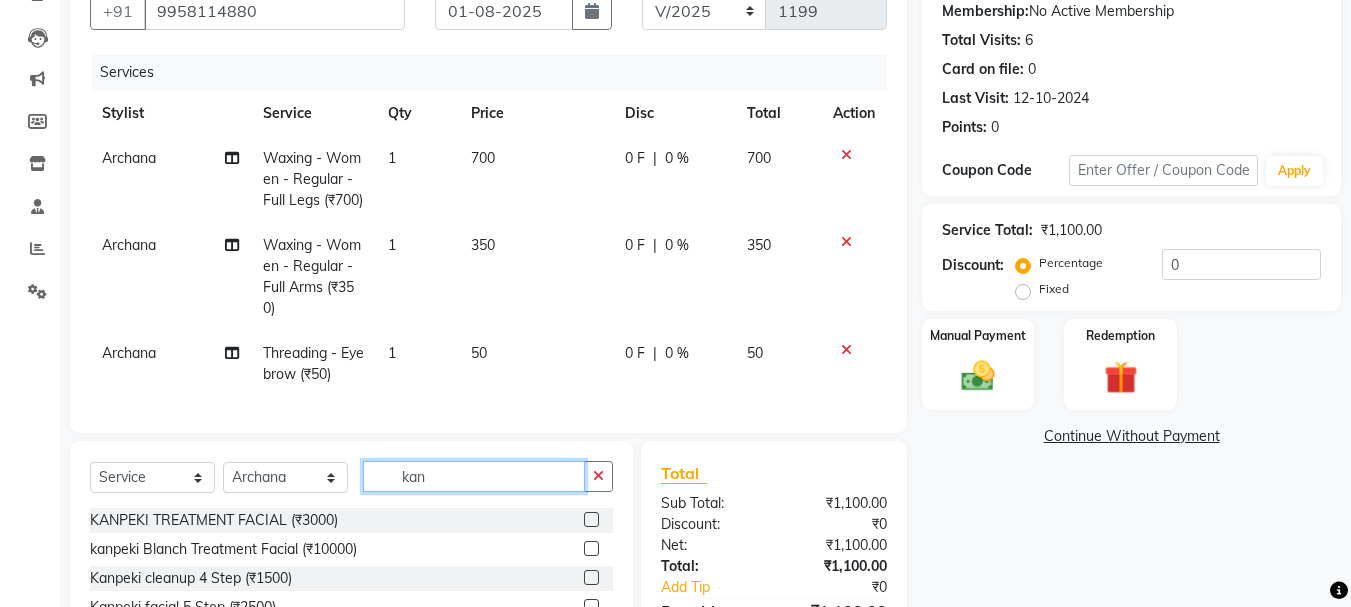 scroll, scrollTop: 346, scrollLeft: 0, axis: vertical 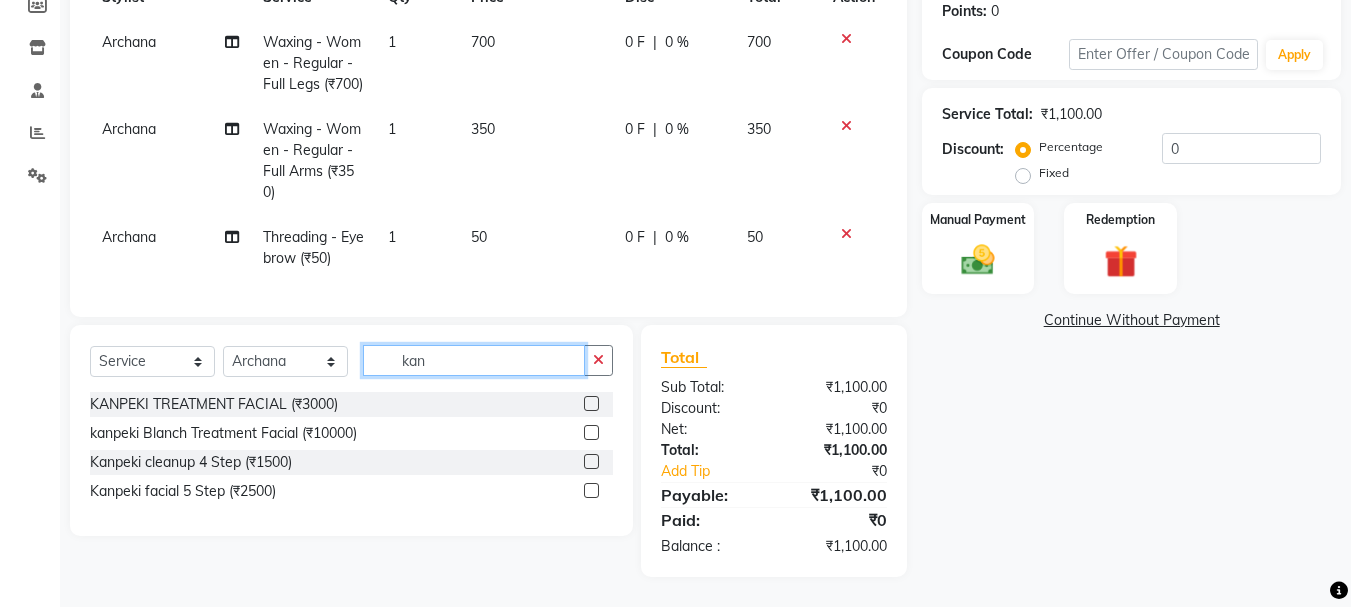 type on "kan" 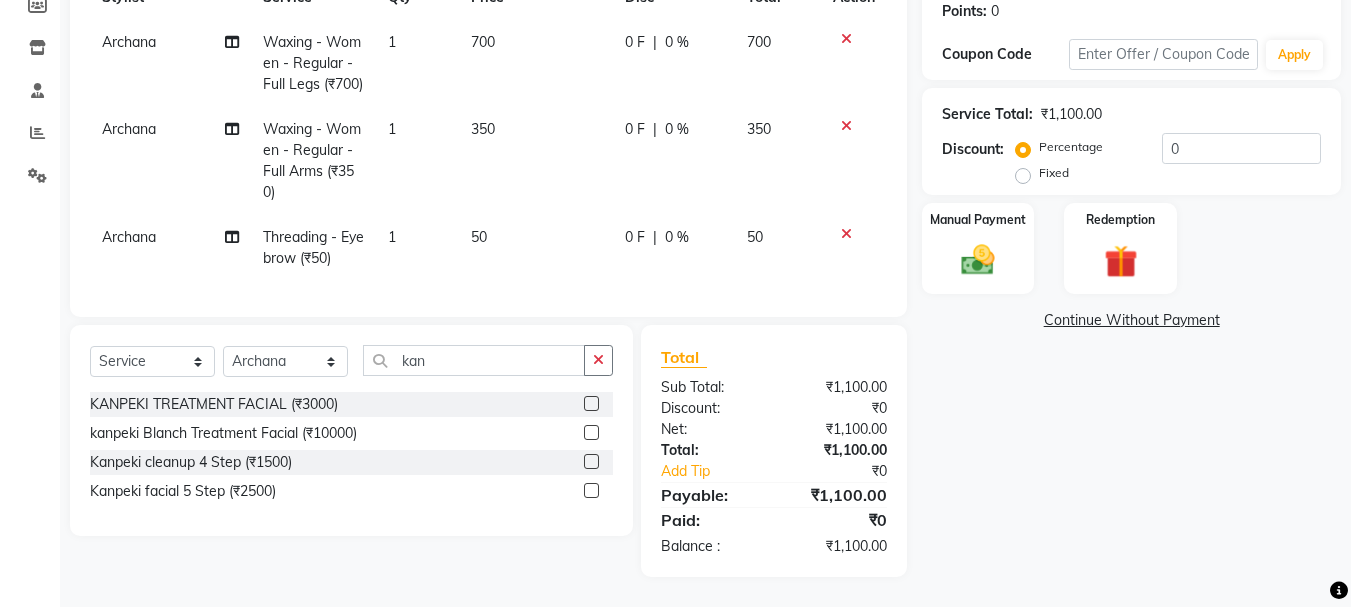 click 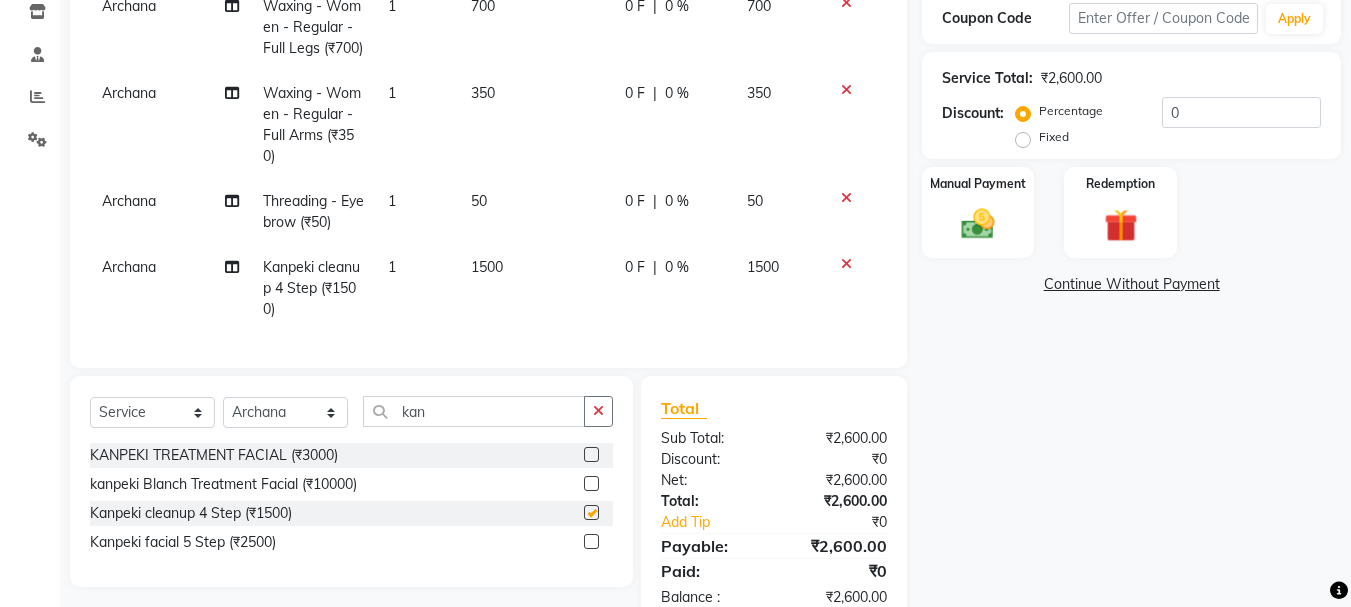 checkbox on "false" 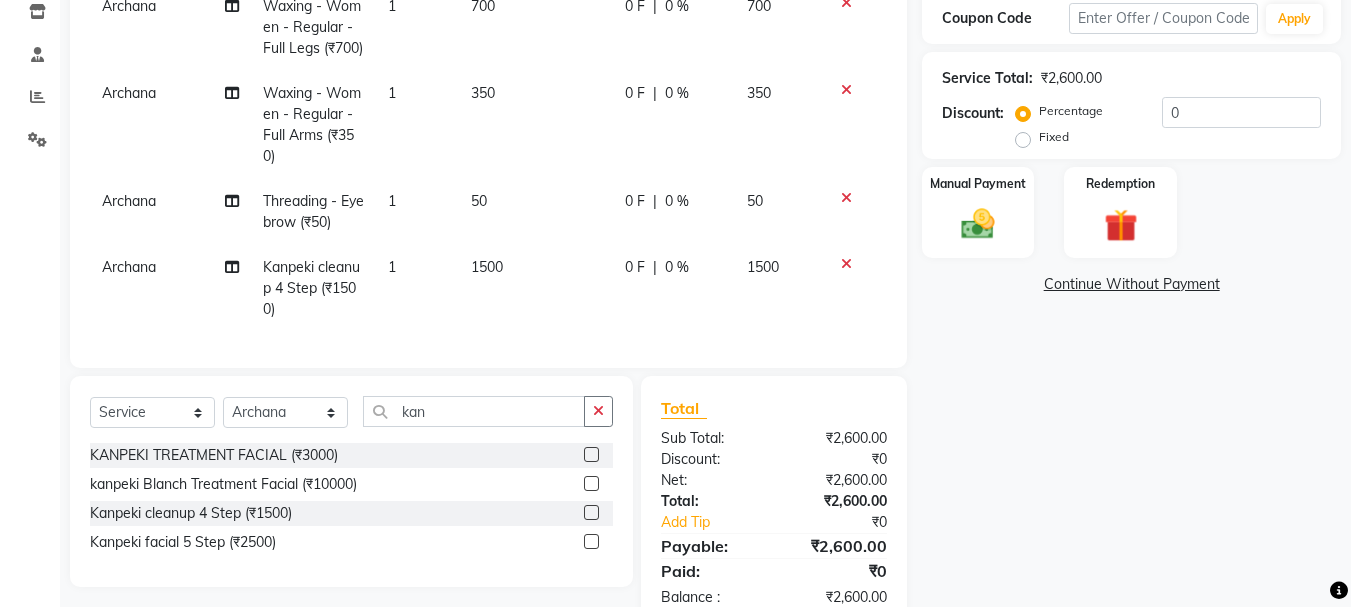 click on "350" 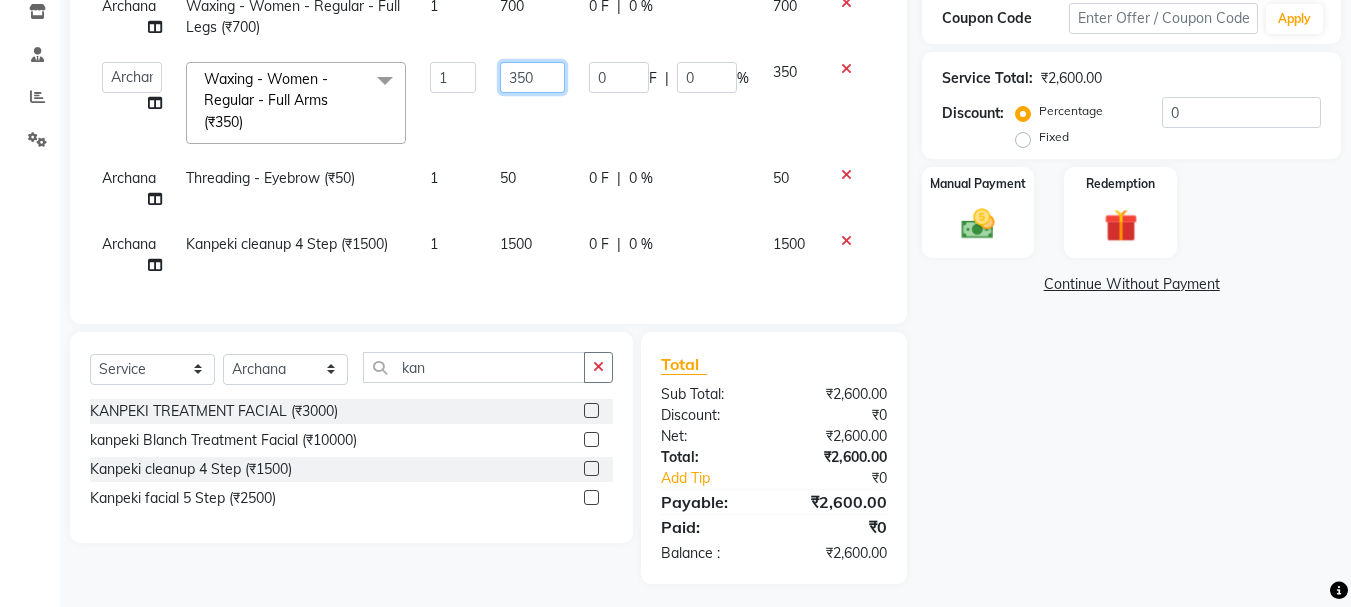 click on "350" 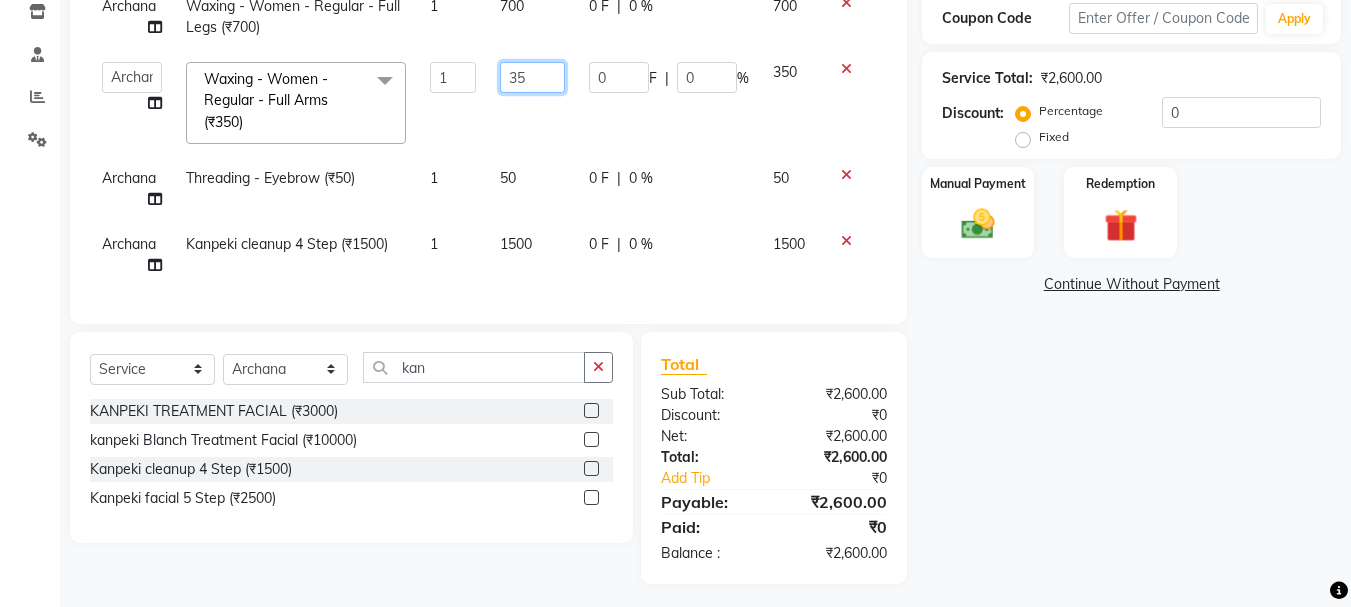 type on "3" 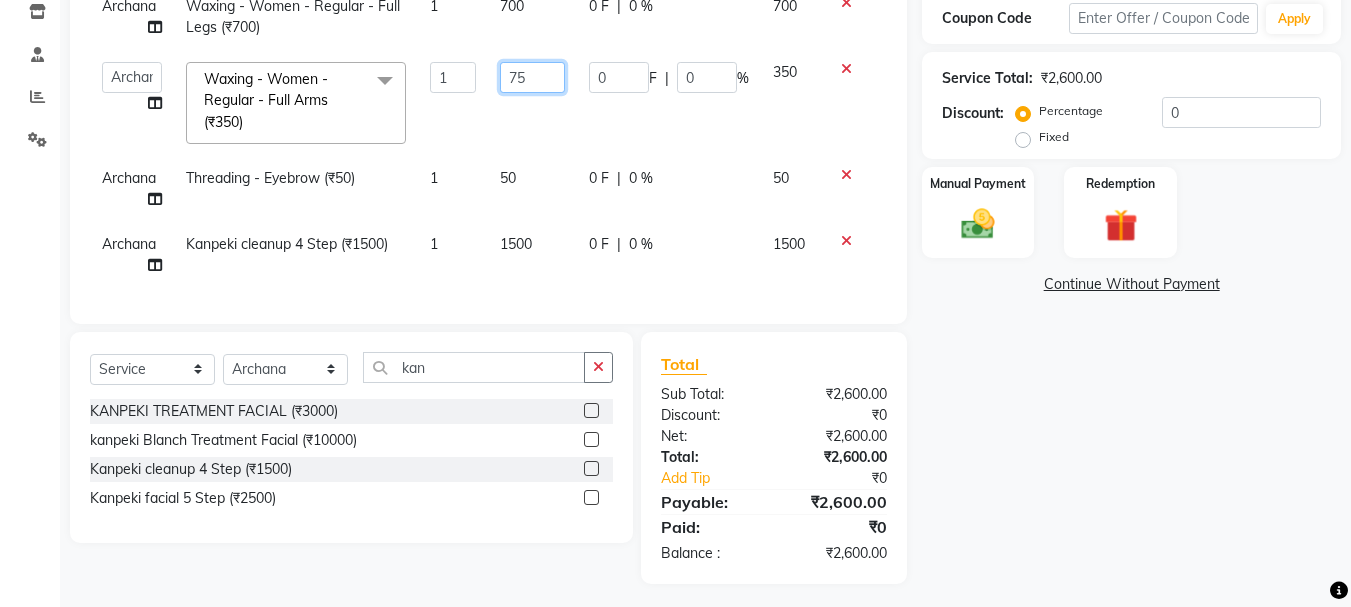 type on "750" 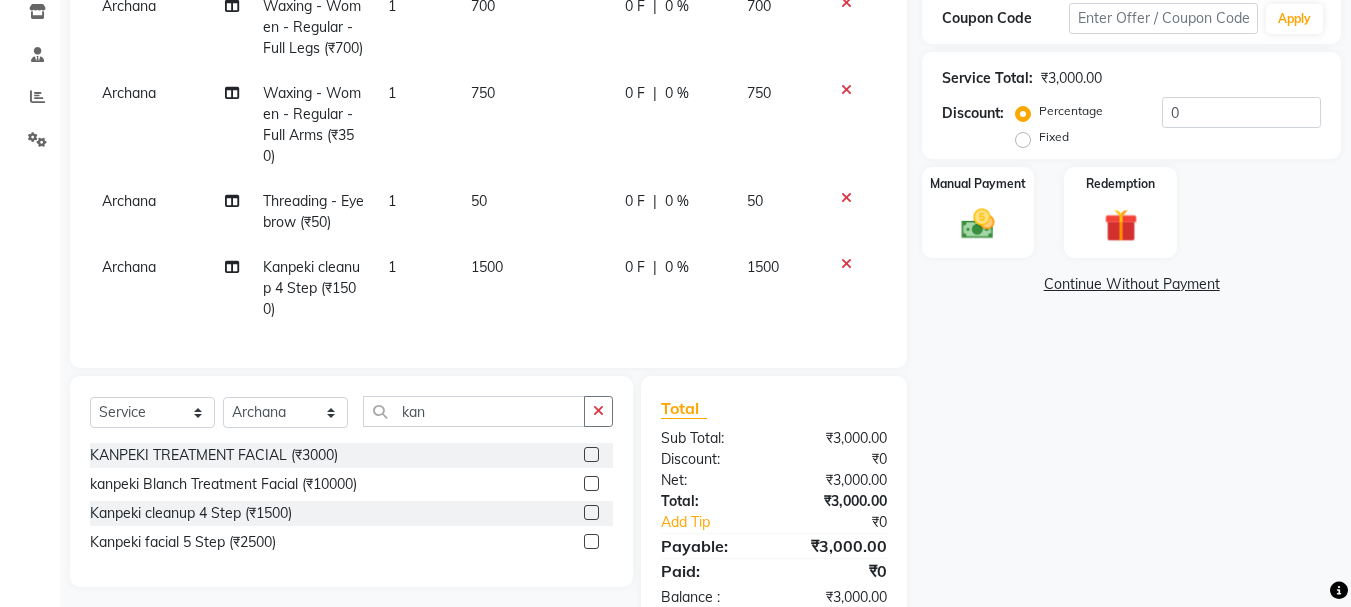 click on "750" 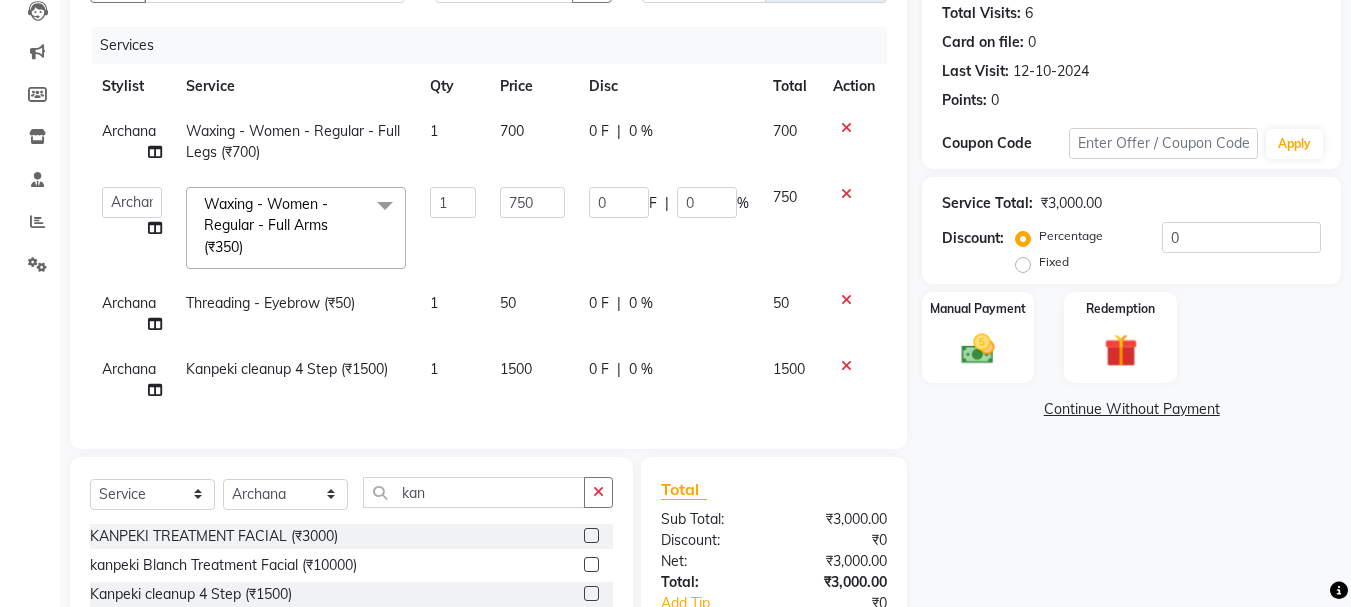 scroll, scrollTop: 46, scrollLeft: 0, axis: vertical 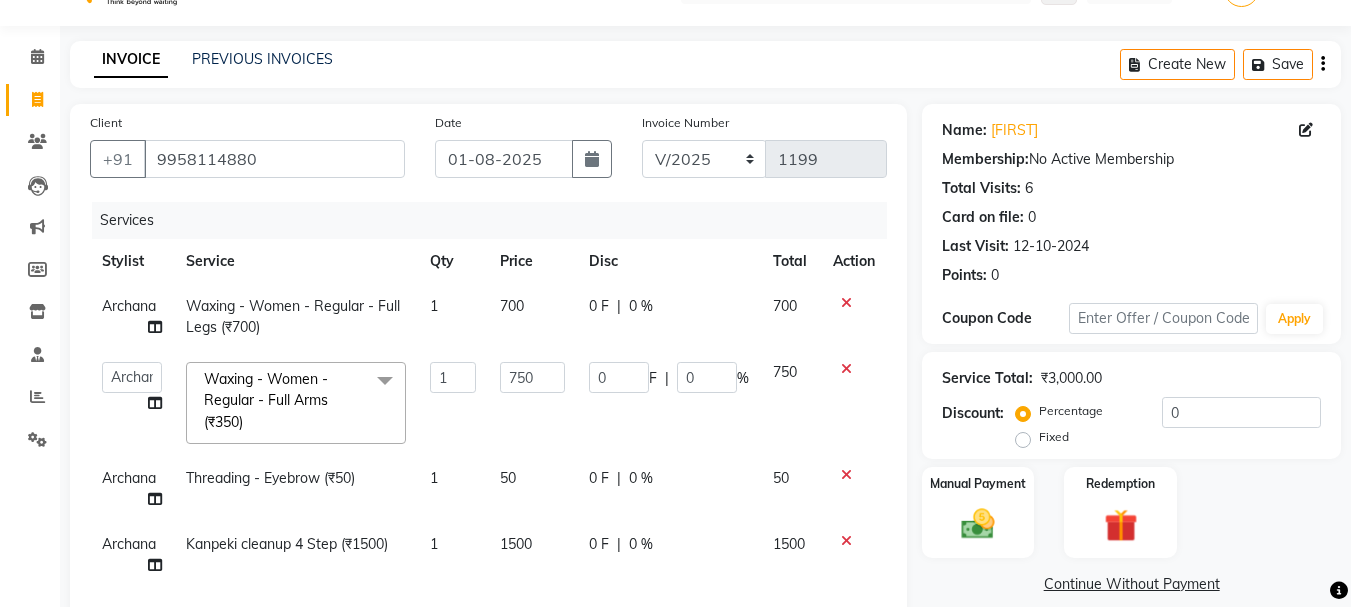 click on "700" 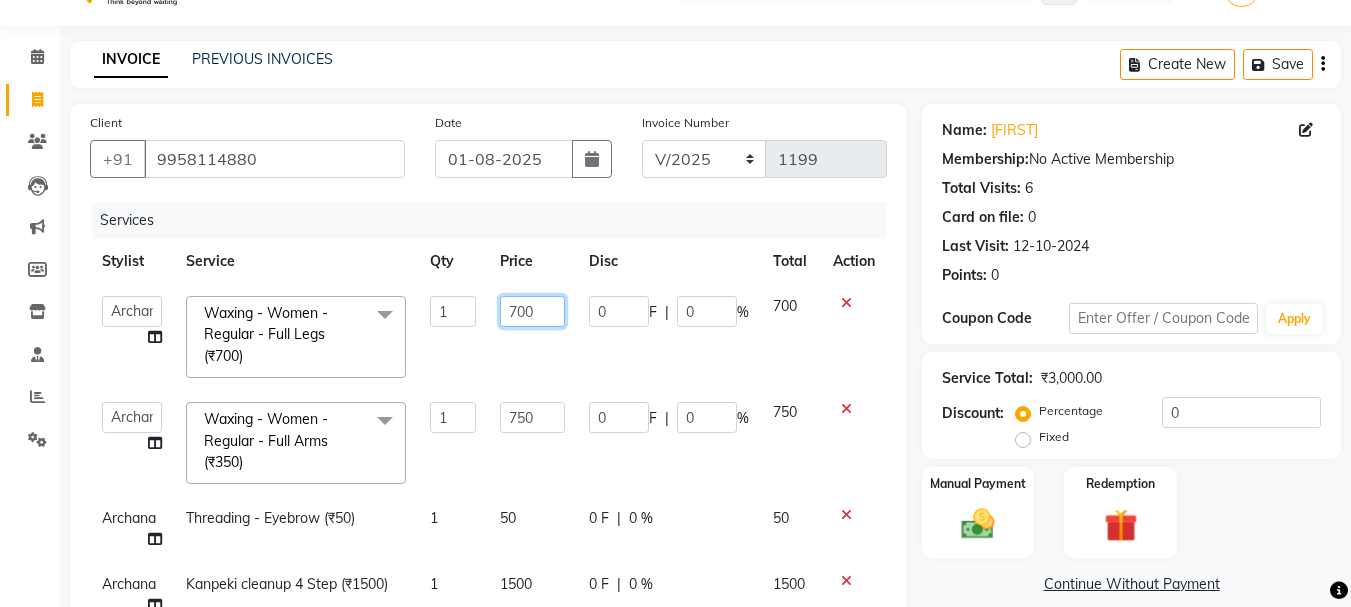 click on "700" 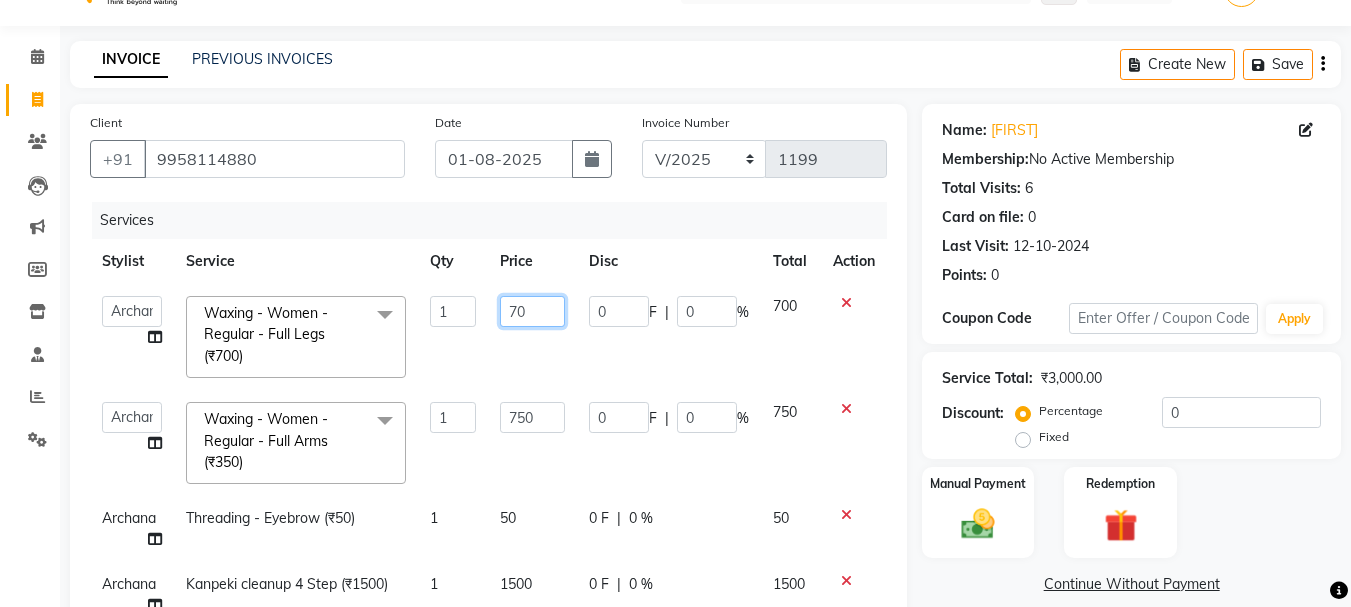 type on "7" 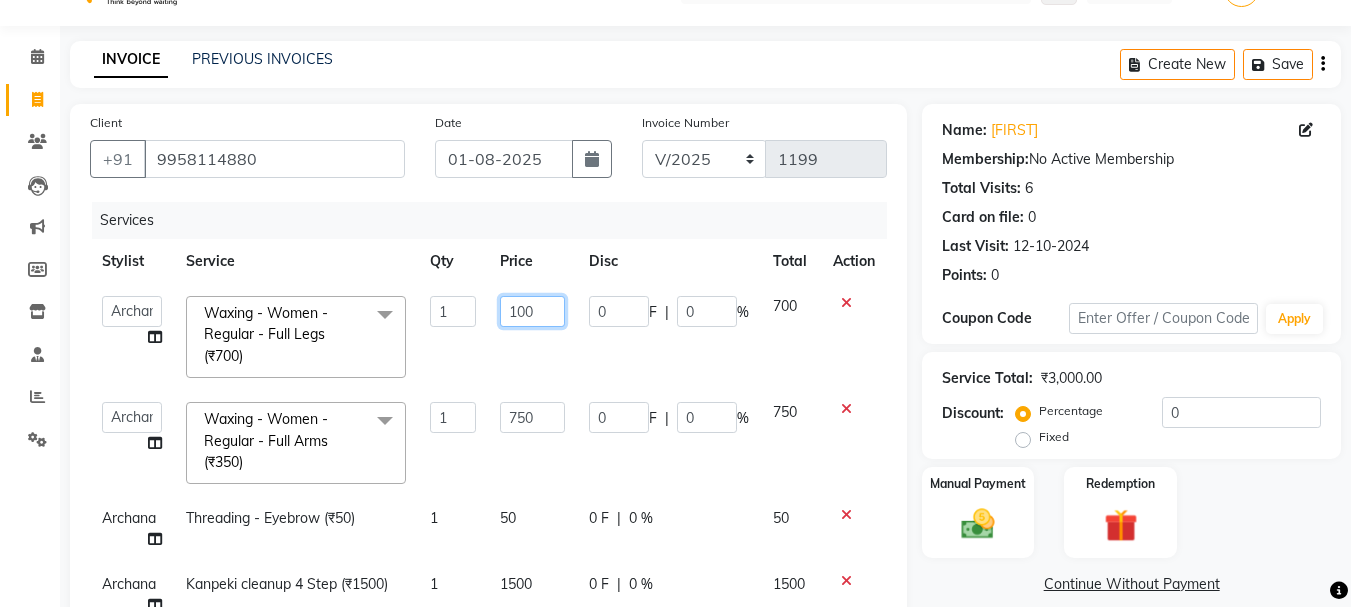 type on "1000" 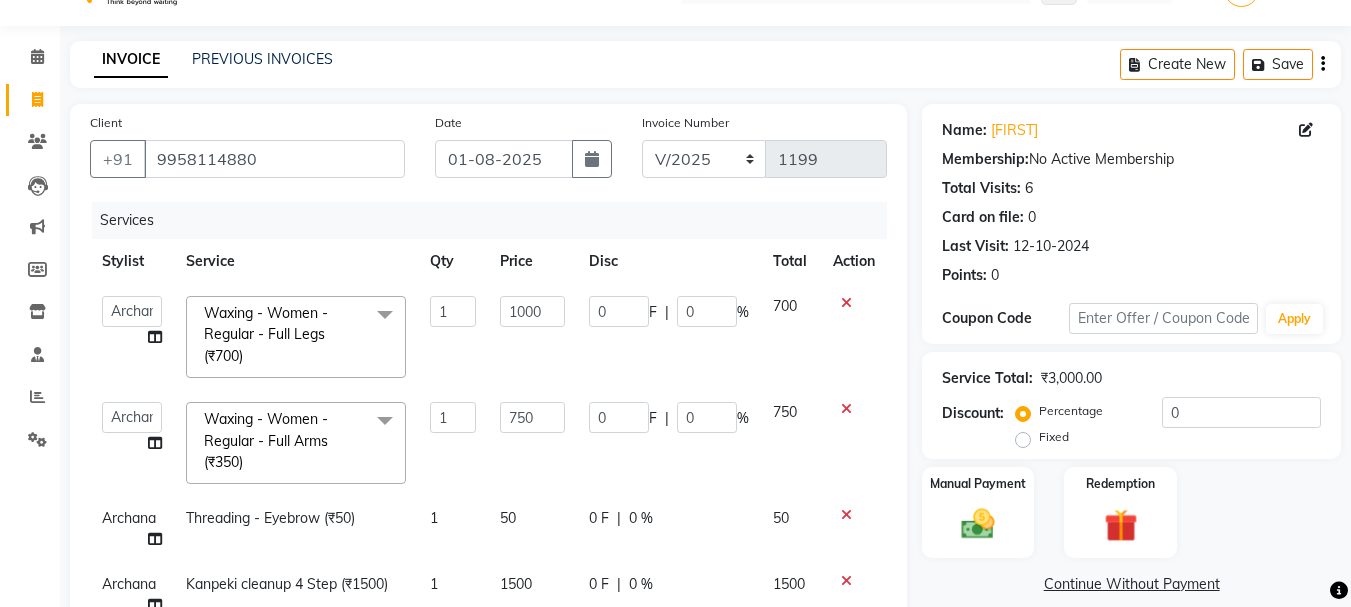 click on "[FIRST]   A [NAME]   [FIRST]   BAPAN   [FIRST]    [FIRST]  [FIRST] [LAST]  [FIRST]  [FIRST]  [FIRST] [FIRST] [FIRST] [FIRST] [FIRST] [FIRST]  [SERVICE] - Women - Regular  - Full Legs (₹700)  x [PRODUCT]  -full Face  (₹350) [PRODUCT]  - Neck  (₹200) [PRODUCT]  - Stomach  (₹700) [PRODUCT]  - Back  (₹700) [PRODUCT]  - Arms  (₹600) [PRODUCT]  - full Legs  (₹800) [PRODUCT]  - Half Legs  (₹550) [PRODUCT]  - Hands/Feet 400 (₹400) [PRODUCT]  - Full Body Bleach  (₹3000)  [SERVICE] (₹350) [SERVICE] (₹200) [PACKAGE_NAME] (₹2000) [PACKAGE_NAME] (₹1000) [SERVICE] [SERVICE] (₹2000) [SERVICE] (₹2500) [MEMBERSHIP_NAME] (₹7500) [SERVICE] (₹0) [SERVICE] (₹1000) [SERVICE] (₹0) [PACKAGE_NAME] (₹3320) [PACKAGE_NAME] (₹3500) [SERVICE] [SERVICE] IS DONE AND 2 SITING IS LEFT (₹12000) [PACKAGE_NAME] (₹1500) 1 1000" 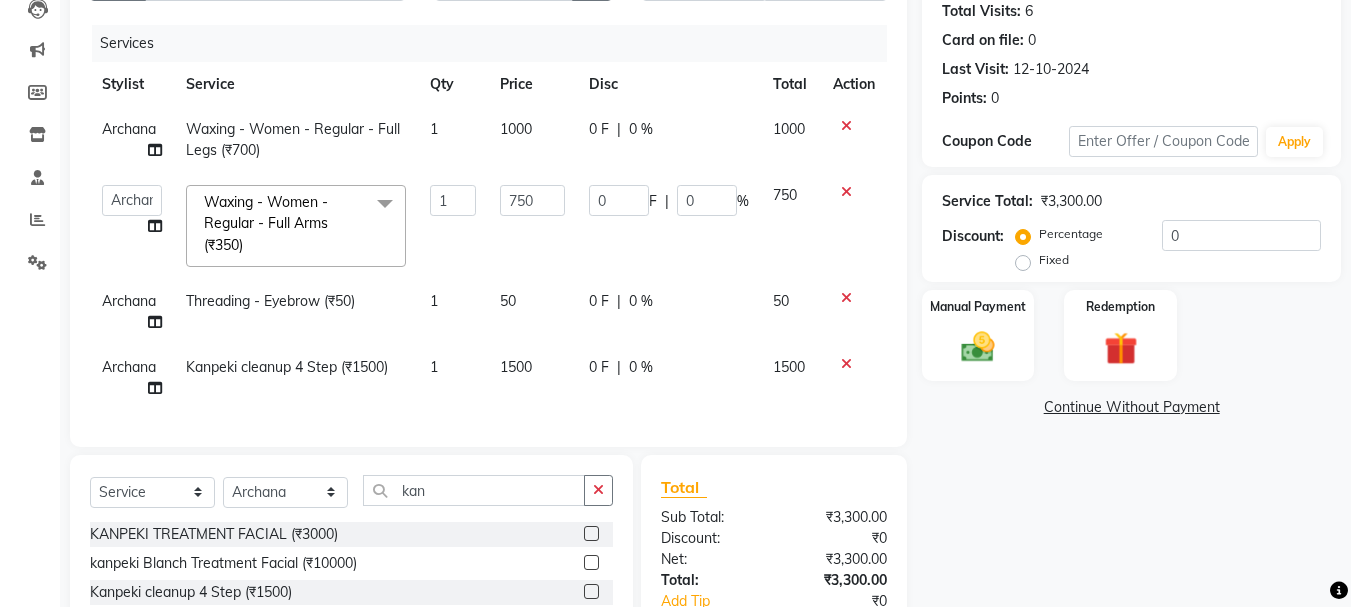 scroll, scrollTop: 368, scrollLeft: 0, axis: vertical 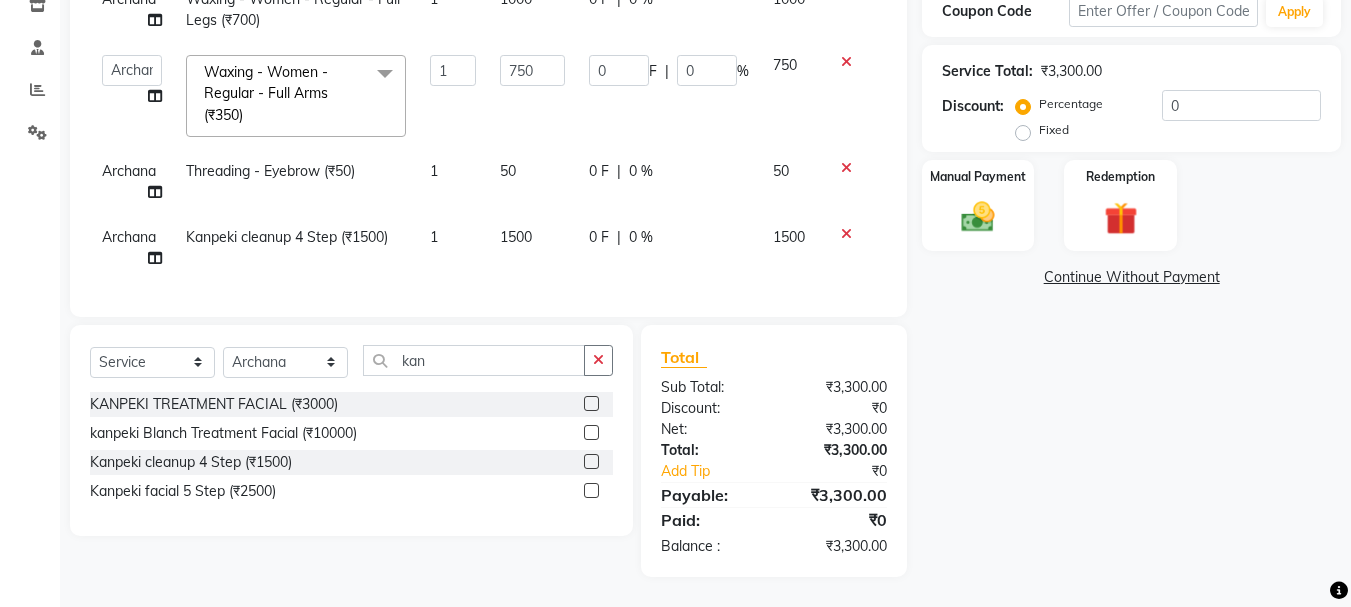 click on "Name: [FIRST]  Membership:  No Active Membership  Total Visits:  6 Card on file:  0 Last Visit:   [DATE] Points:   0  Coupon Code Apply Service Total:  ₹3,300.00  Discount:  Percentage   Fixed  0 Manual Payment Redemption  Continue Without Payment" 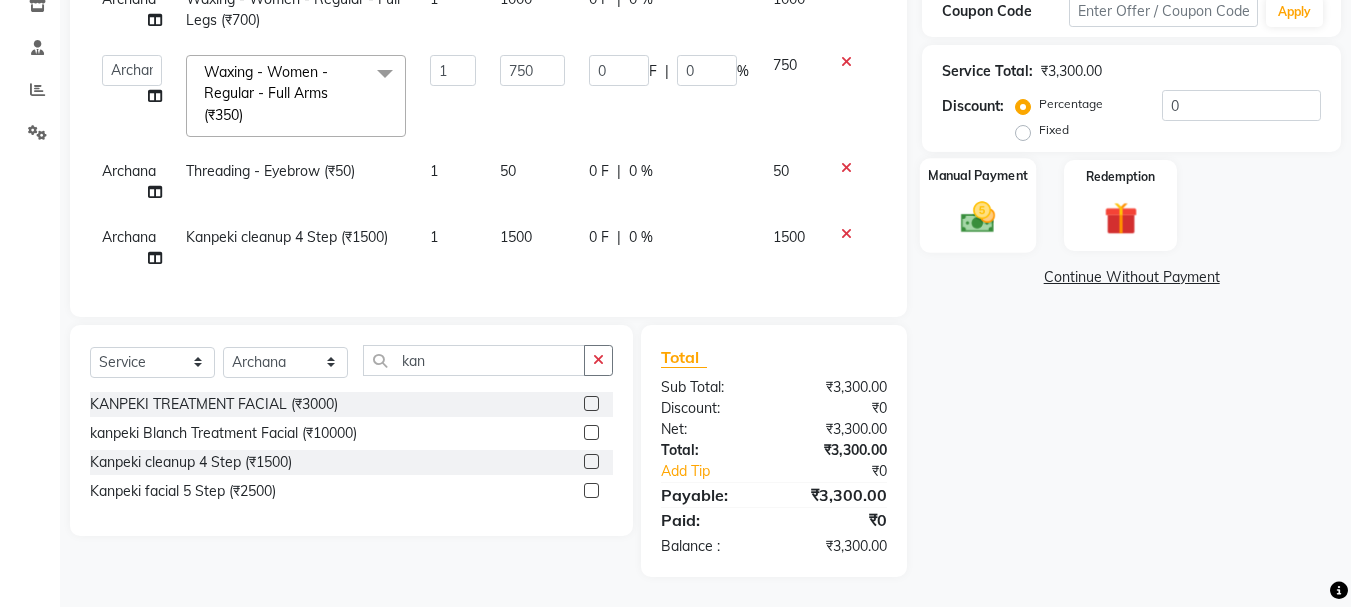 click 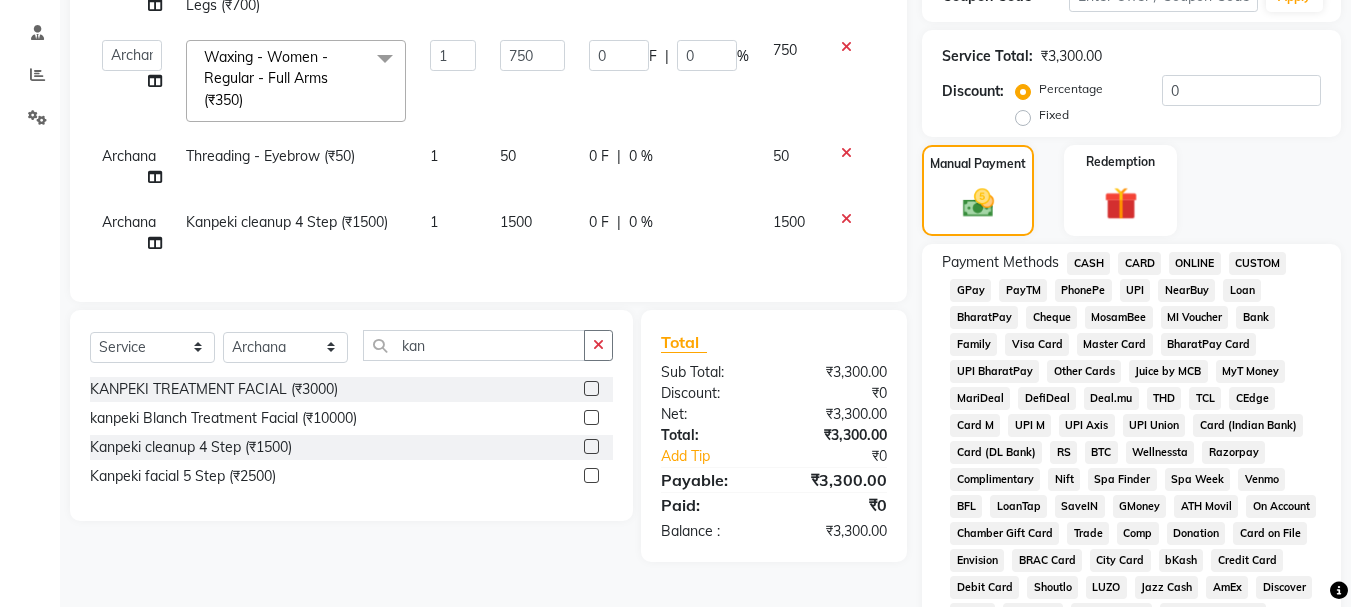 click on "ONLINE" 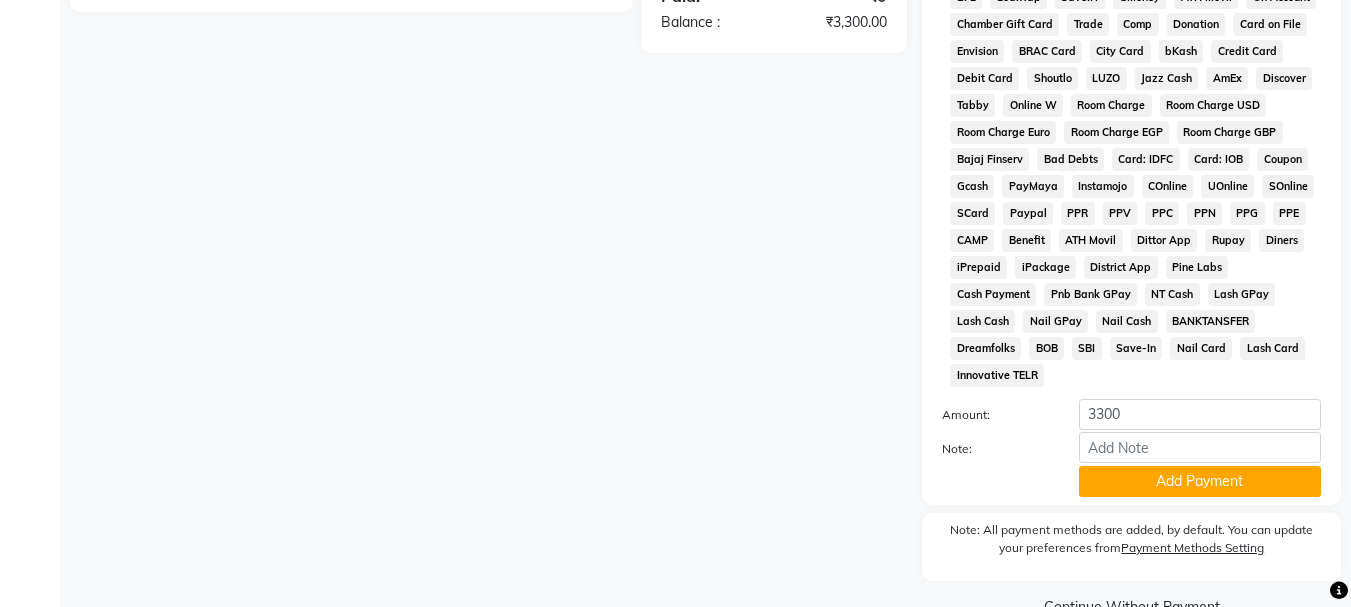 scroll, scrollTop: 895, scrollLeft: 0, axis: vertical 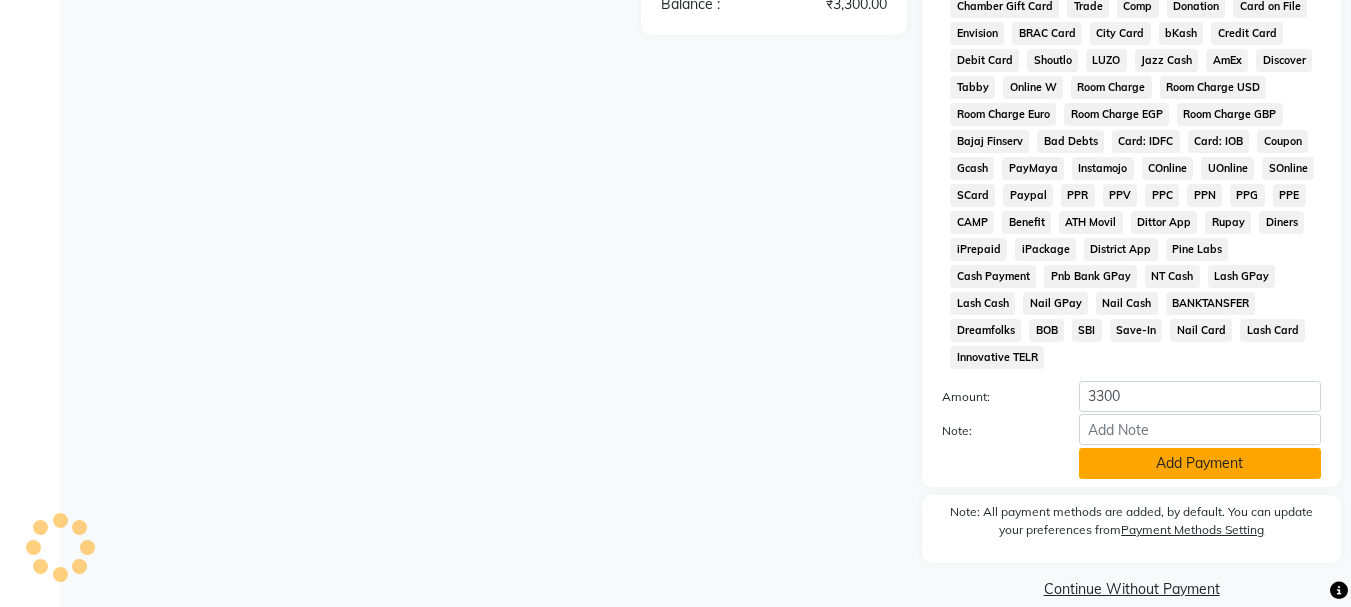 click on "Add Payment" 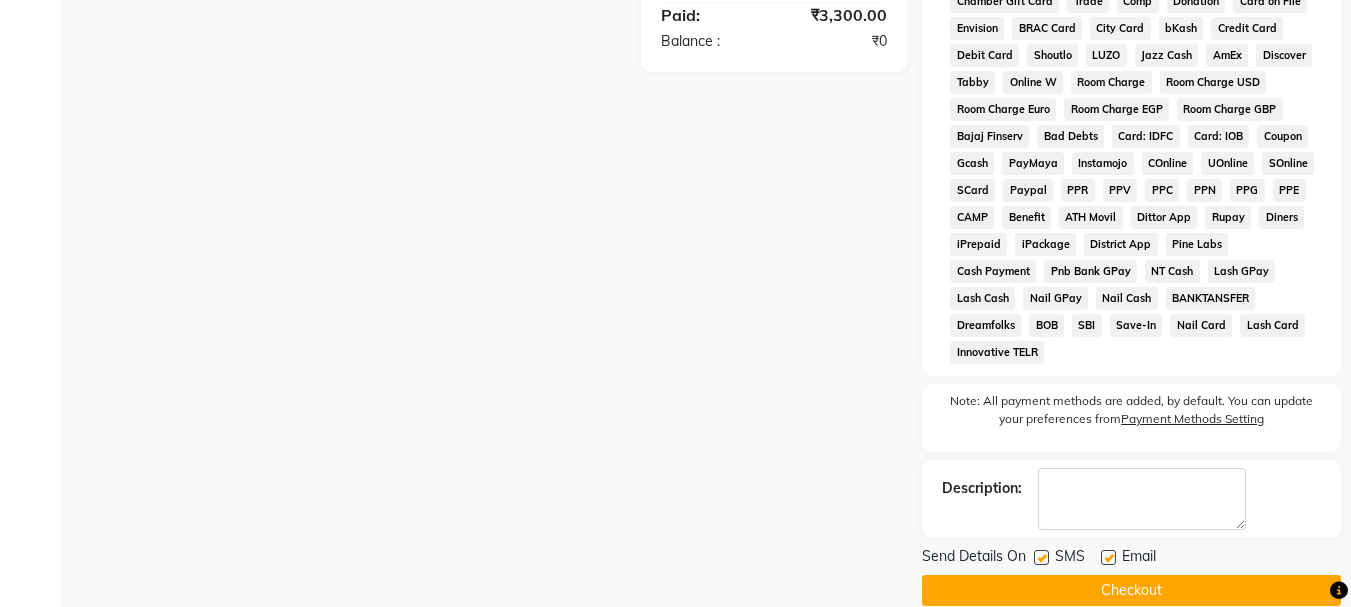 scroll, scrollTop: 902, scrollLeft: 0, axis: vertical 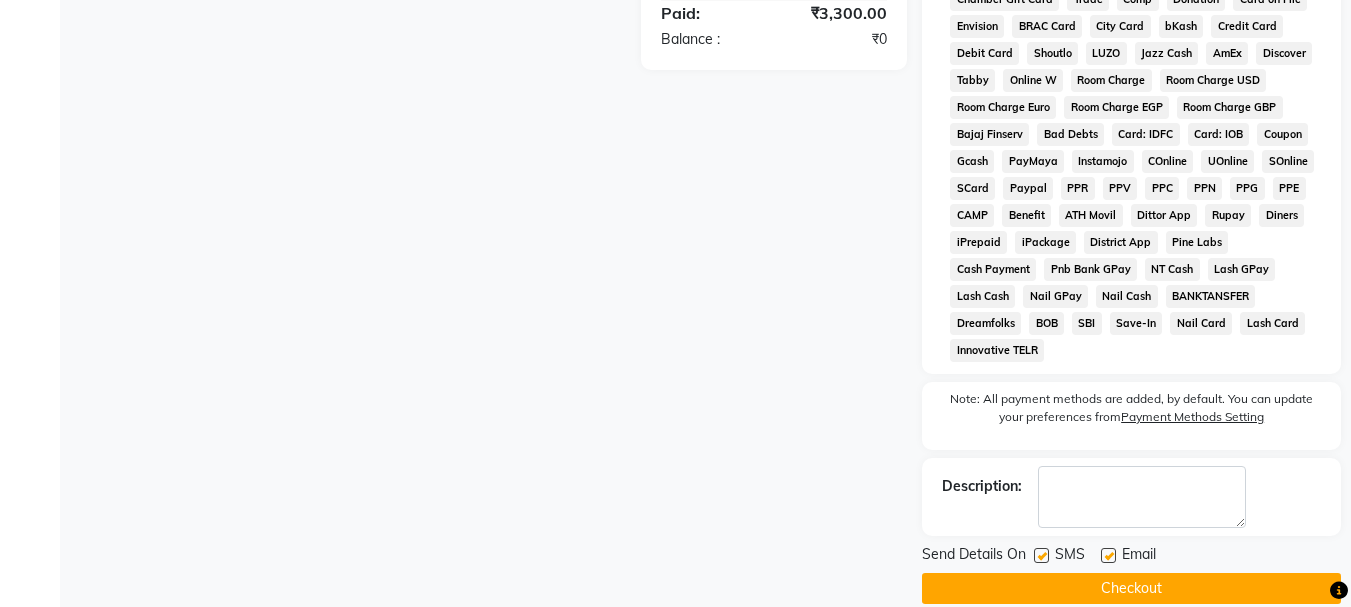 click 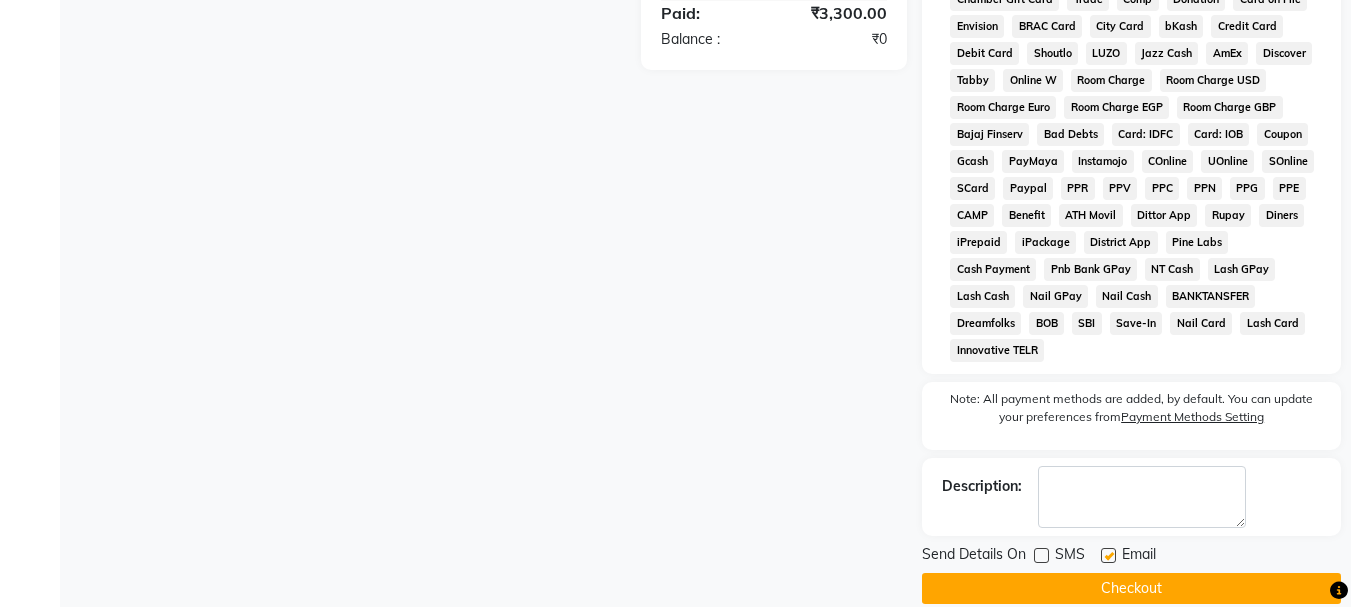 click 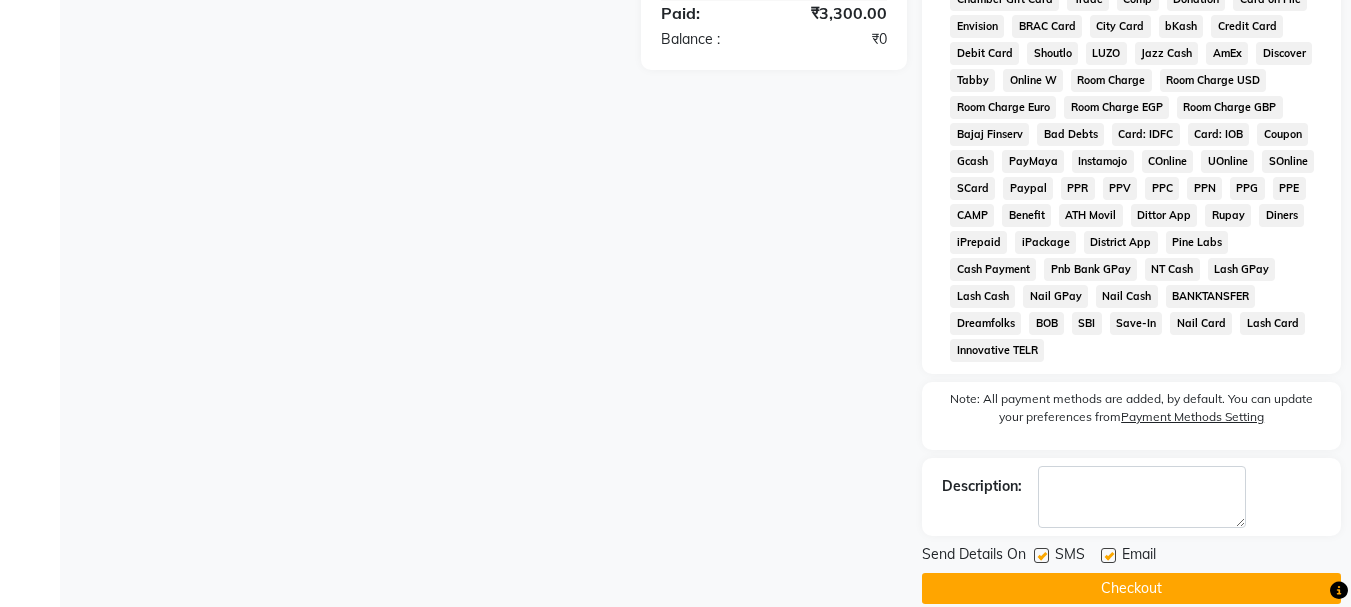 click 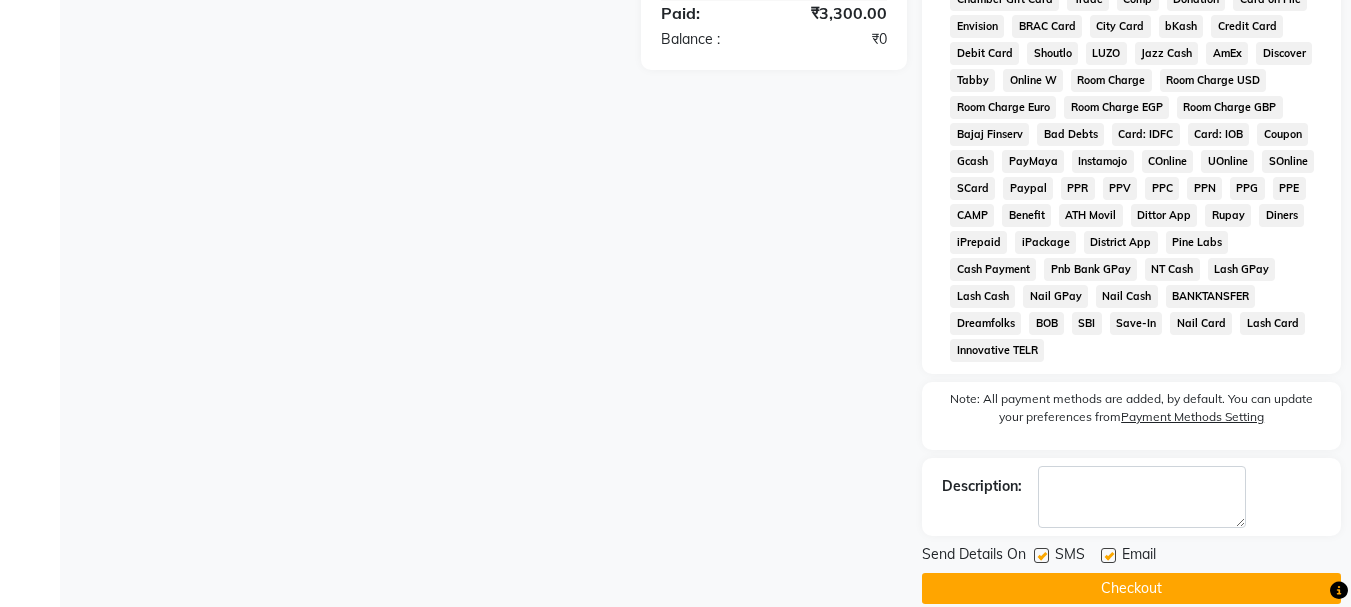 click at bounding box center (1040, 556) 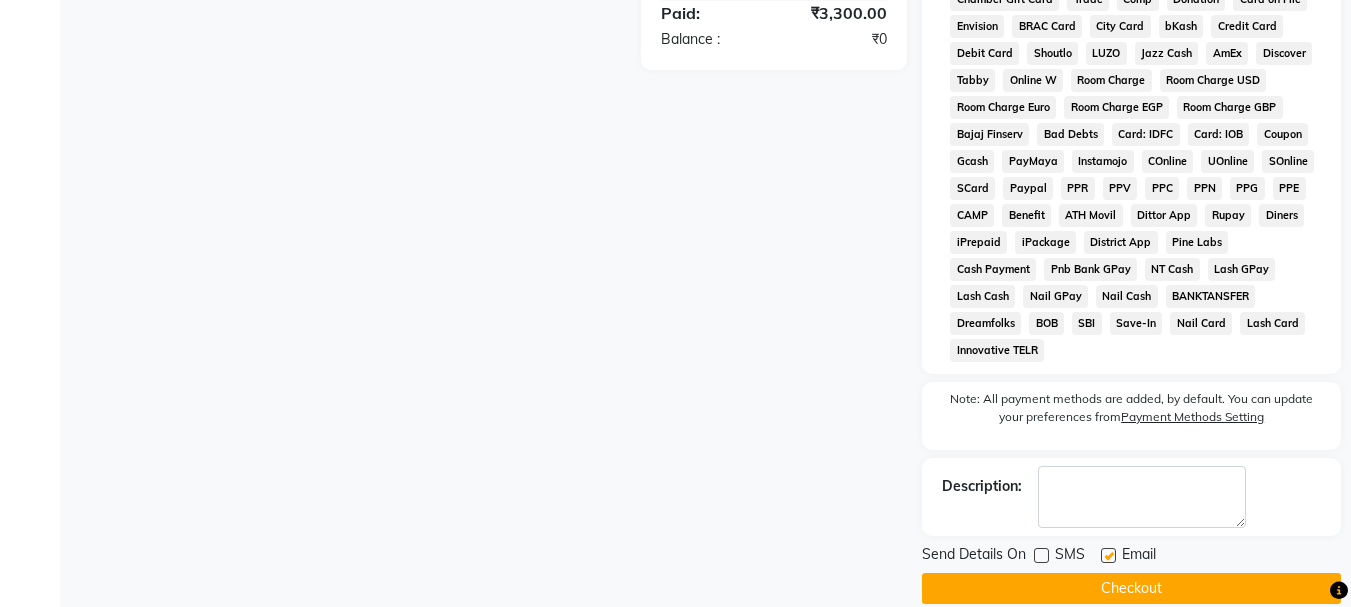 click 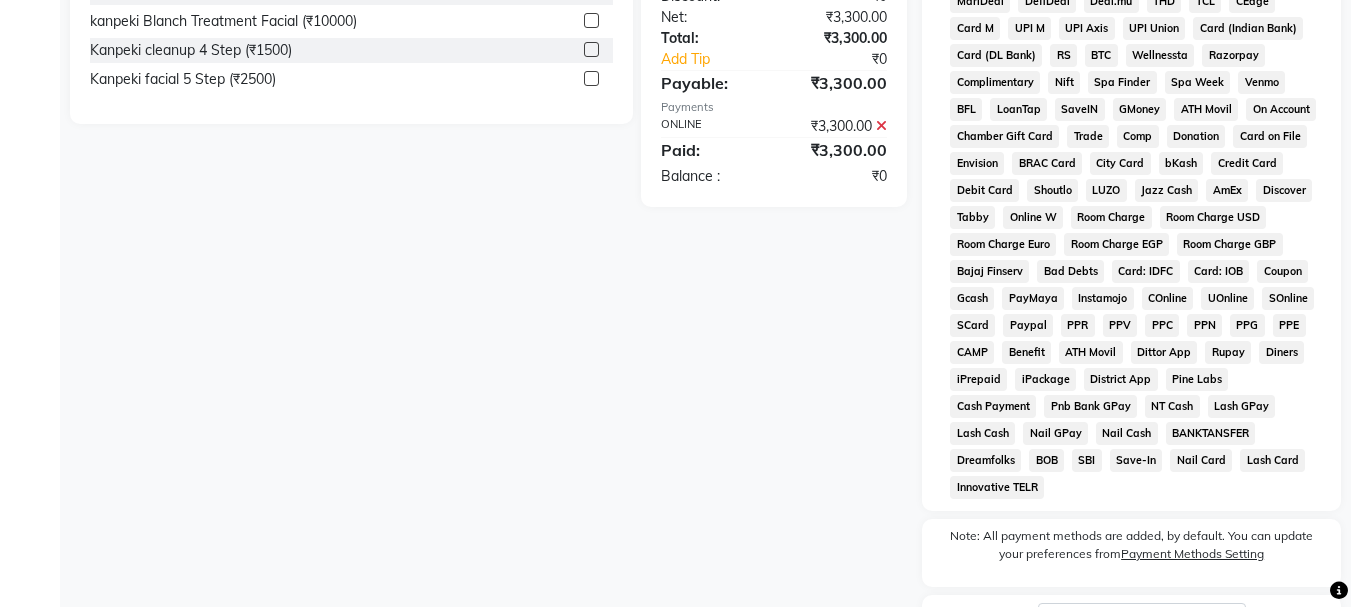 scroll, scrollTop: 902, scrollLeft: 0, axis: vertical 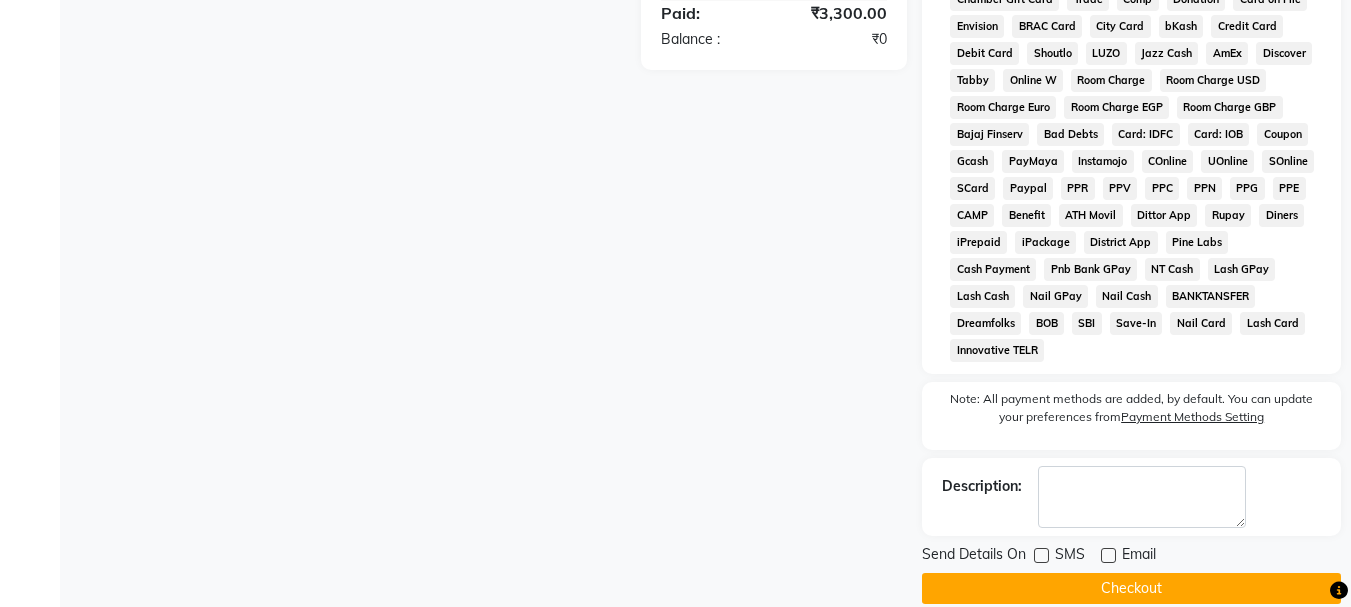 click on "Checkout" 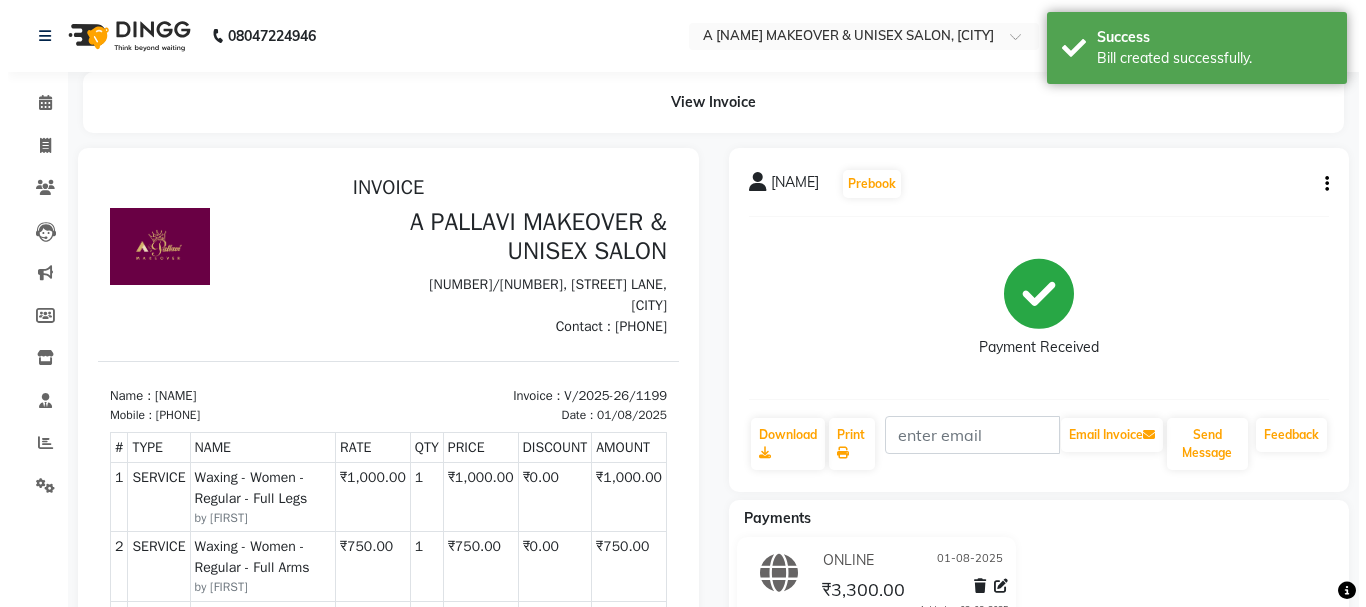 scroll, scrollTop: 0, scrollLeft: 0, axis: both 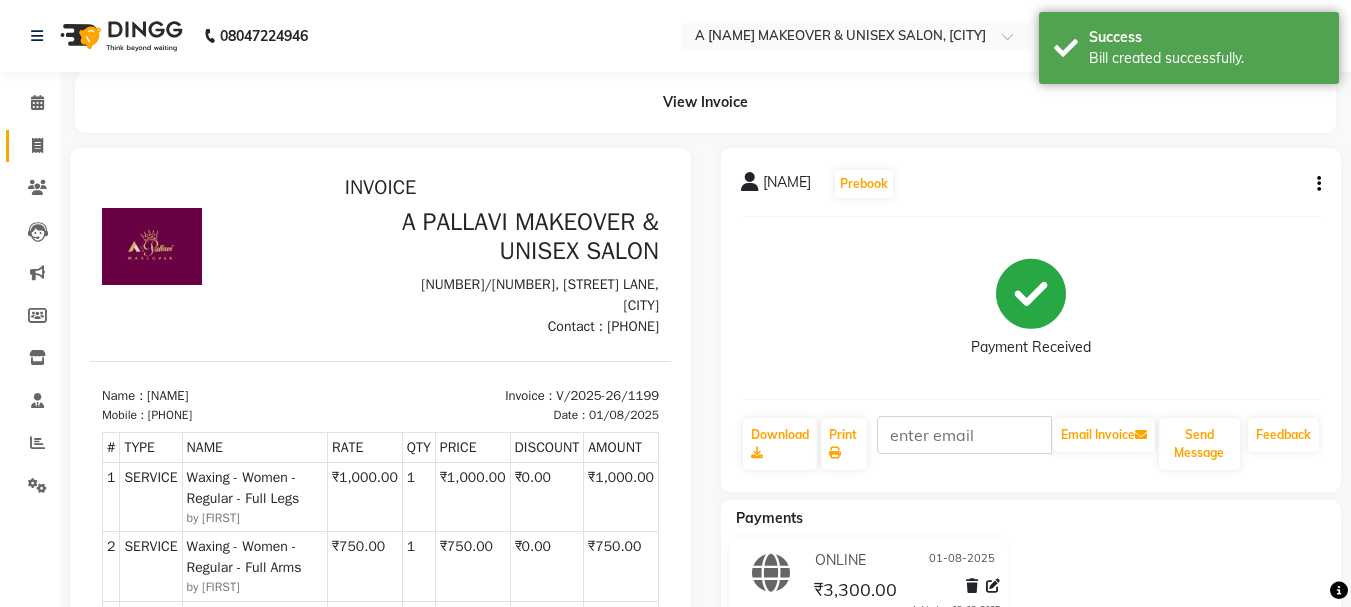 click on "Invoice" 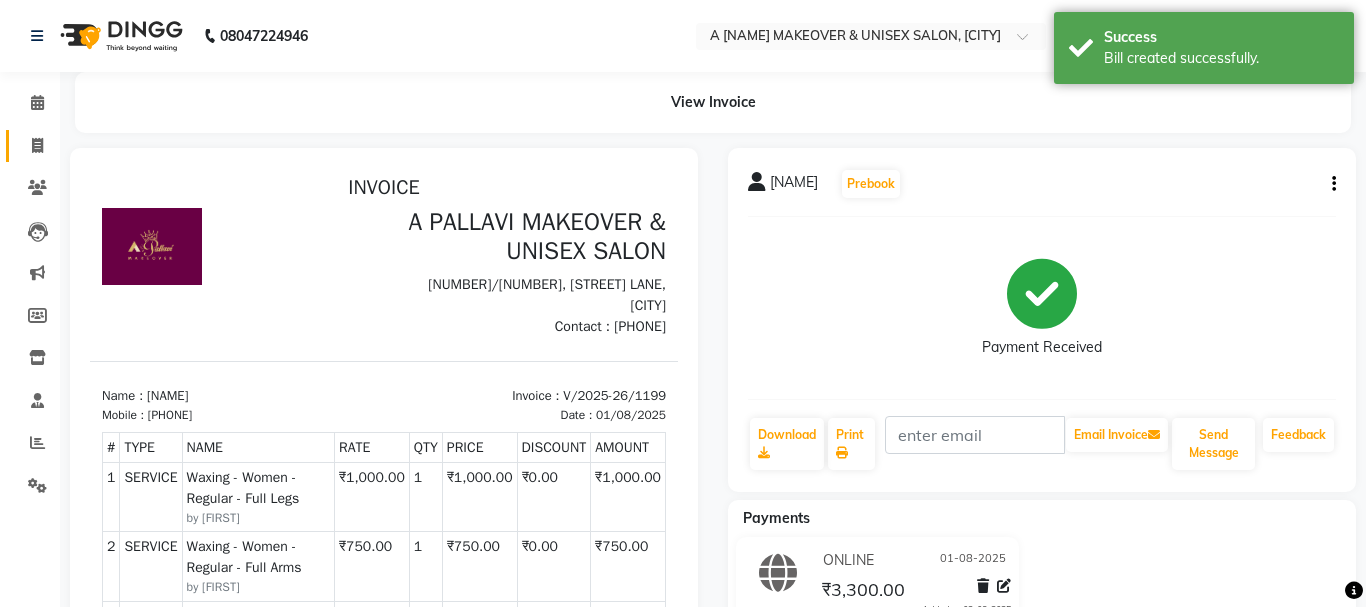 select on "3573" 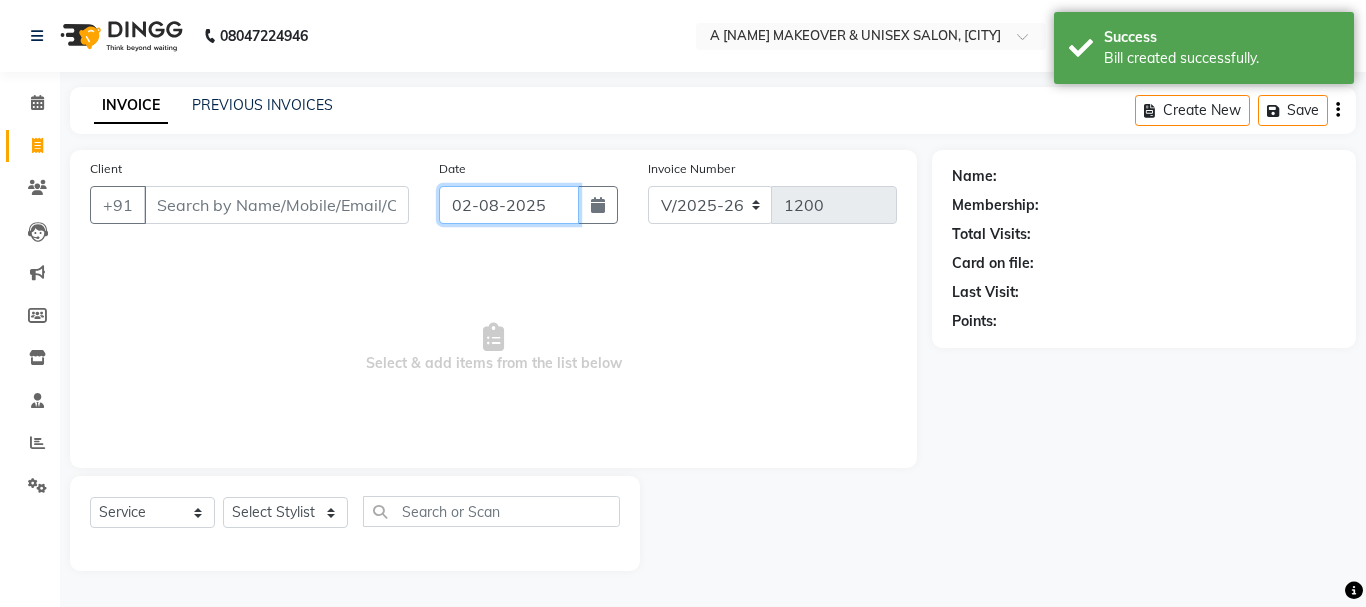 click on "02-08-2025" 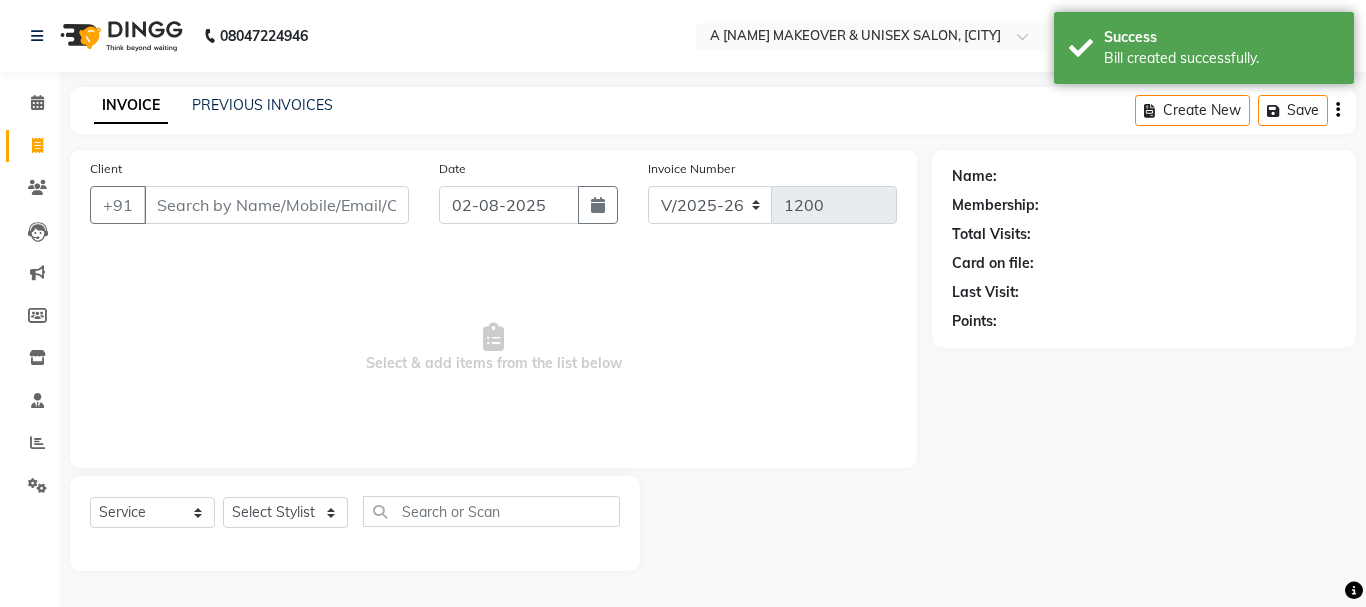 select on "8" 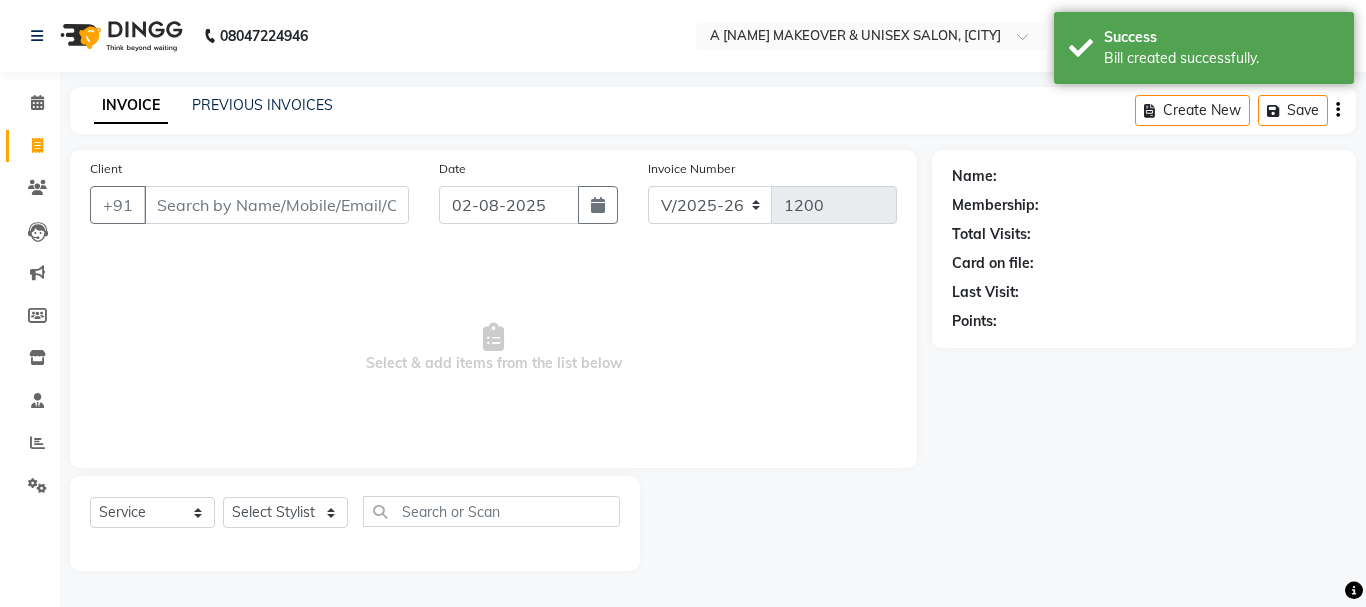 select on "2025" 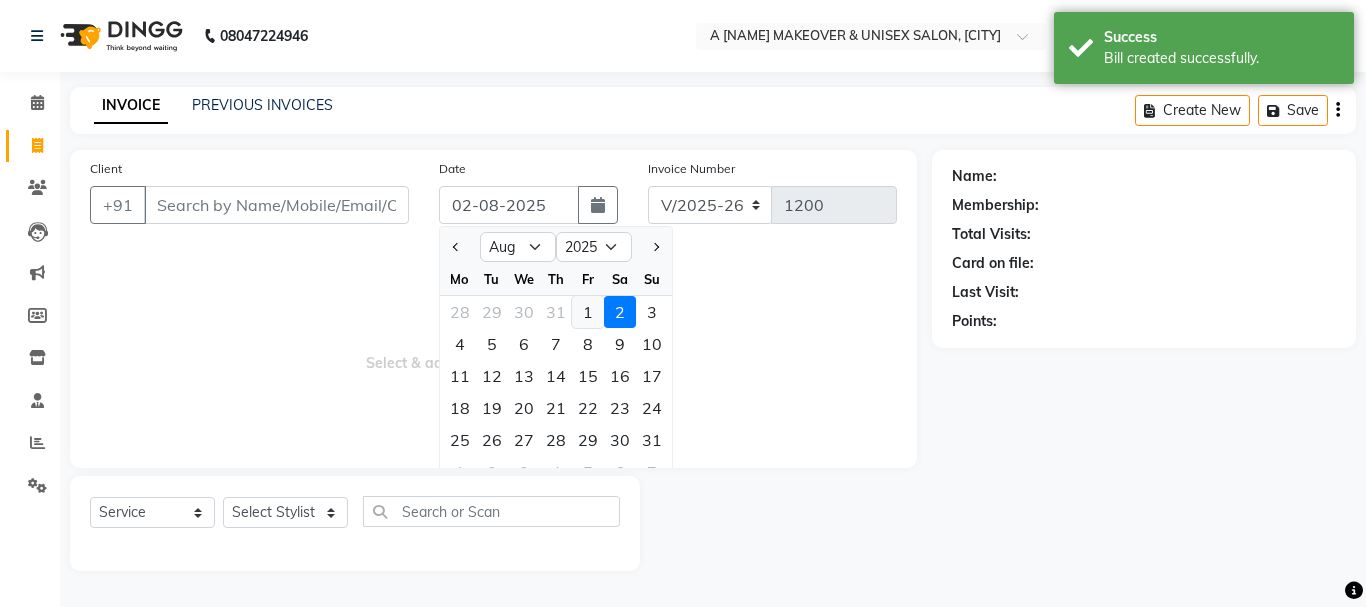 click on "1" 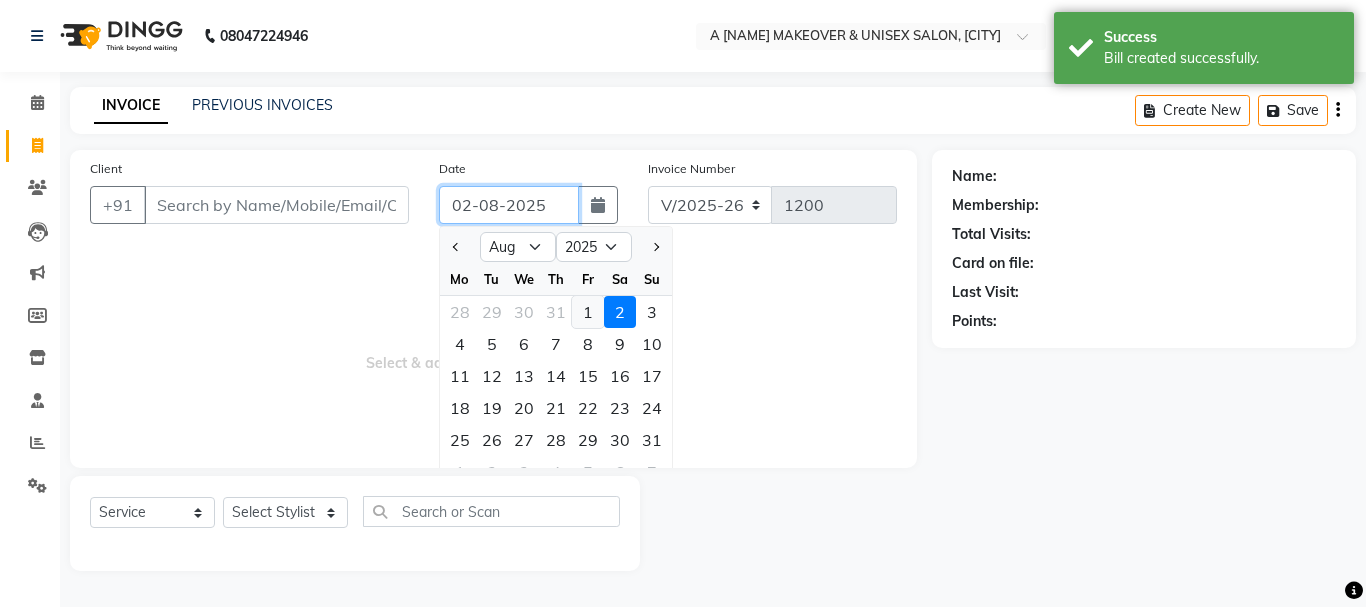 type on "01-08-2025" 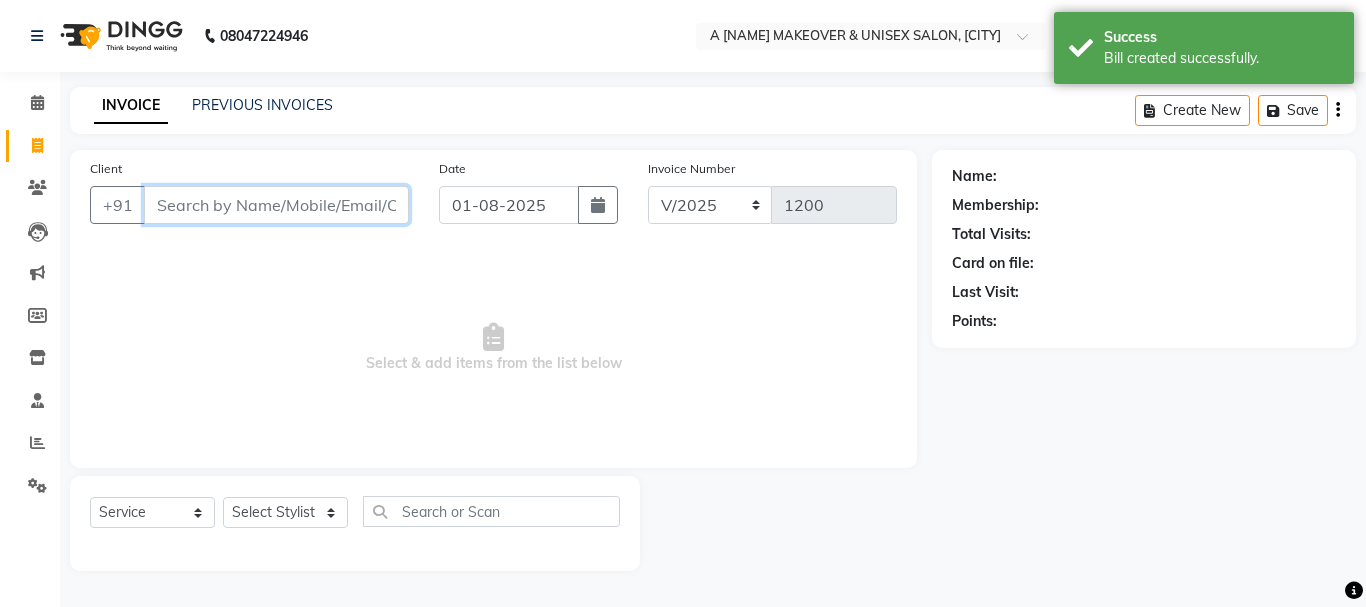 click on "Client" at bounding box center (276, 205) 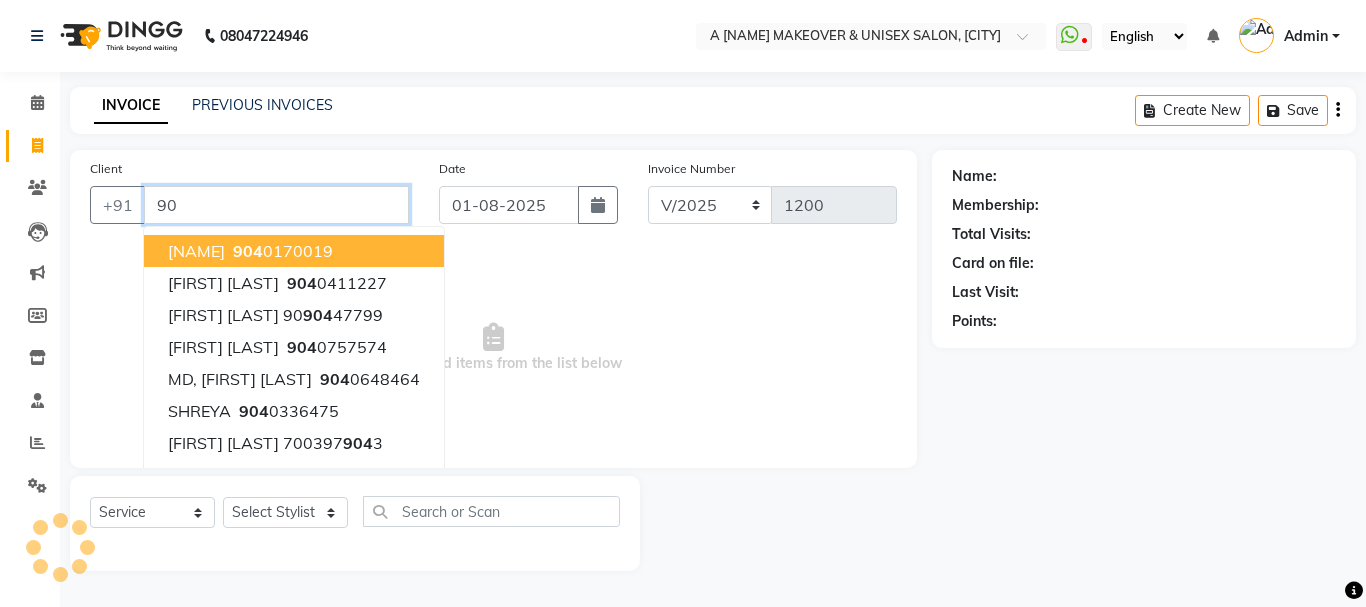 type on "9" 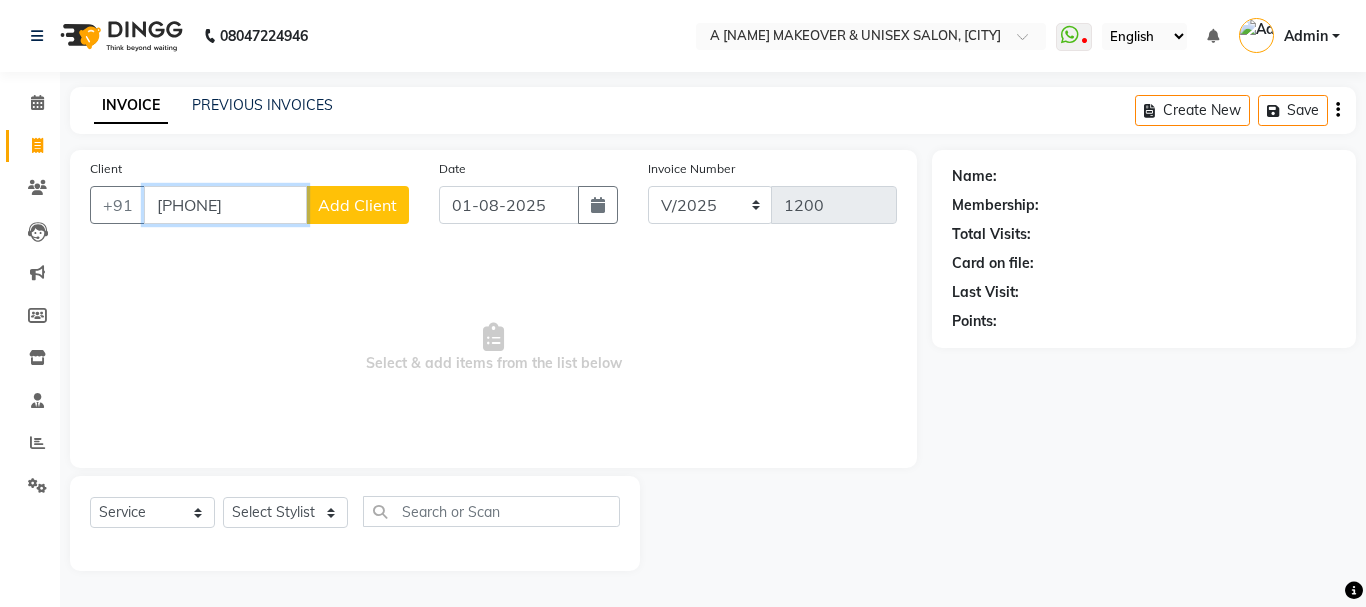 click on "[PHONE]" at bounding box center [225, 205] 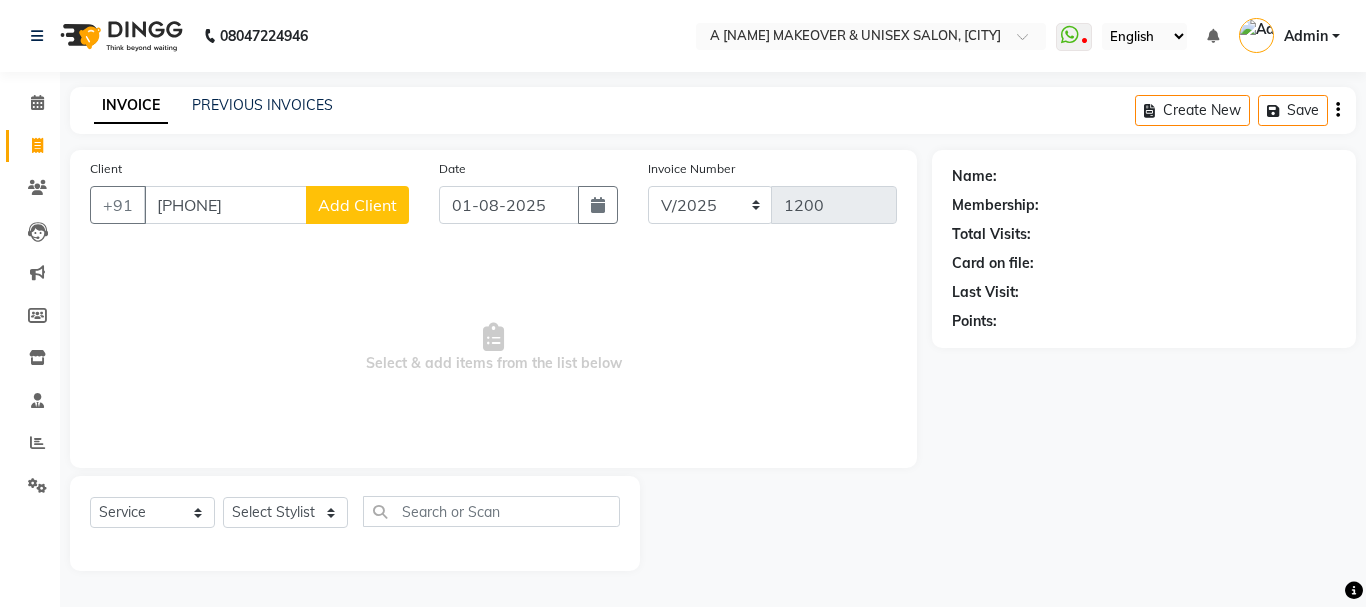 click on "Add Client" 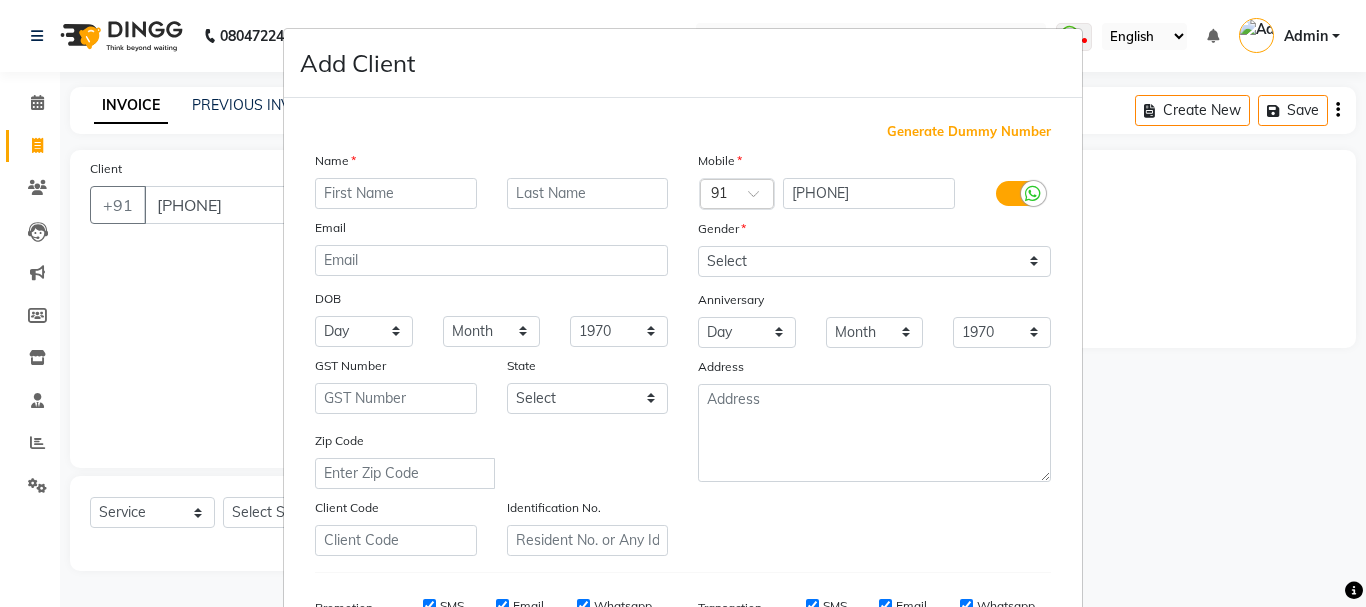 click at bounding box center (396, 193) 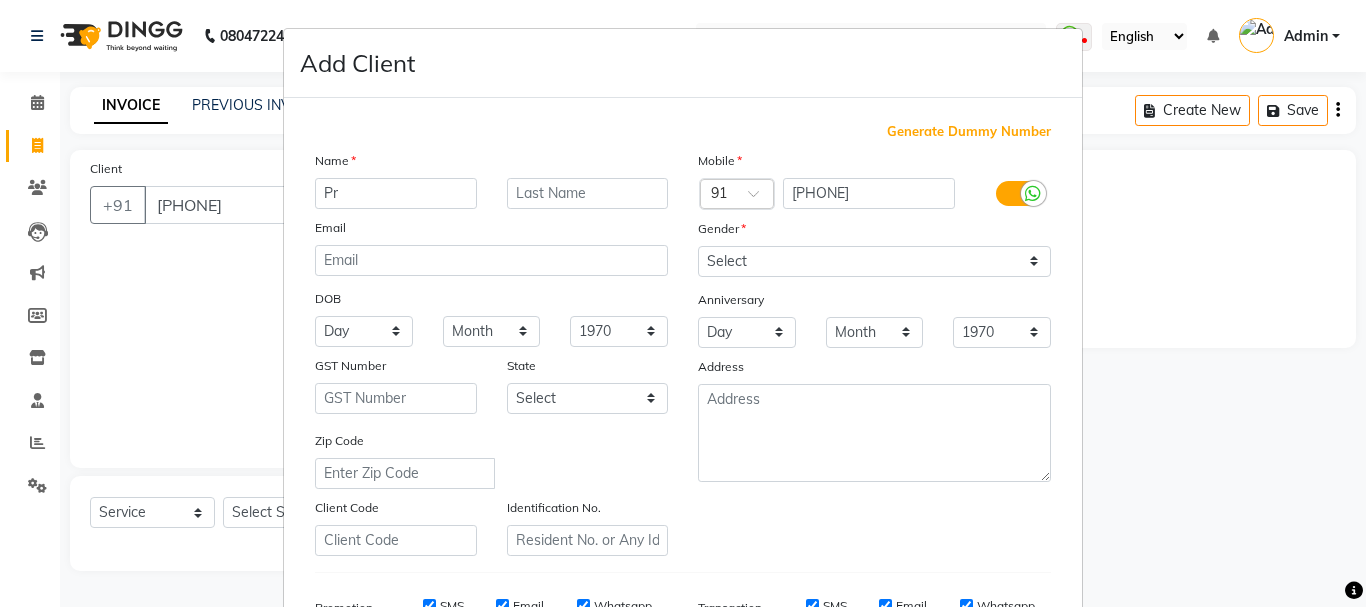 type on "P" 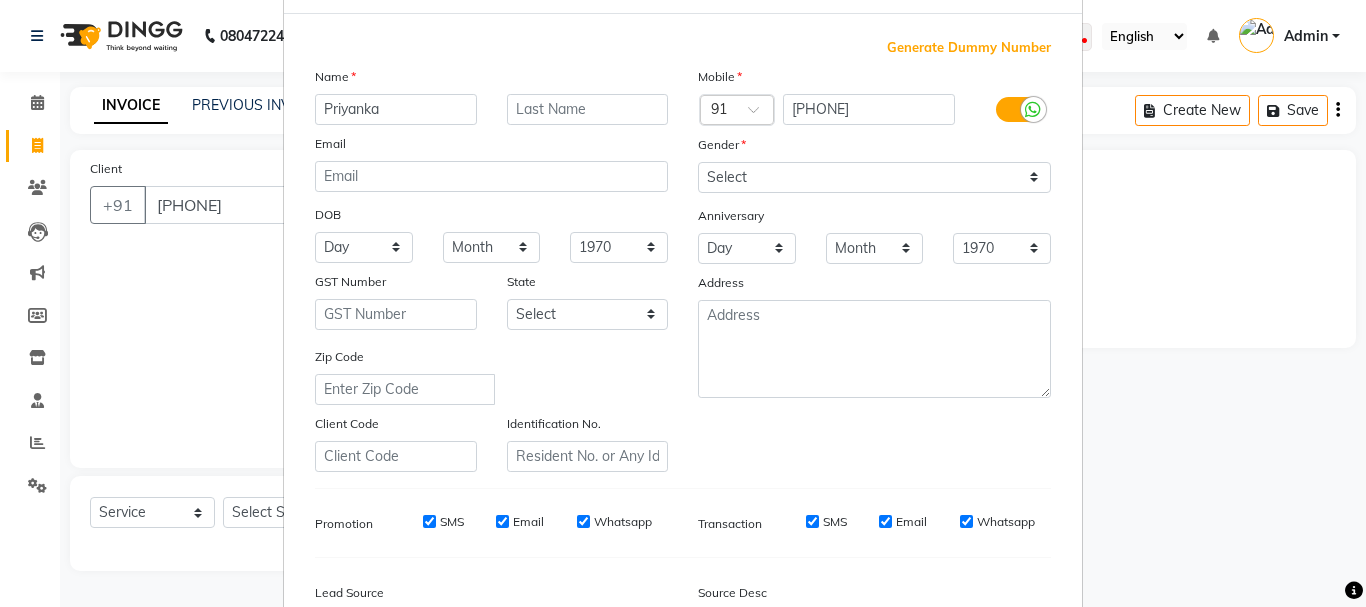 scroll, scrollTop: 200, scrollLeft: 0, axis: vertical 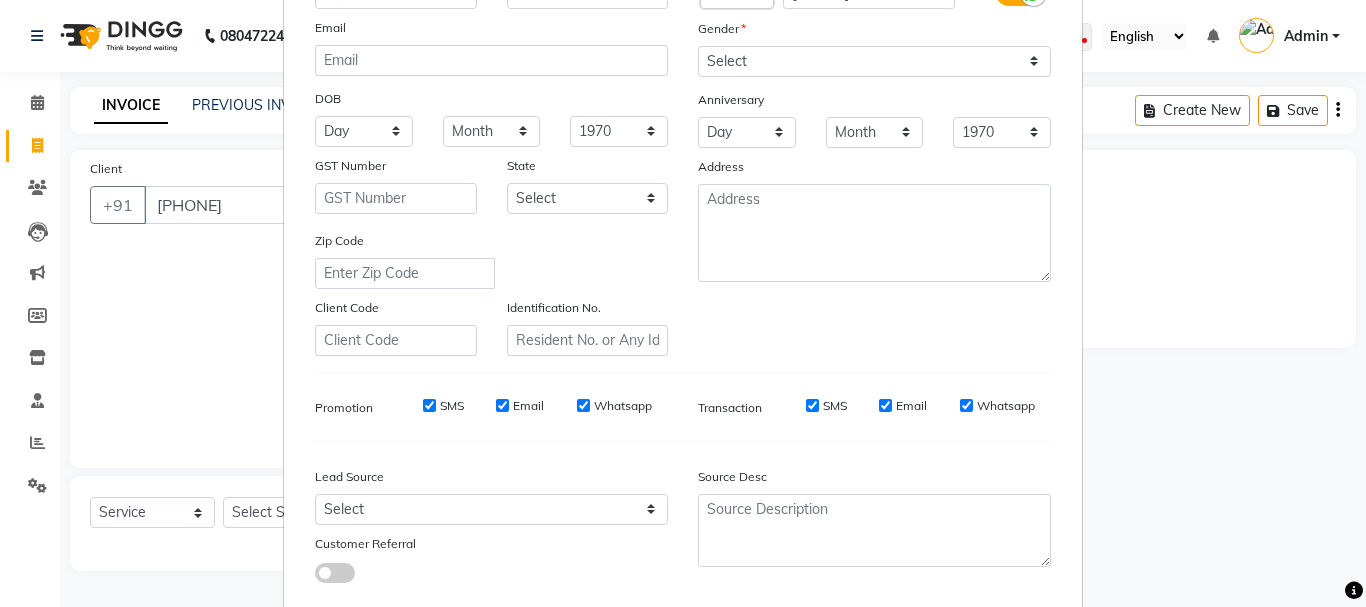 type on "Priyanka" 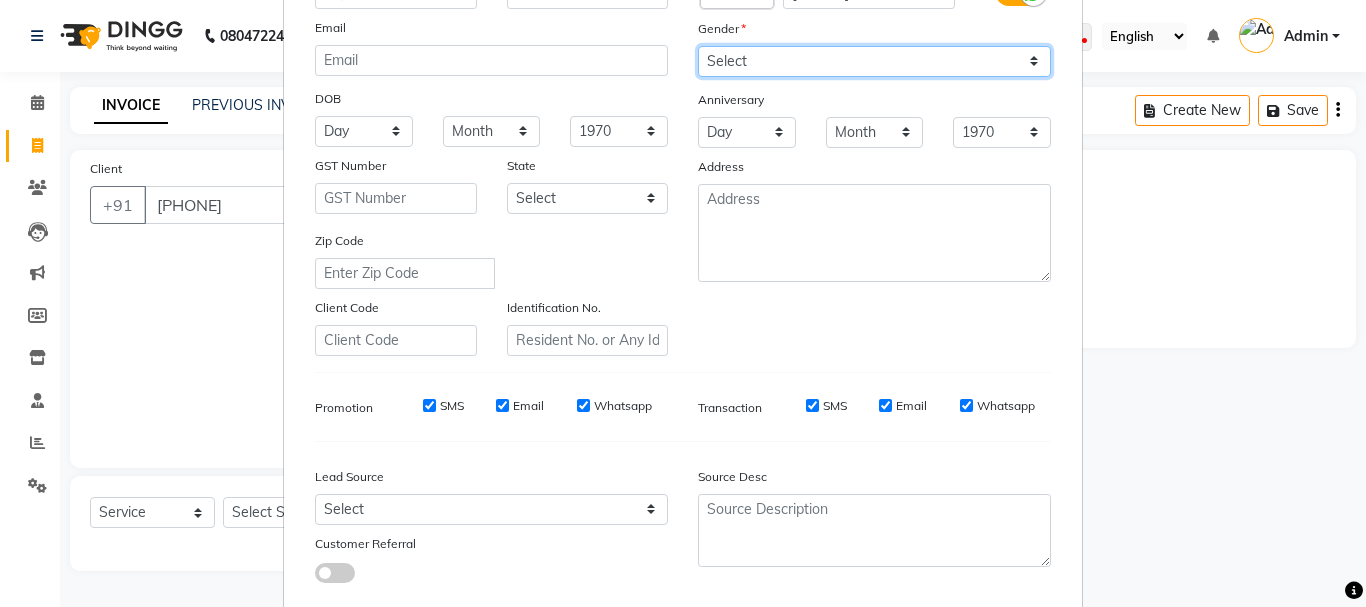 click on "Select Male Female Other Prefer Not To Say" at bounding box center [874, 61] 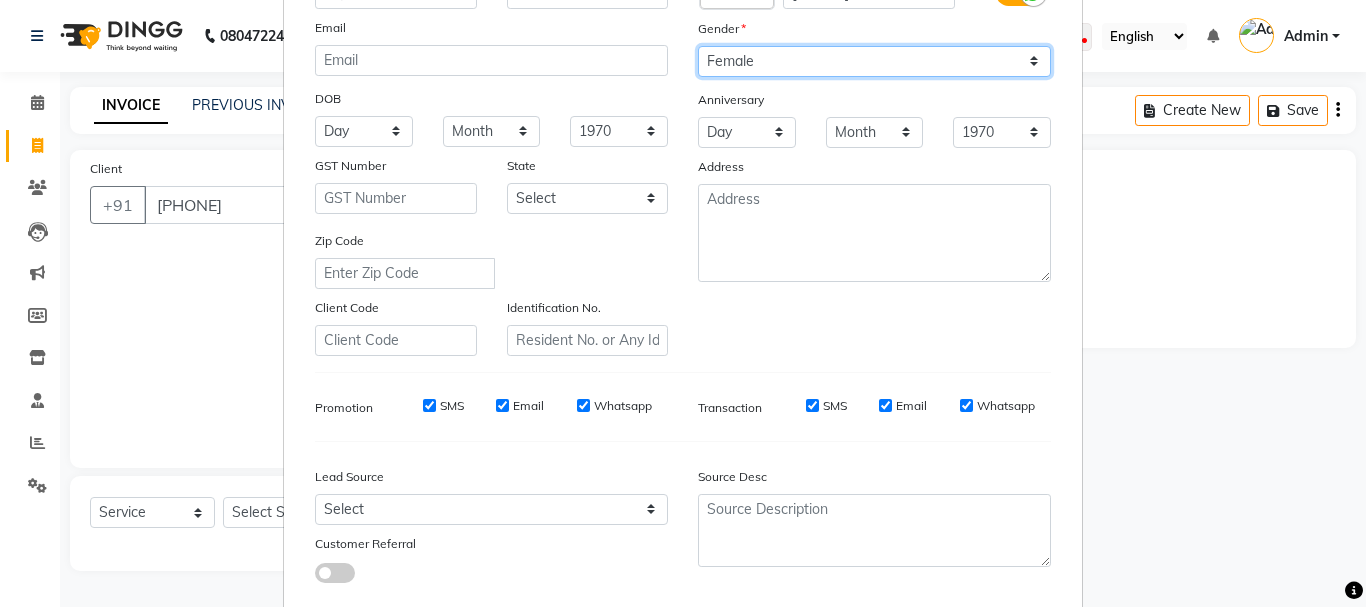 click on "Select Male Female Other Prefer Not To Say" at bounding box center (874, 61) 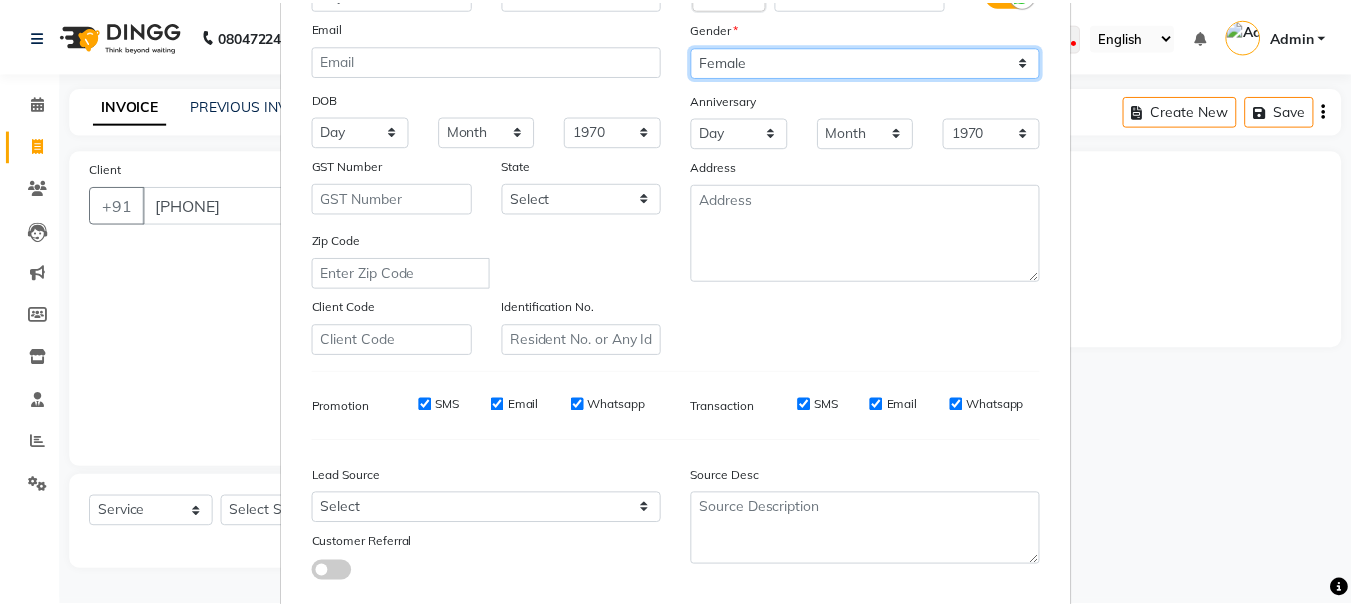 scroll, scrollTop: 316, scrollLeft: 0, axis: vertical 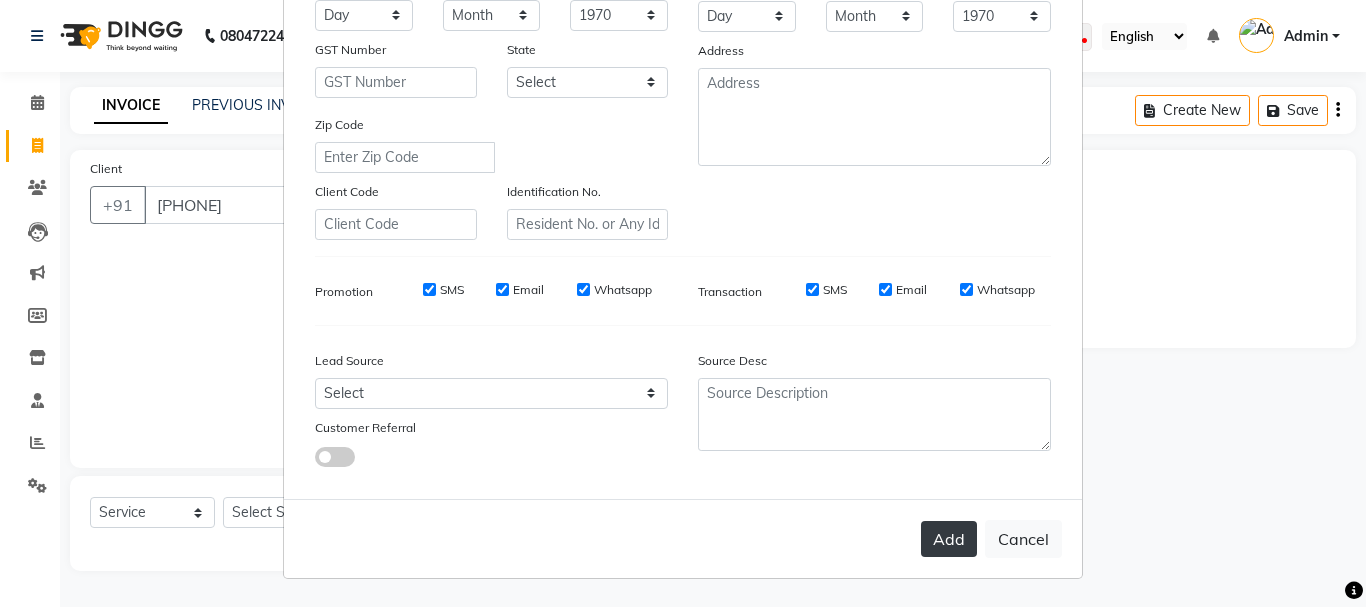 click on "Add" at bounding box center (949, 539) 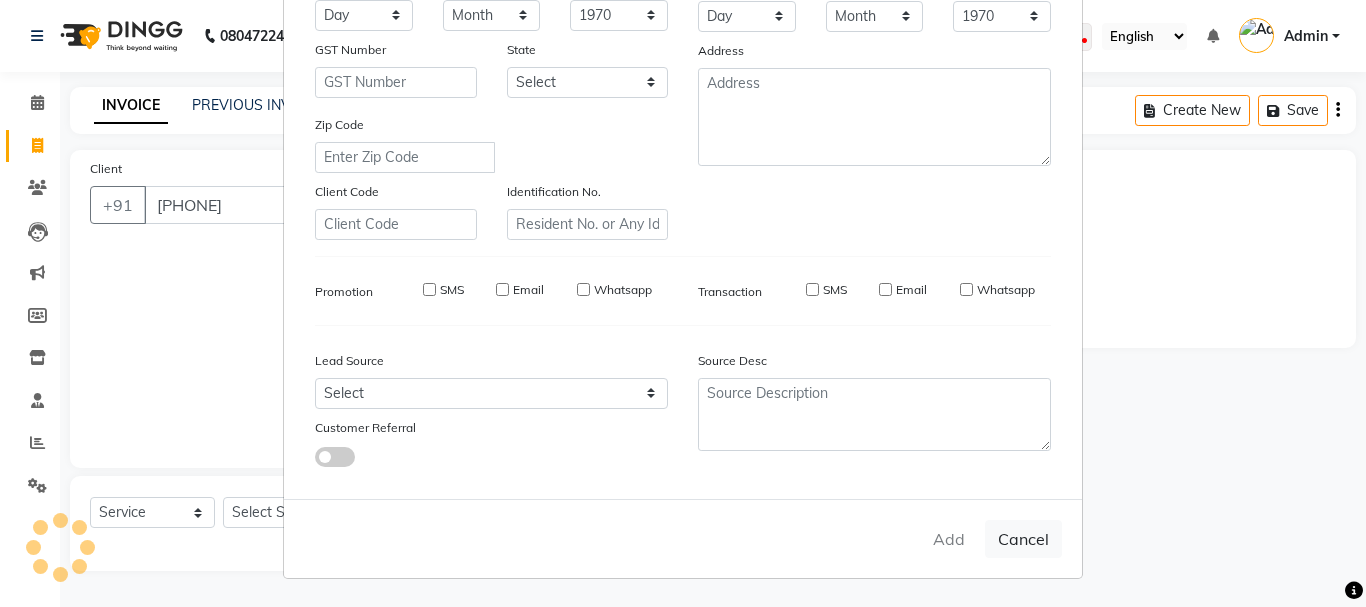 type 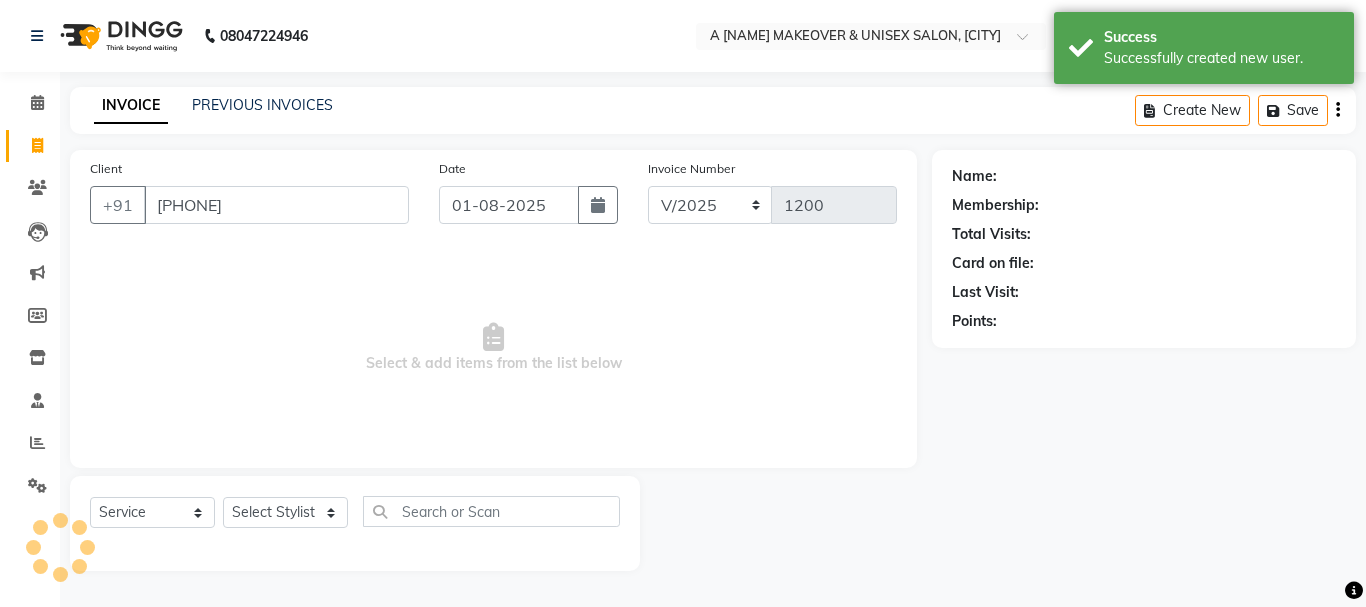 select on "1: Object" 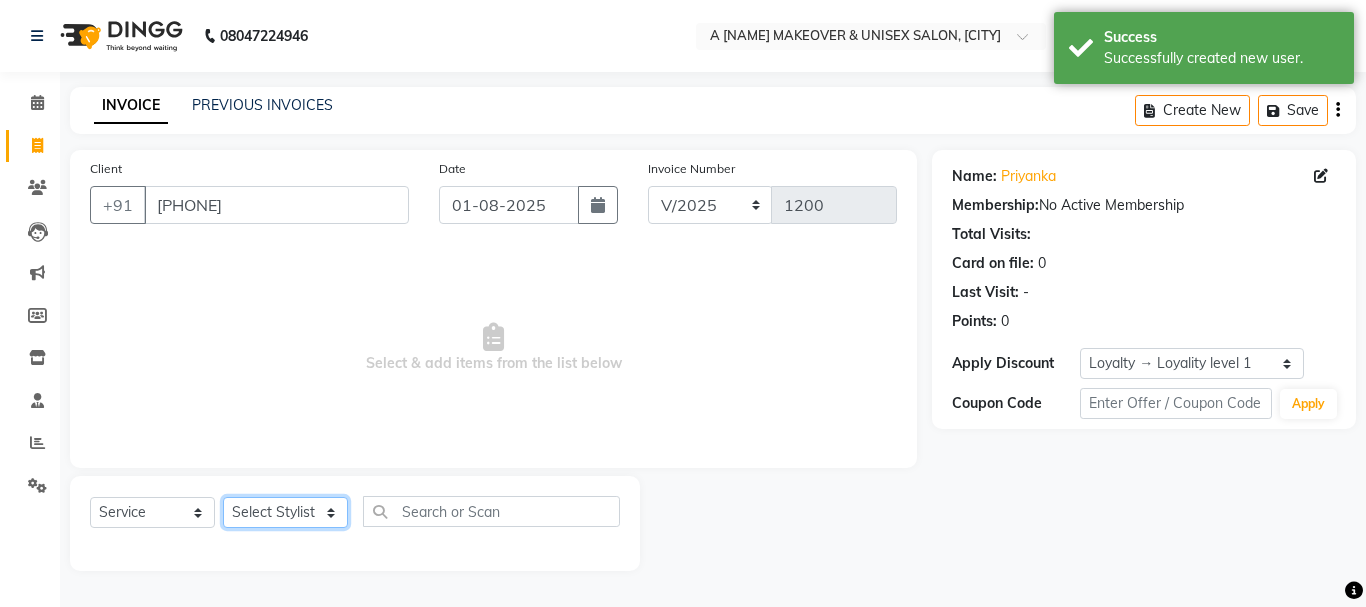 click on "Select Stylist [FIRST] A [NAME] [FIRST] BAPAN [FIRST]    [FIRST]  [FIRST] [LAST]  [FIRST]  [FIRST]  [FIRST] [FIRST] [FIRST] [FIRST] [FIRST] [FIRST]" 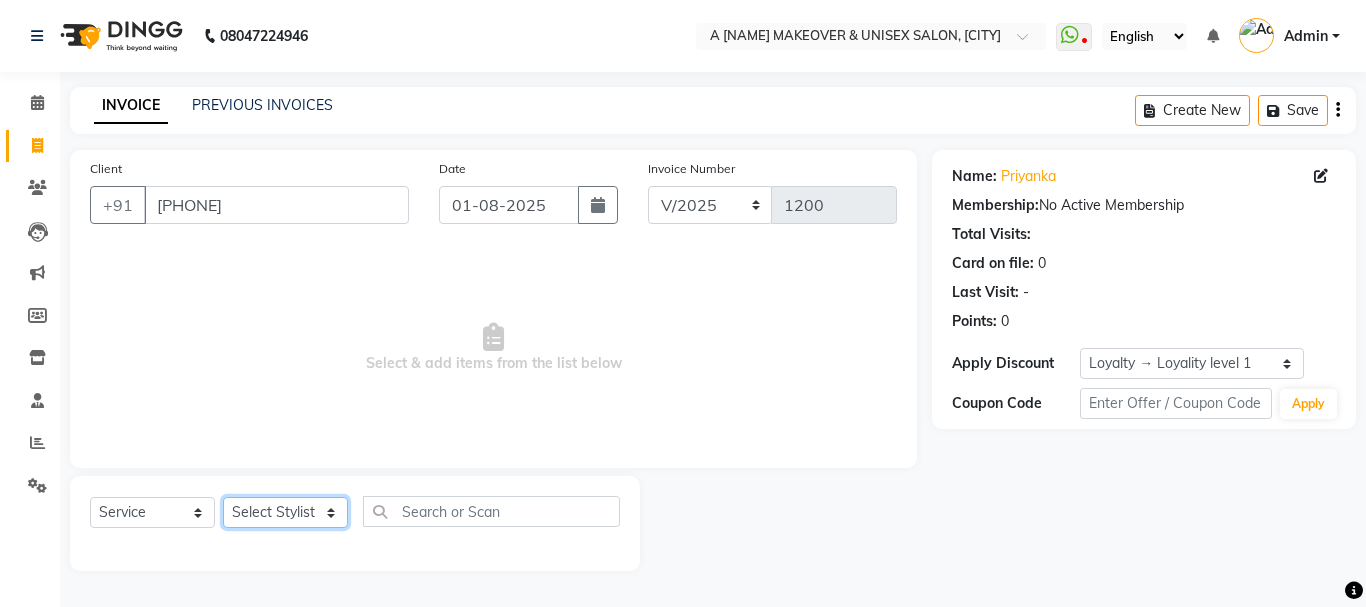 select on "60570" 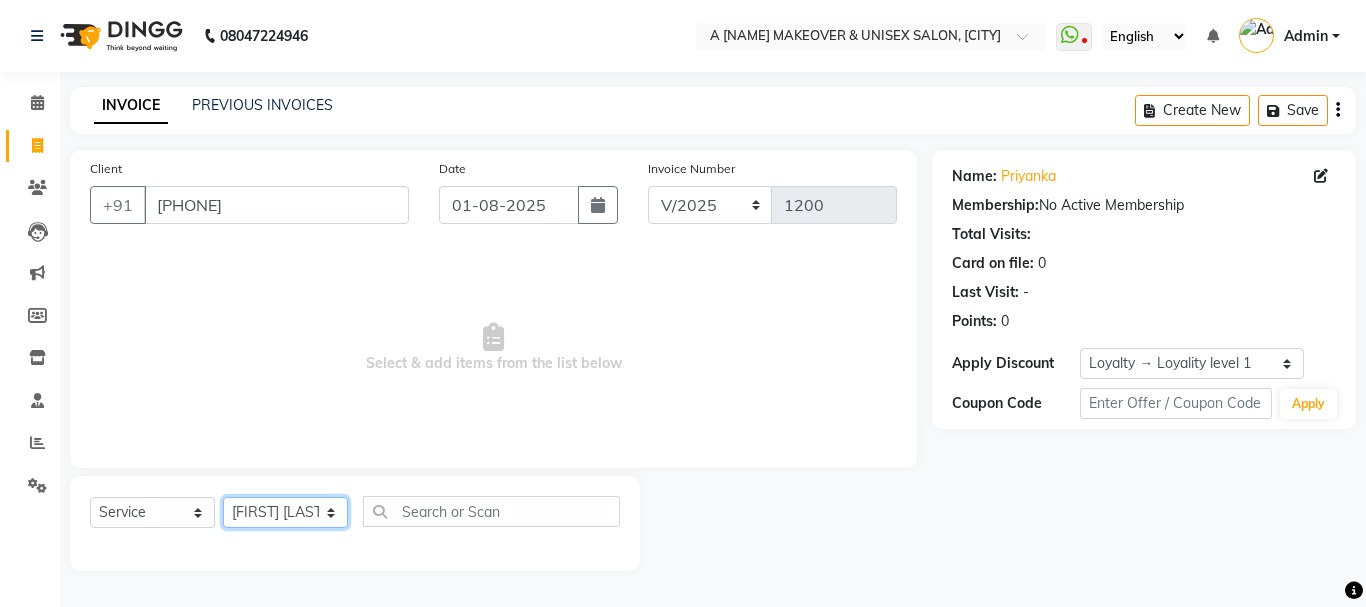 click on "Select Stylist [FIRST] A [NAME] [FIRST] BAPAN [FIRST]    [FIRST]  [FIRST] [LAST]  [FIRST]  [FIRST]  [FIRST] [FIRST] [FIRST] [FIRST] [FIRST] [FIRST]" 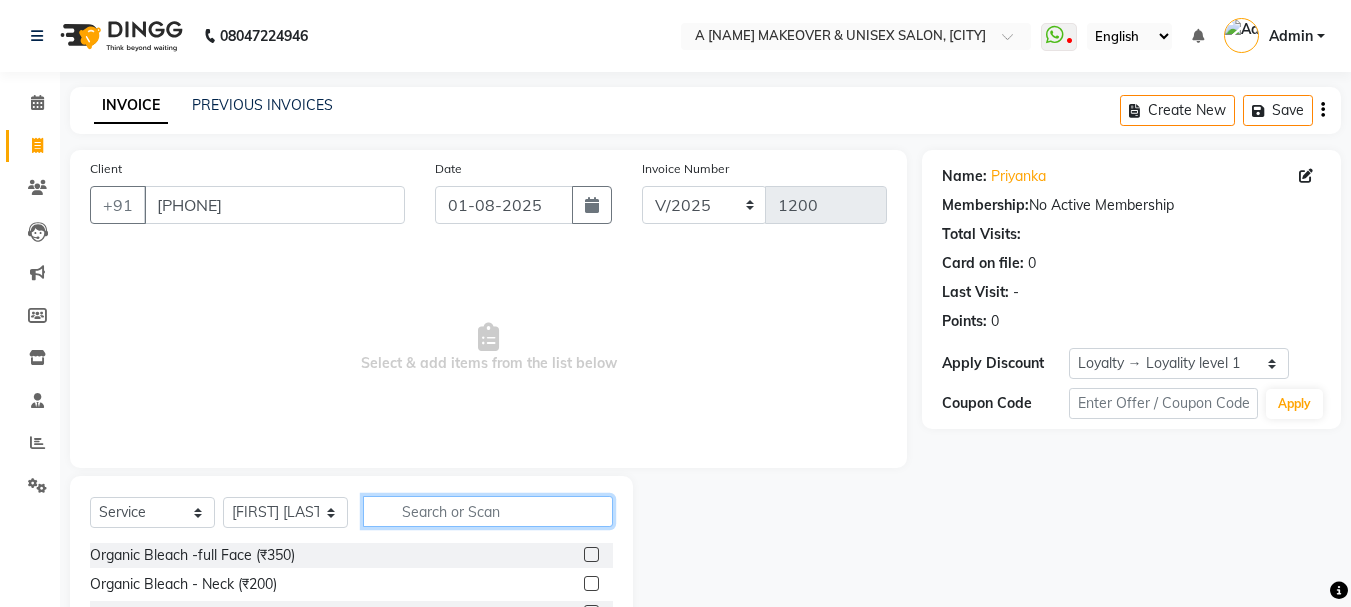click 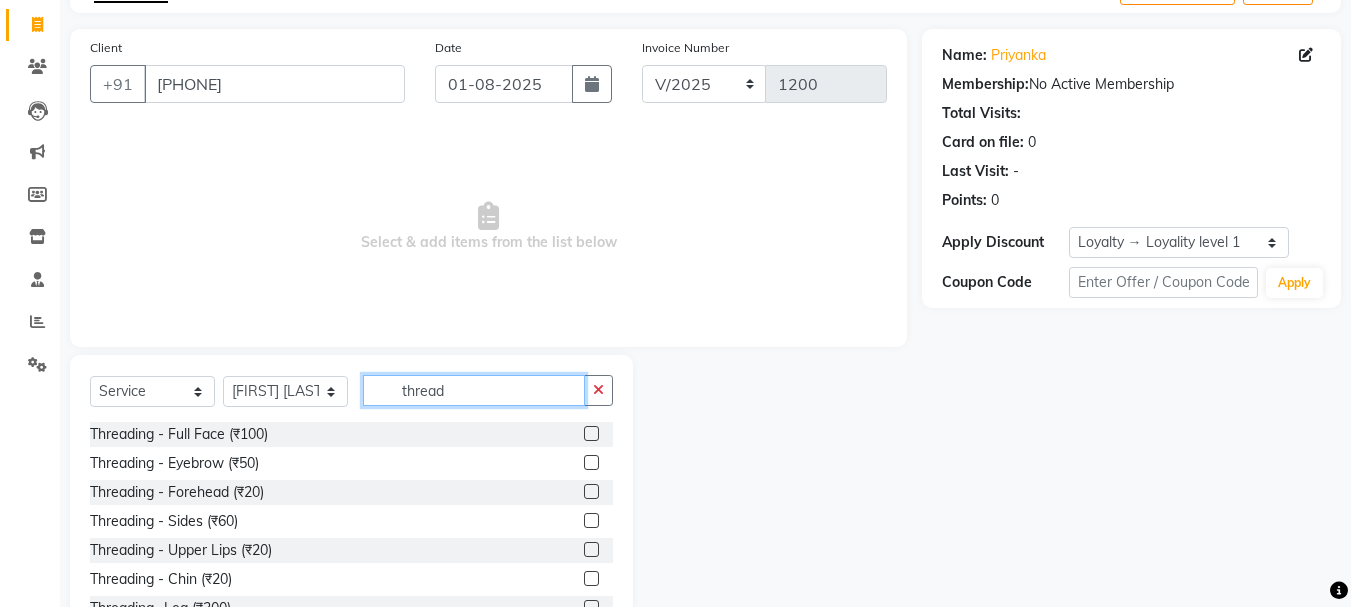 scroll, scrollTop: 194, scrollLeft: 0, axis: vertical 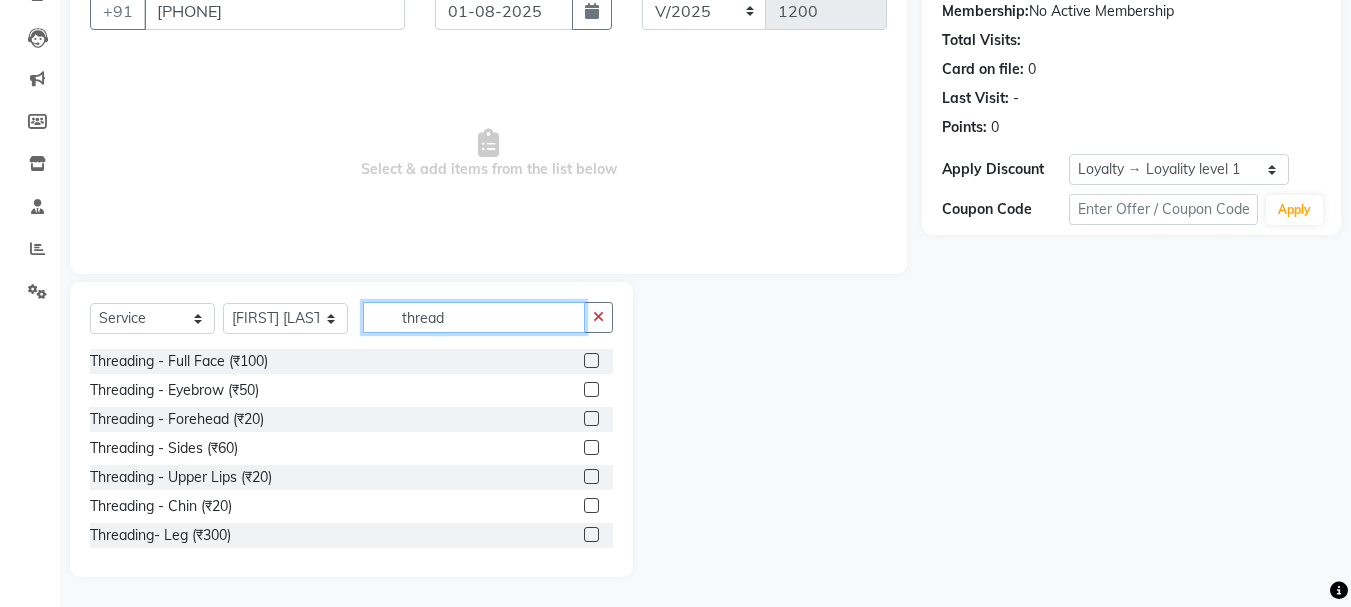 type on "thread" 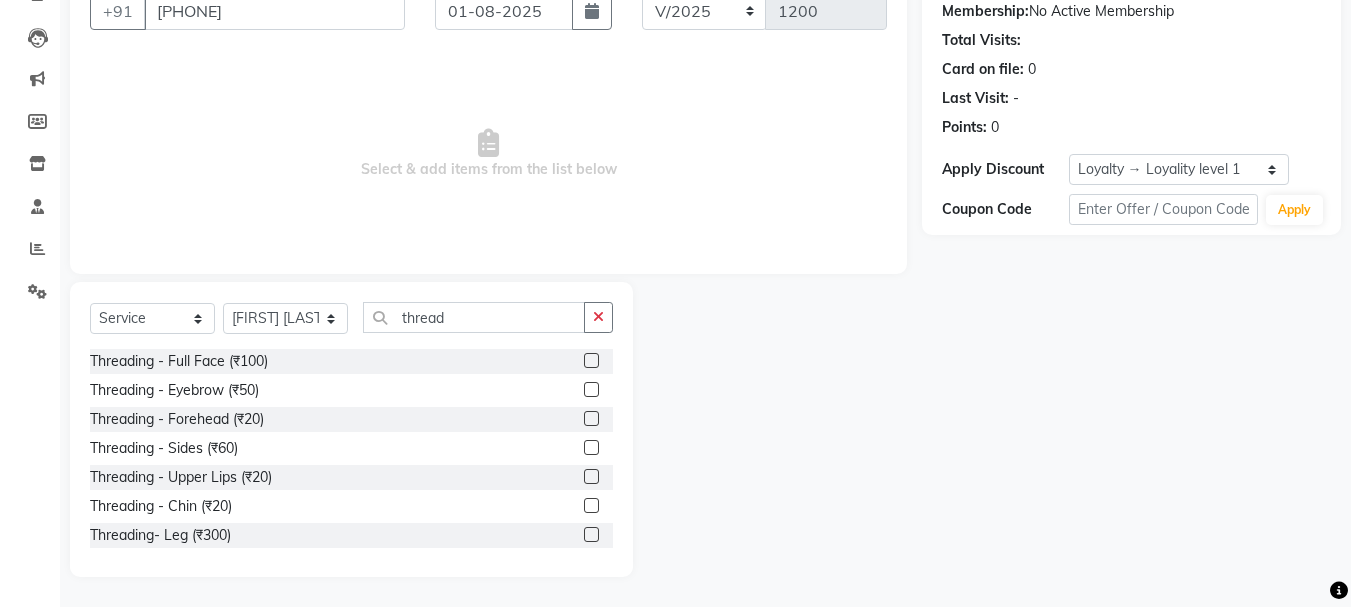 click 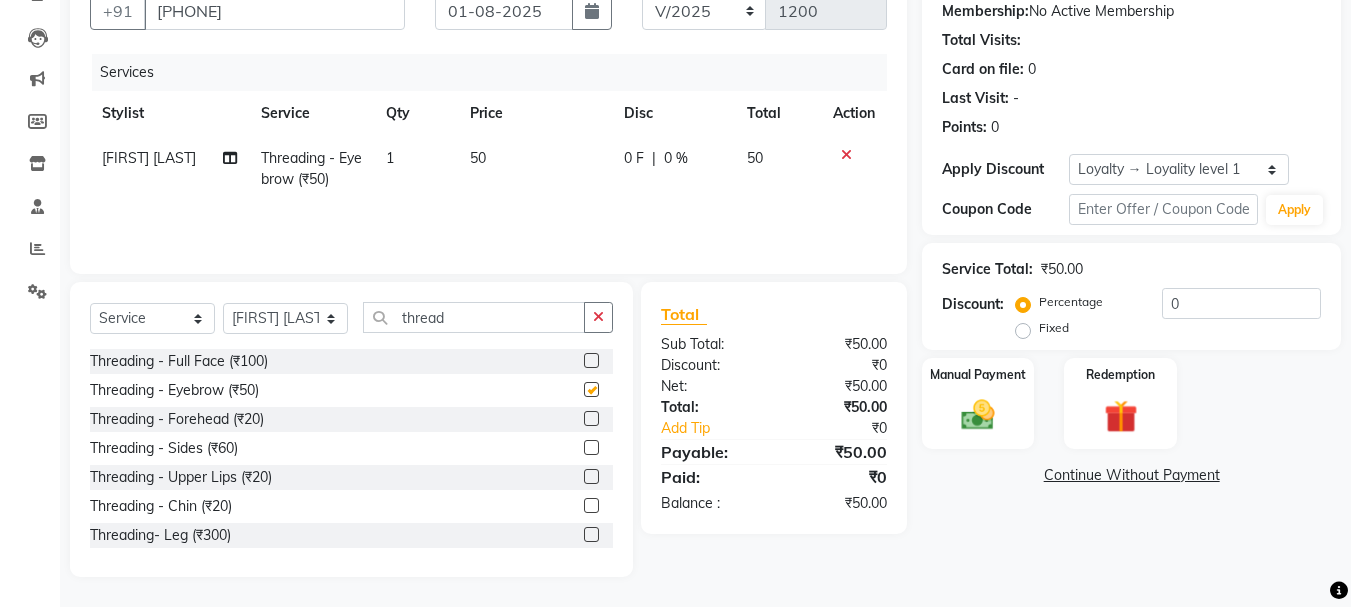 checkbox on "false" 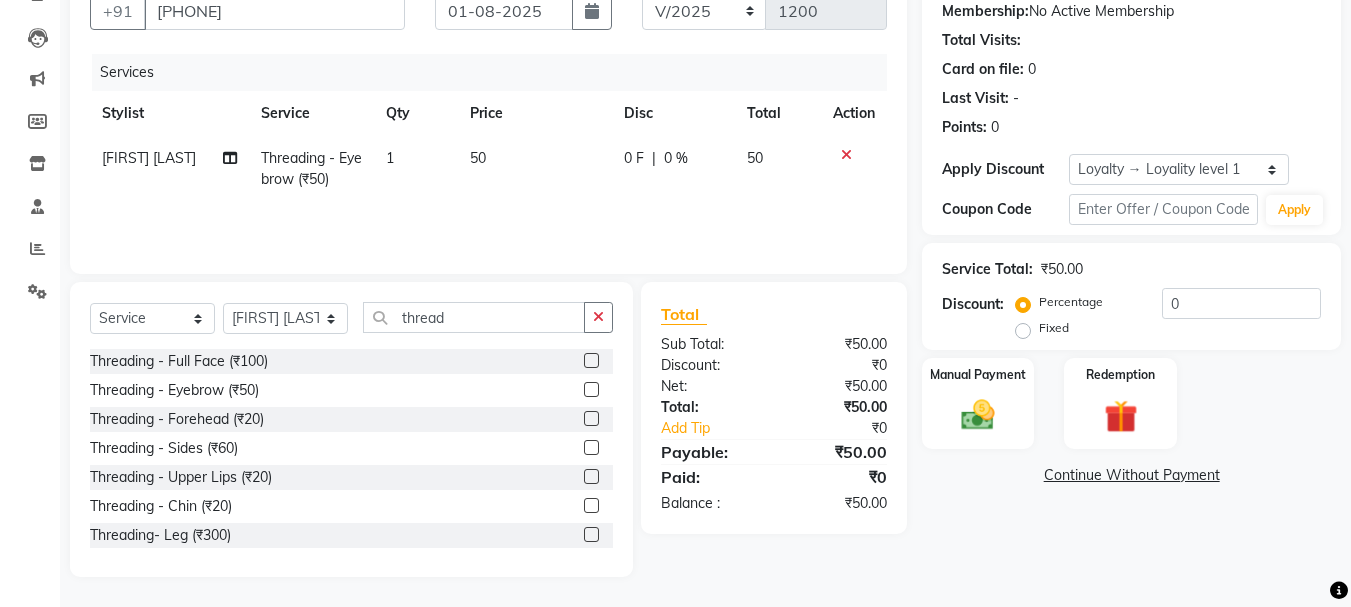 click 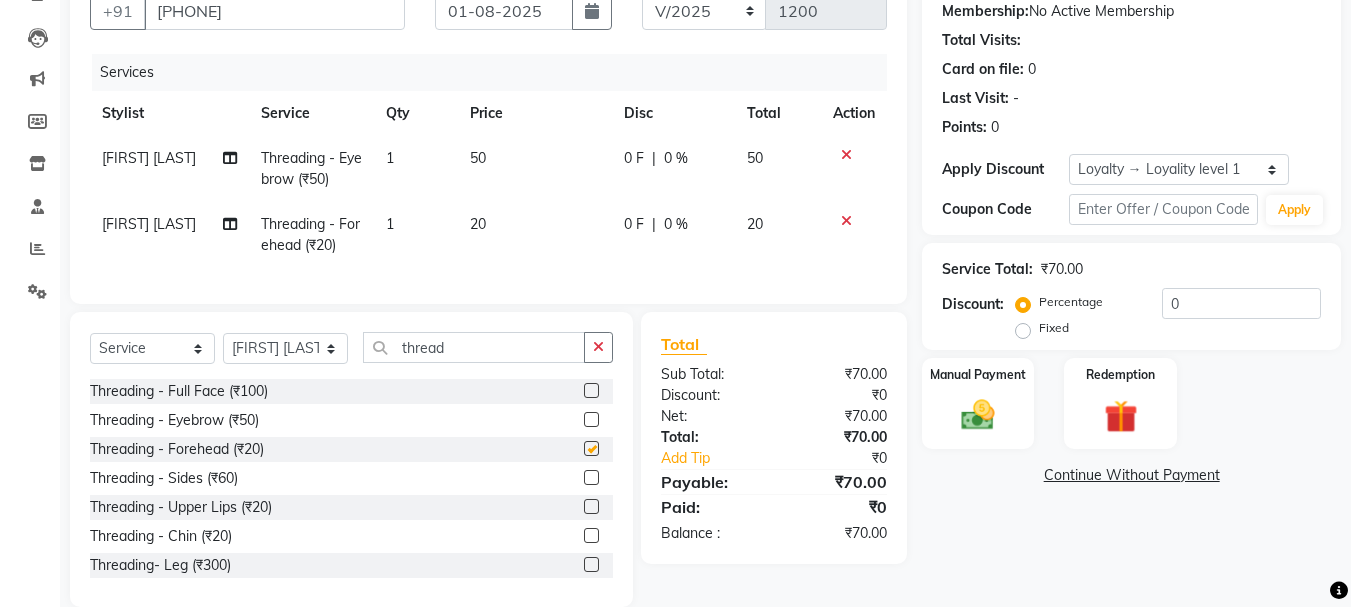 checkbox on "false" 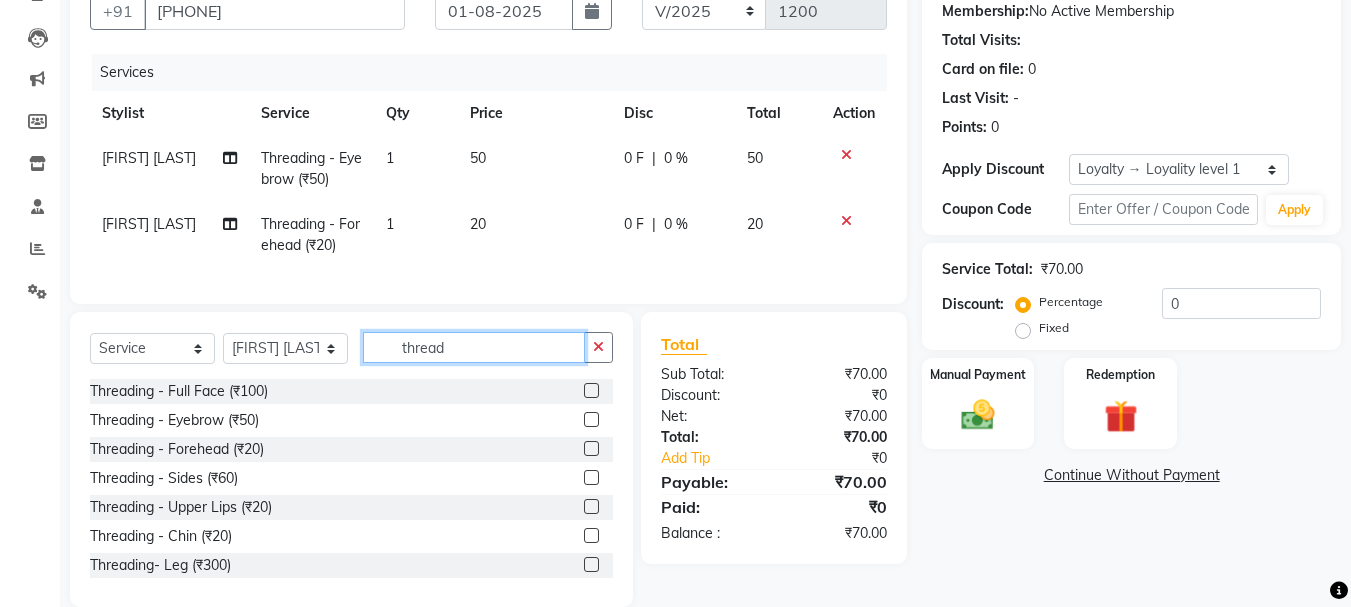 click on "thread" 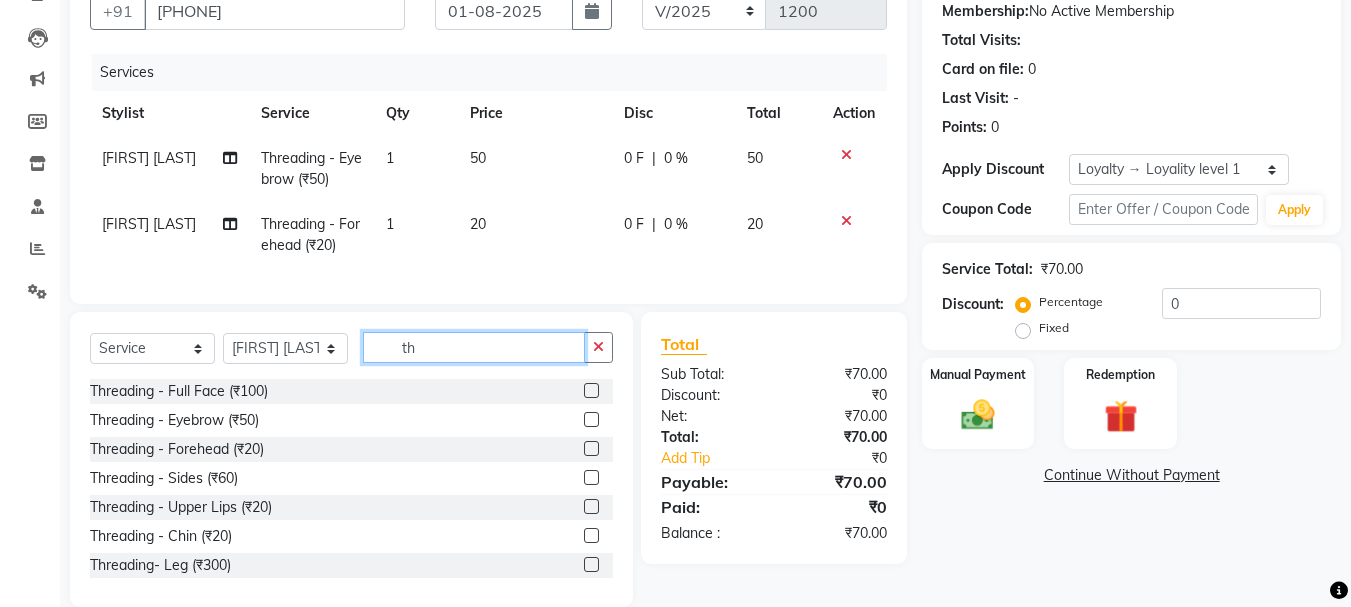 type on "t" 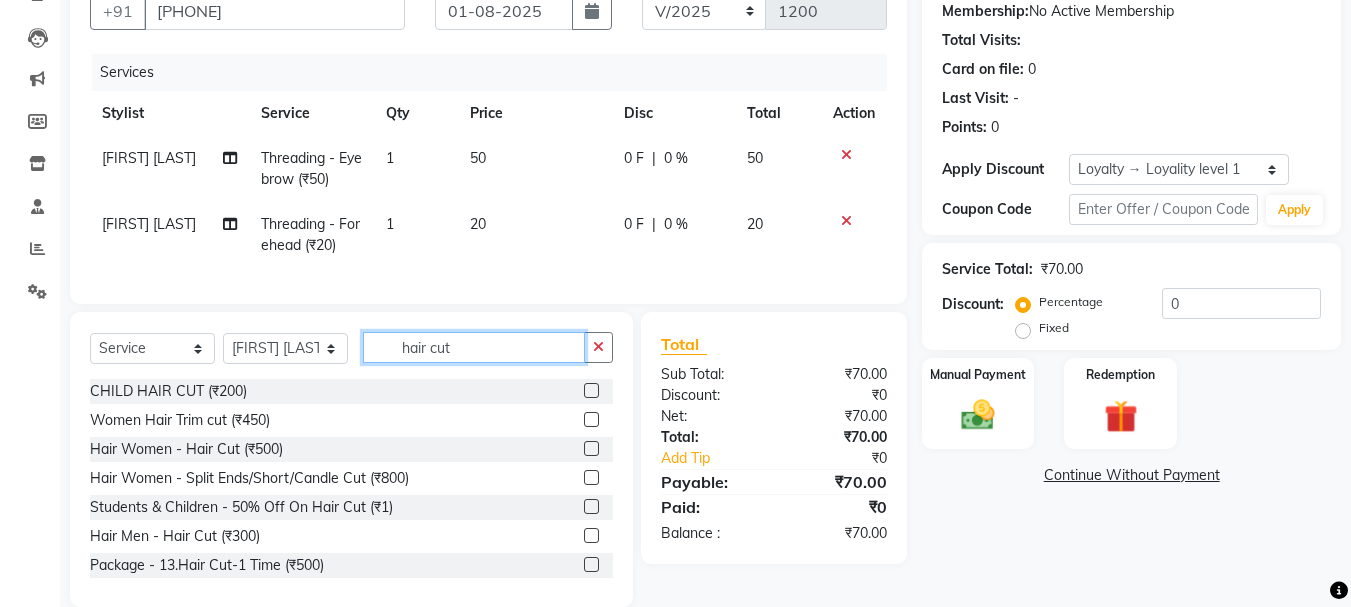type on "hair cut" 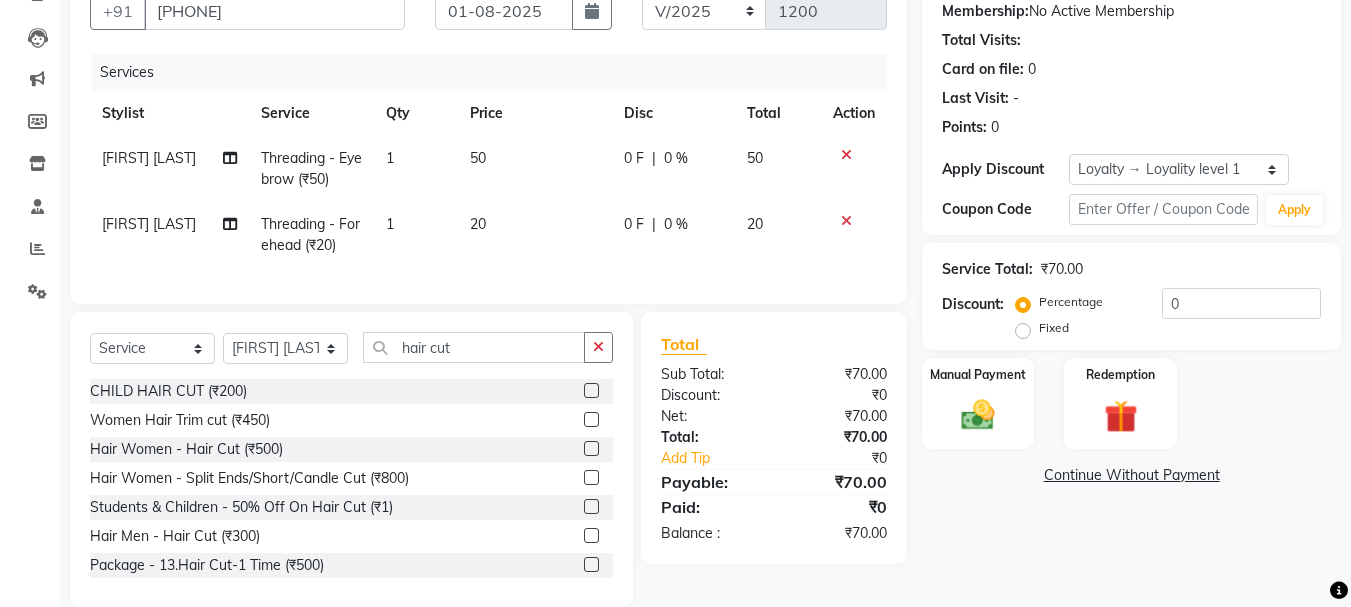 click 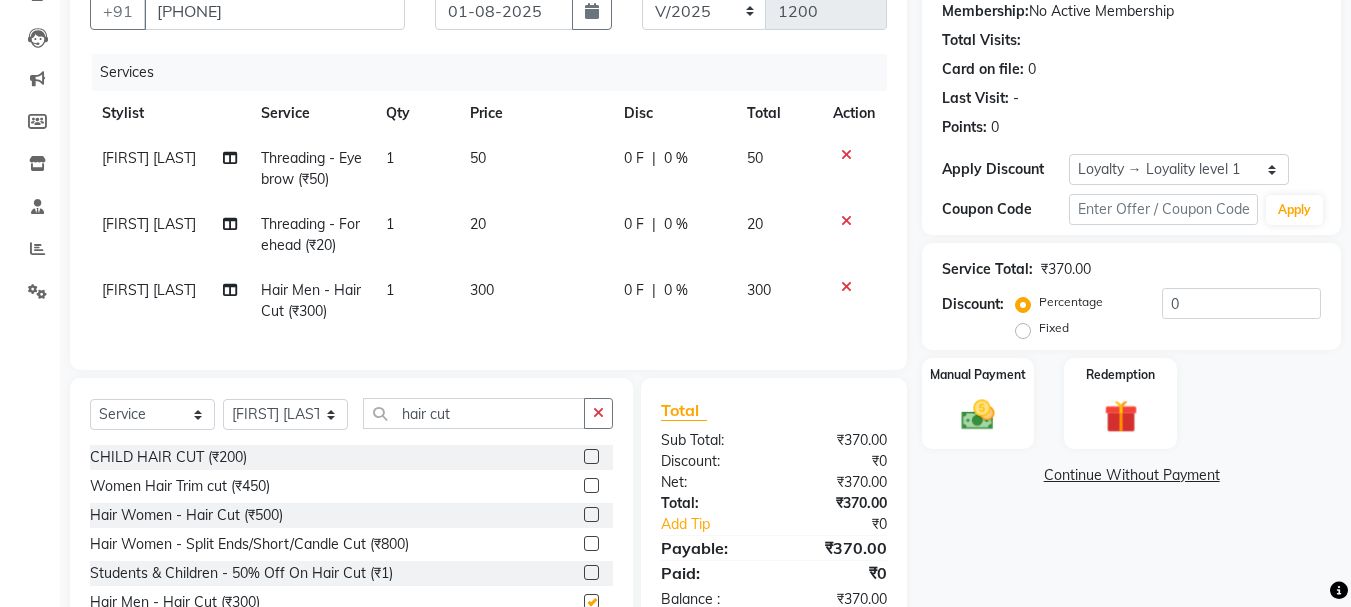 checkbox on "false" 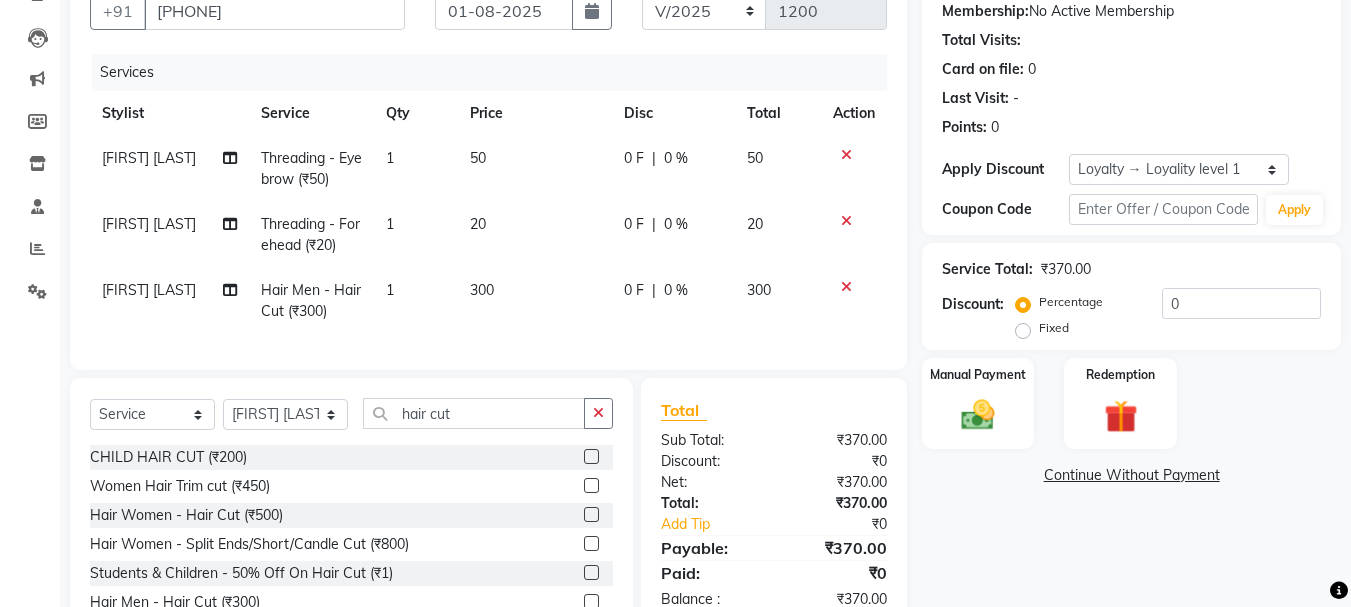 click on "300" 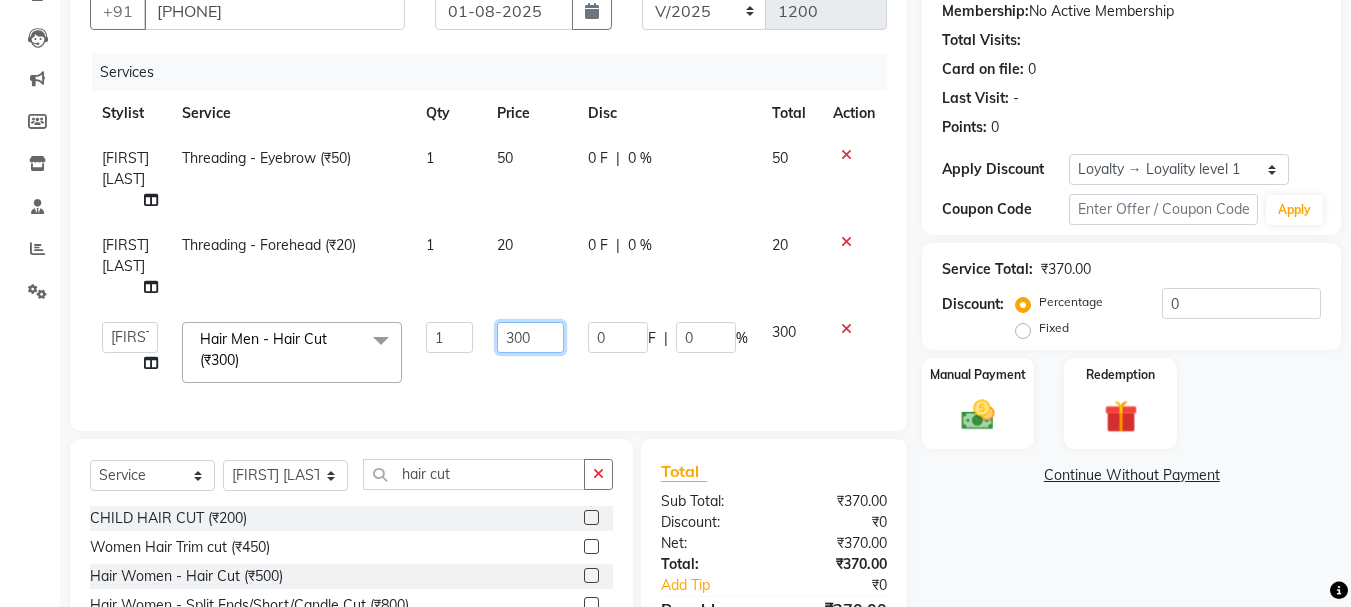 click on "300" 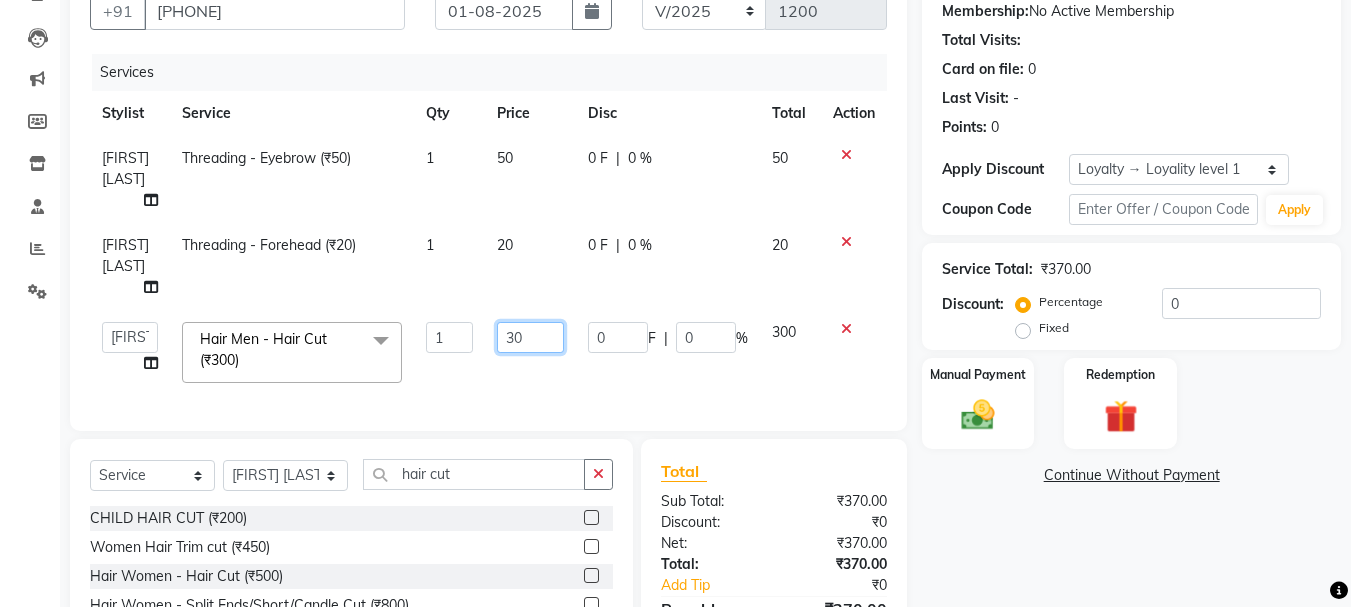 type on "3" 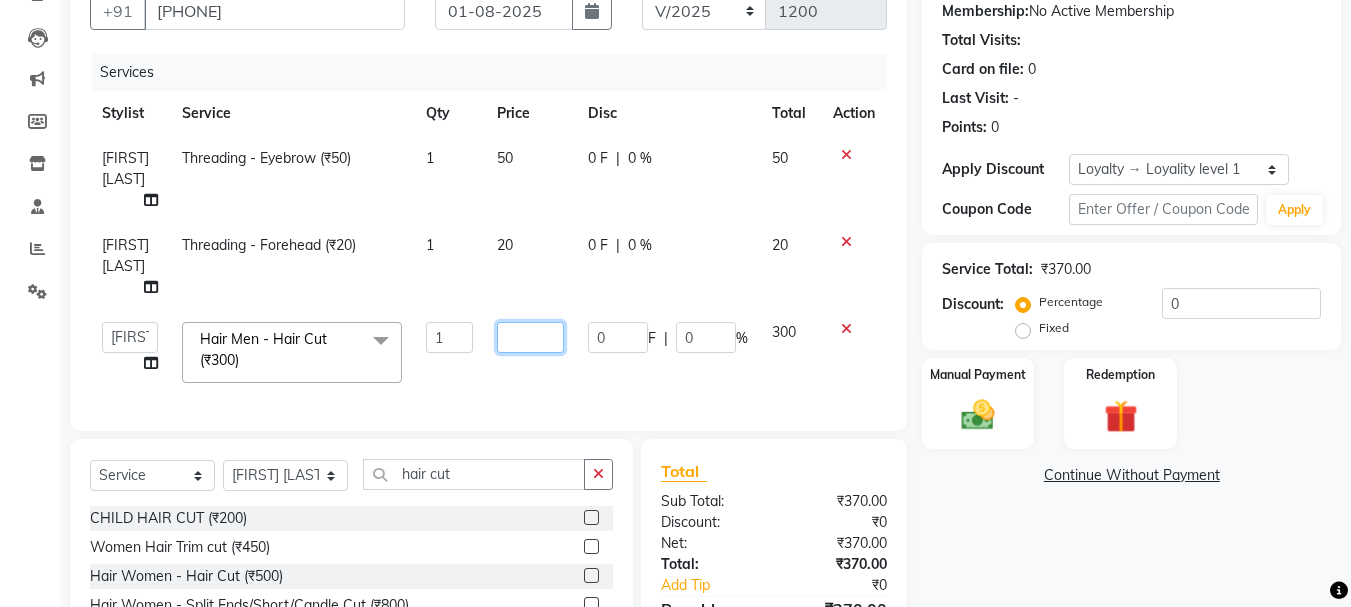 type on "2" 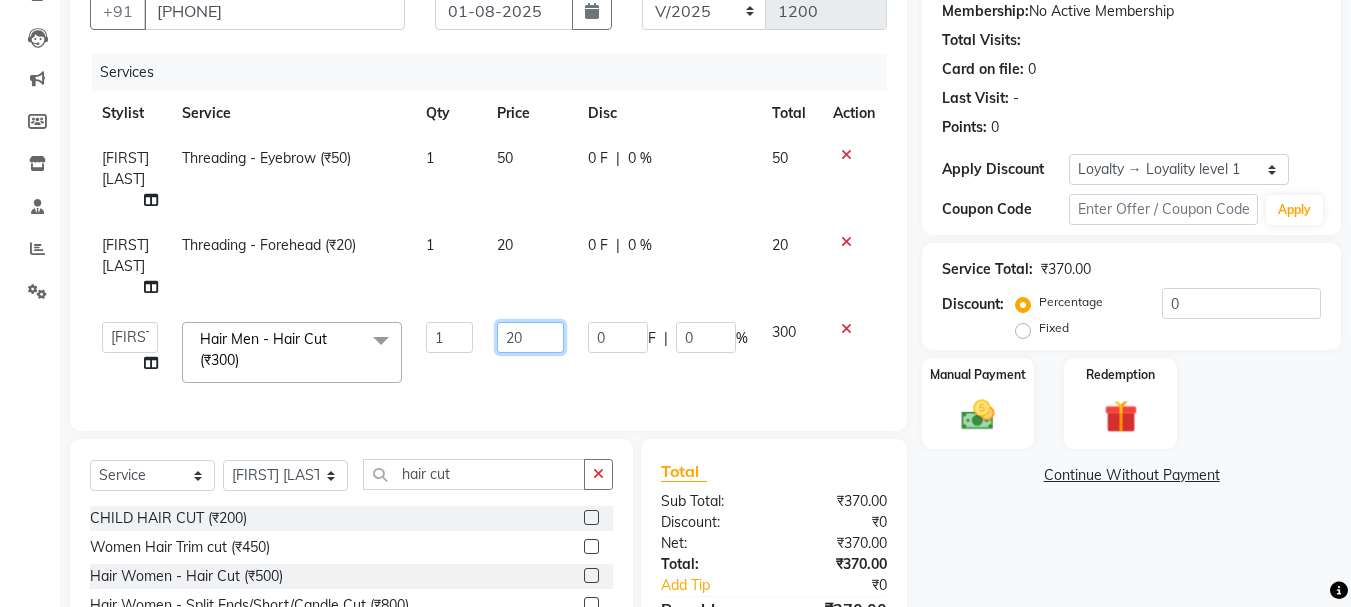 type on "200" 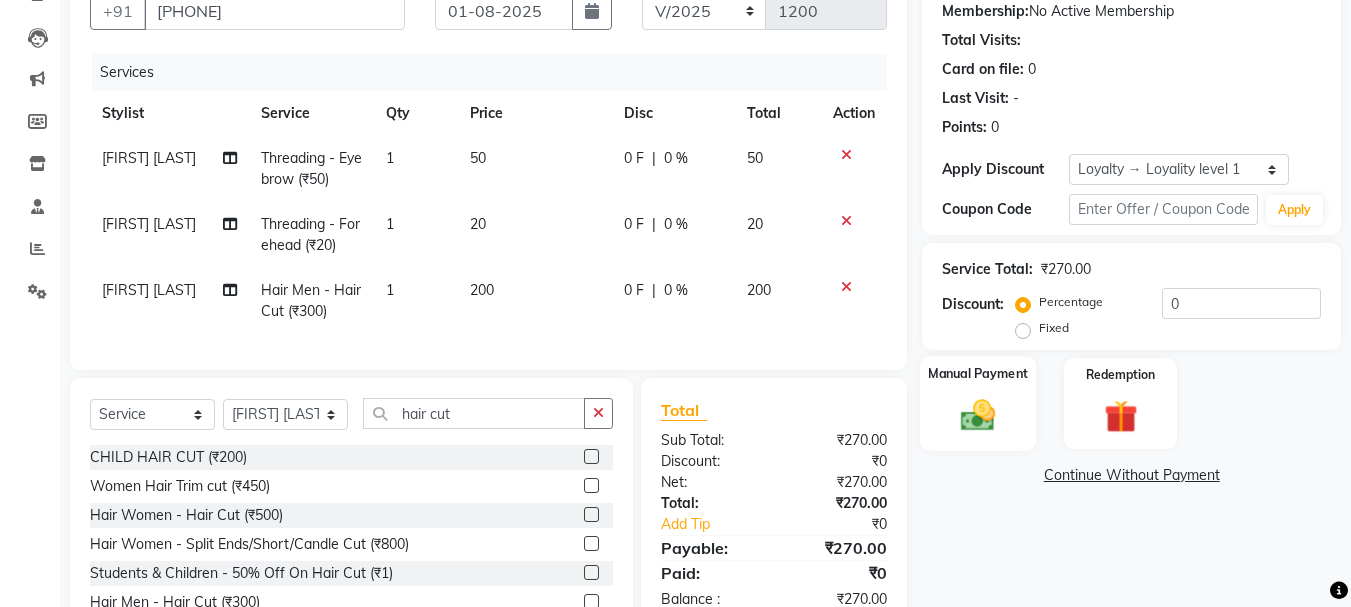 click 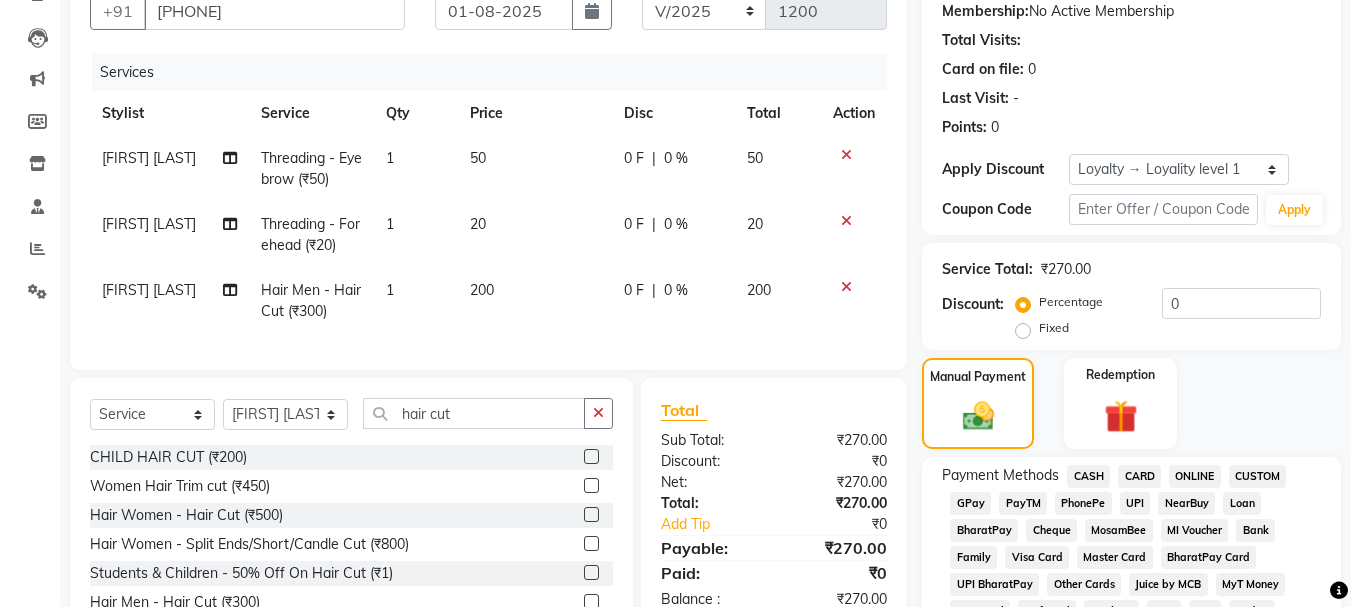 click on "[FIRST] [LAST]" 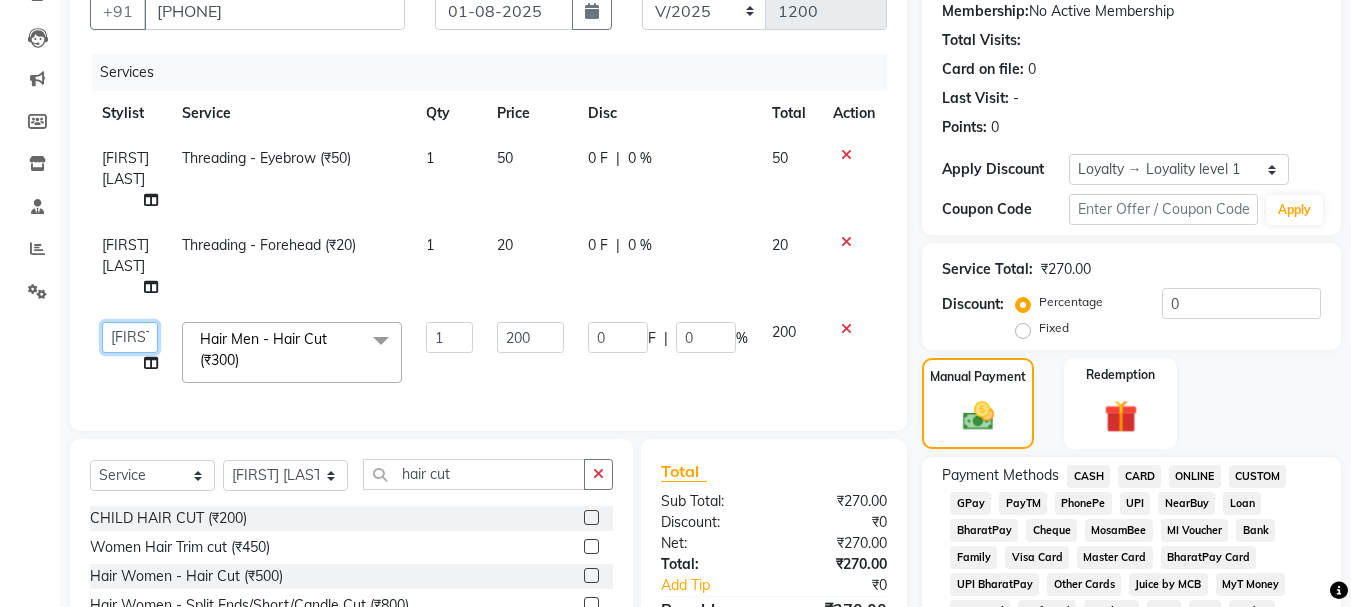 click on "[FIRST]   A [NAME]   [FIRST]   BAPAN   [FIRST]    [FIRST]  [FIRST] [LAST]  [FIRST]  [FIRST]  [FIRST] [FIRST] [FIRST] [FIRST] [FIRST] [FIRST]" 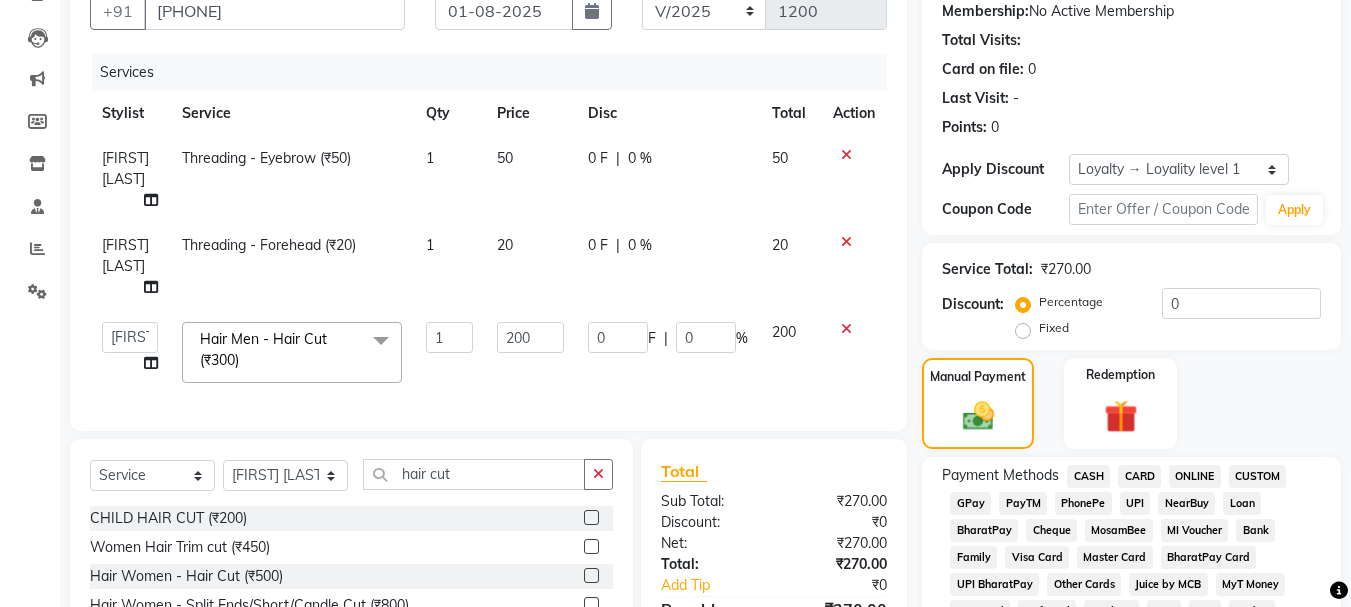 select on "68912" 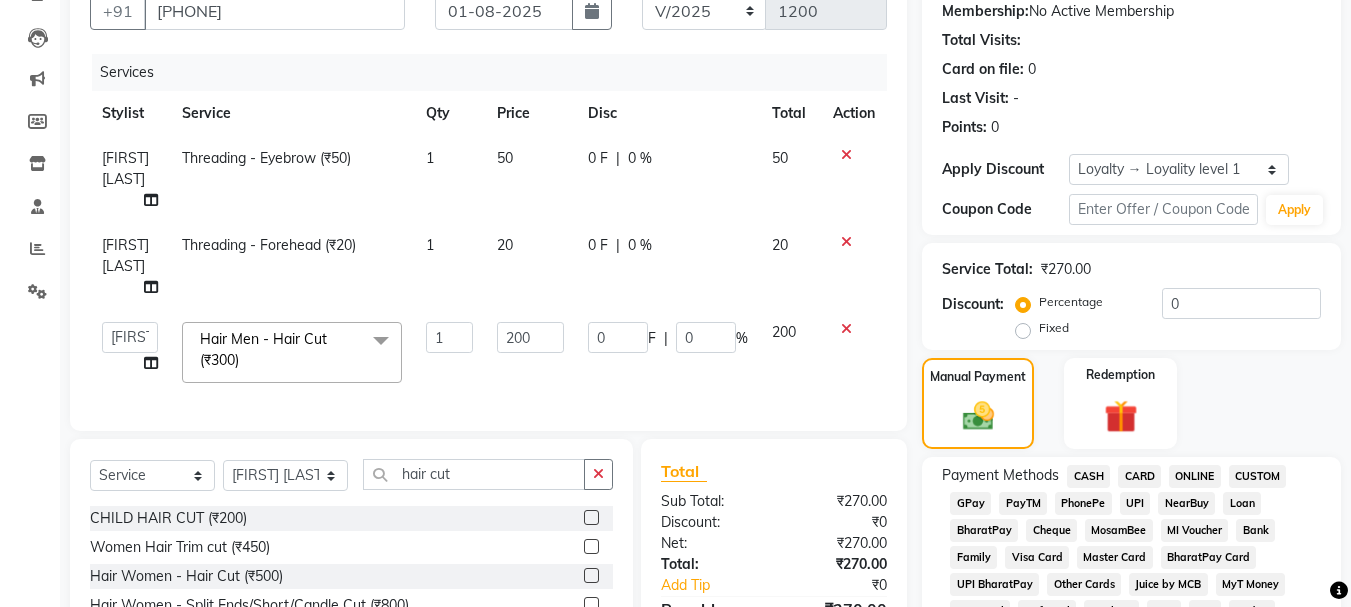 click on "200" 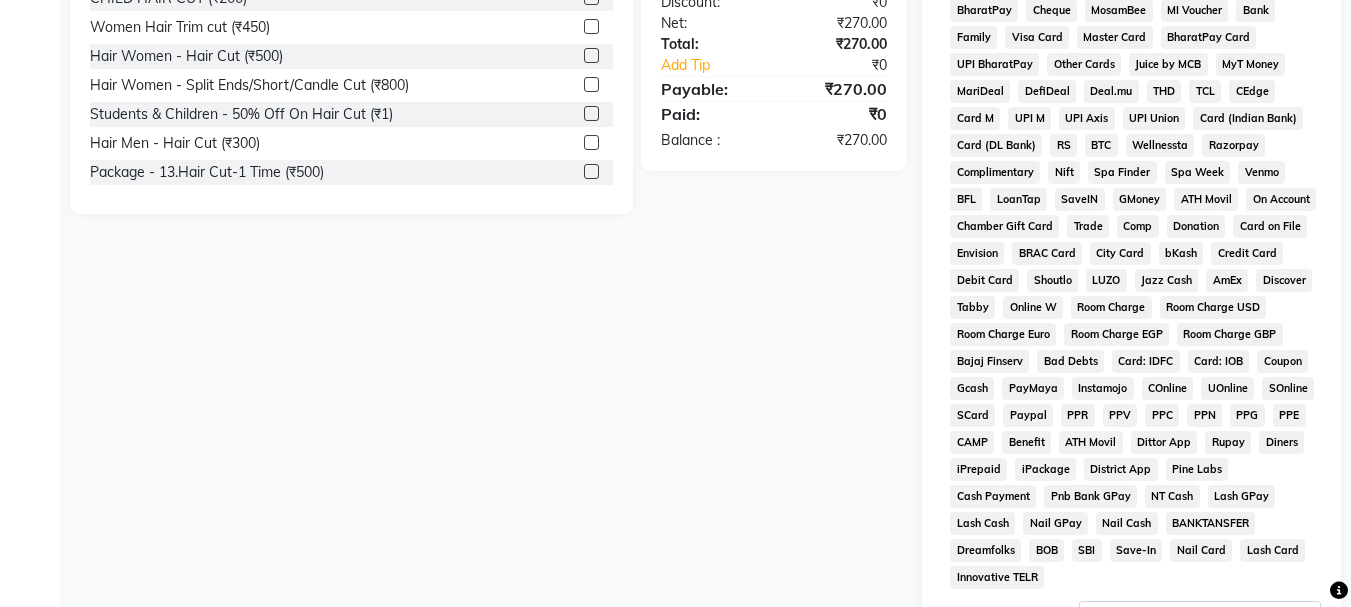 scroll, scrollTop: 934, scrollLeft: 0, axis: vertical 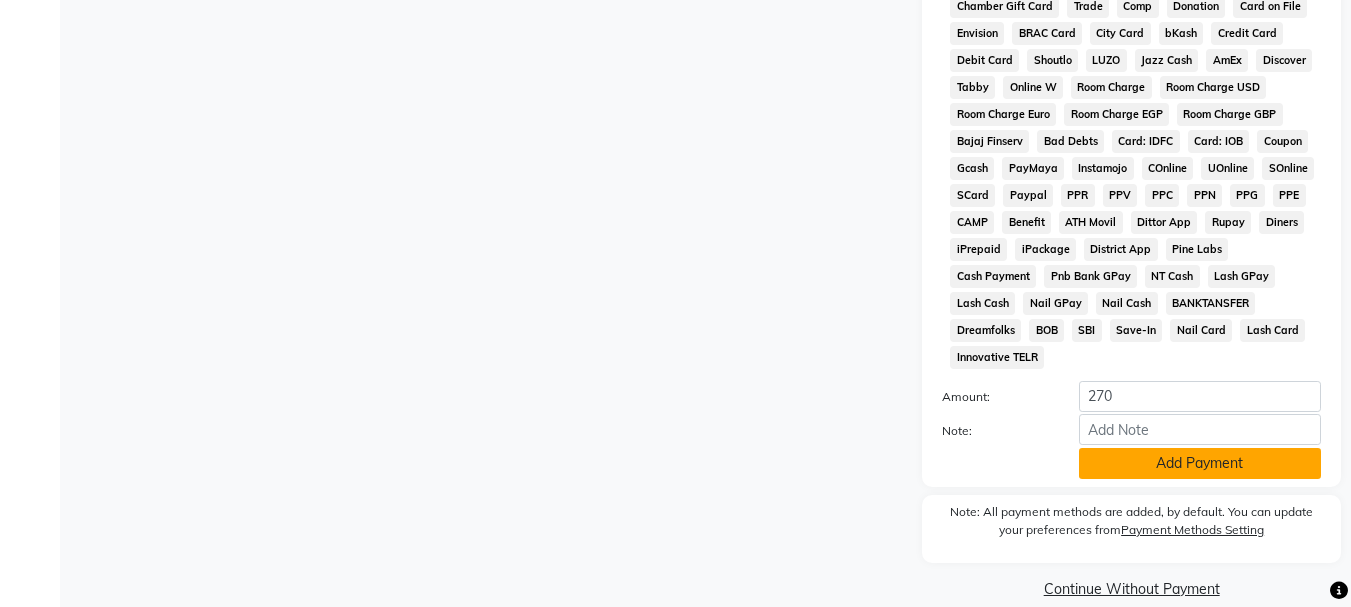 click on "Add Payment" 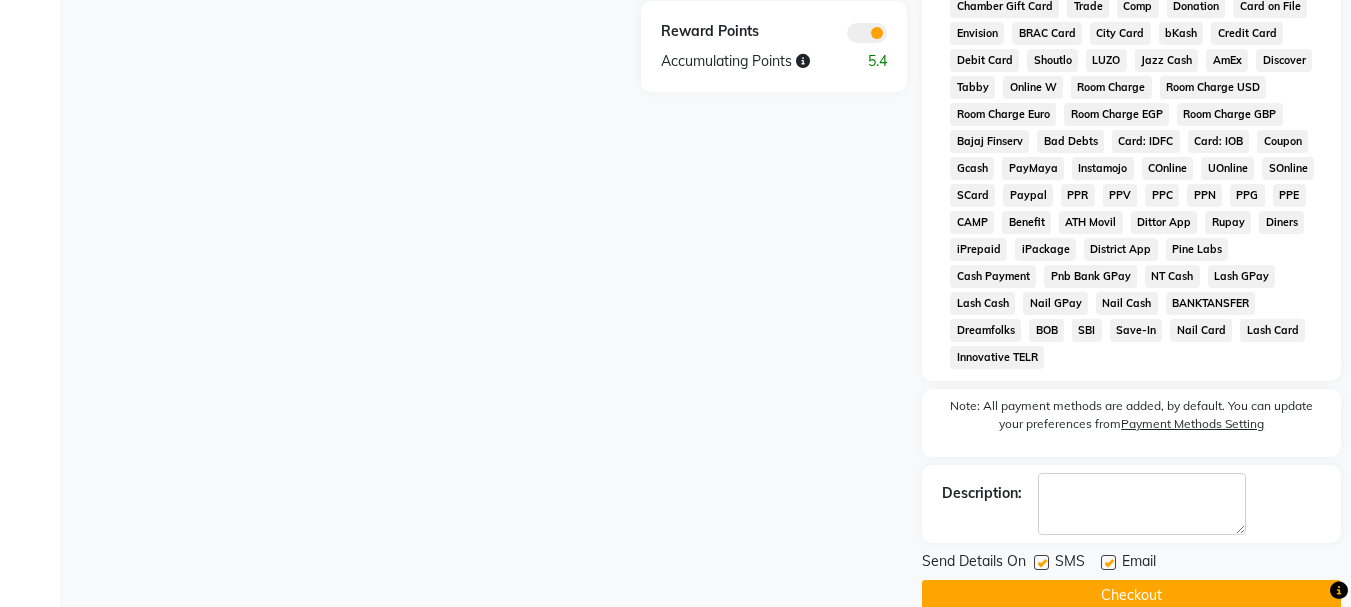 click 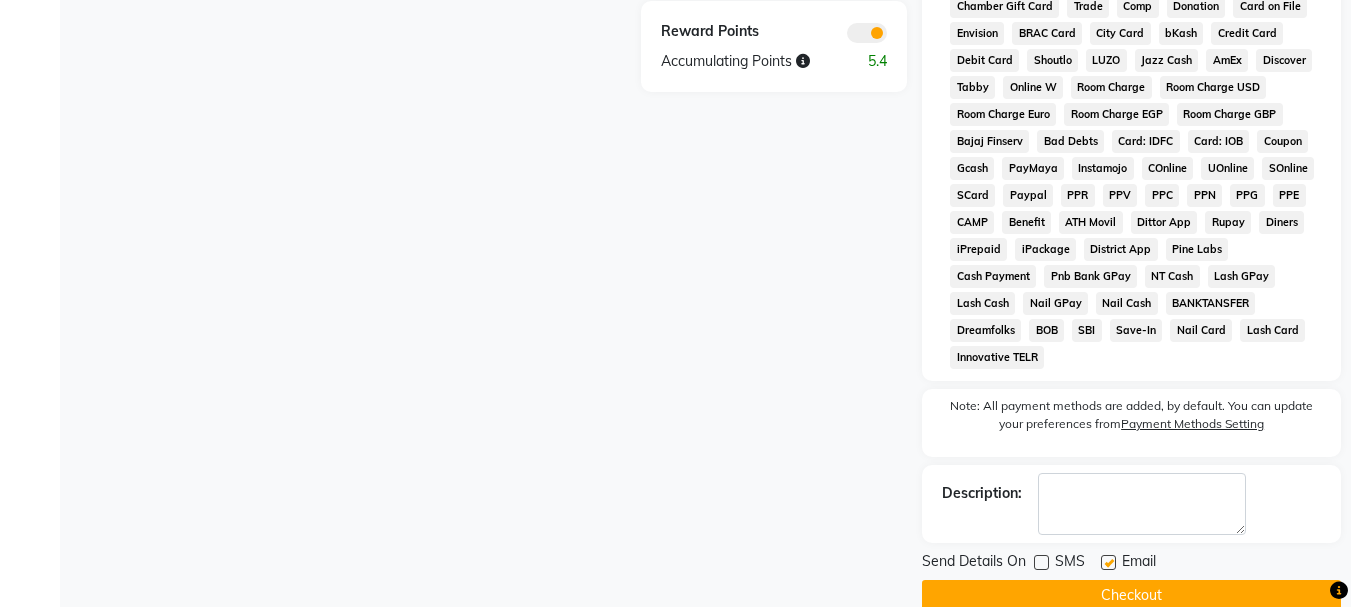 click 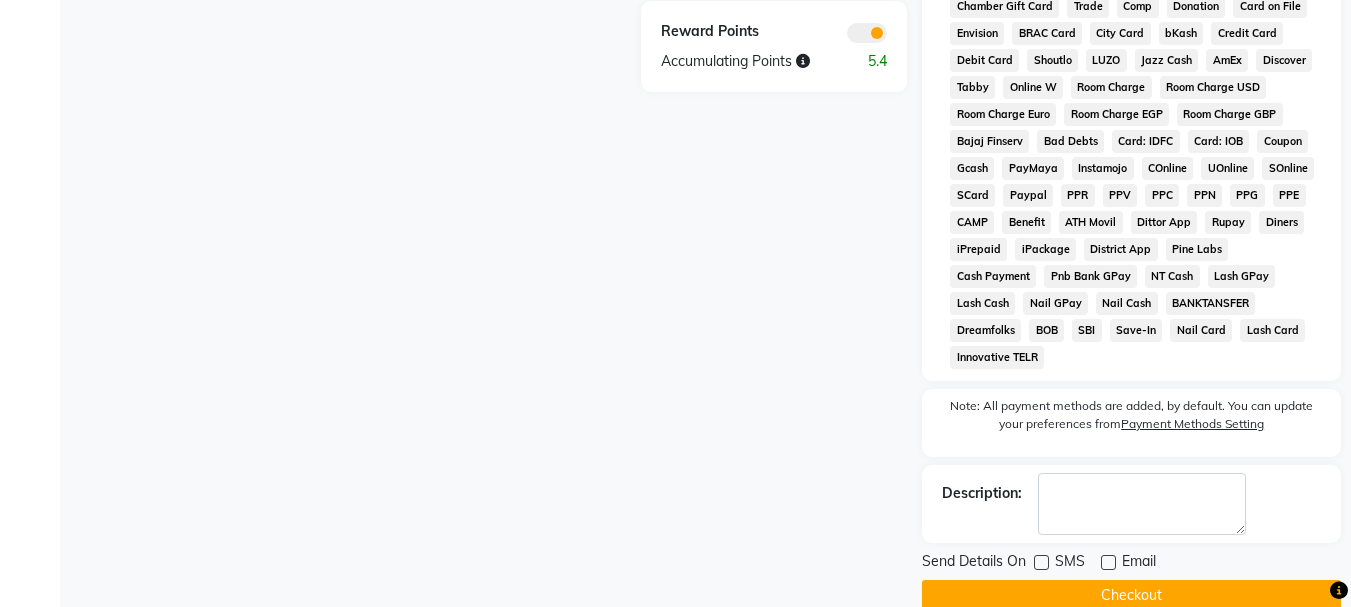 click on "Checkout" 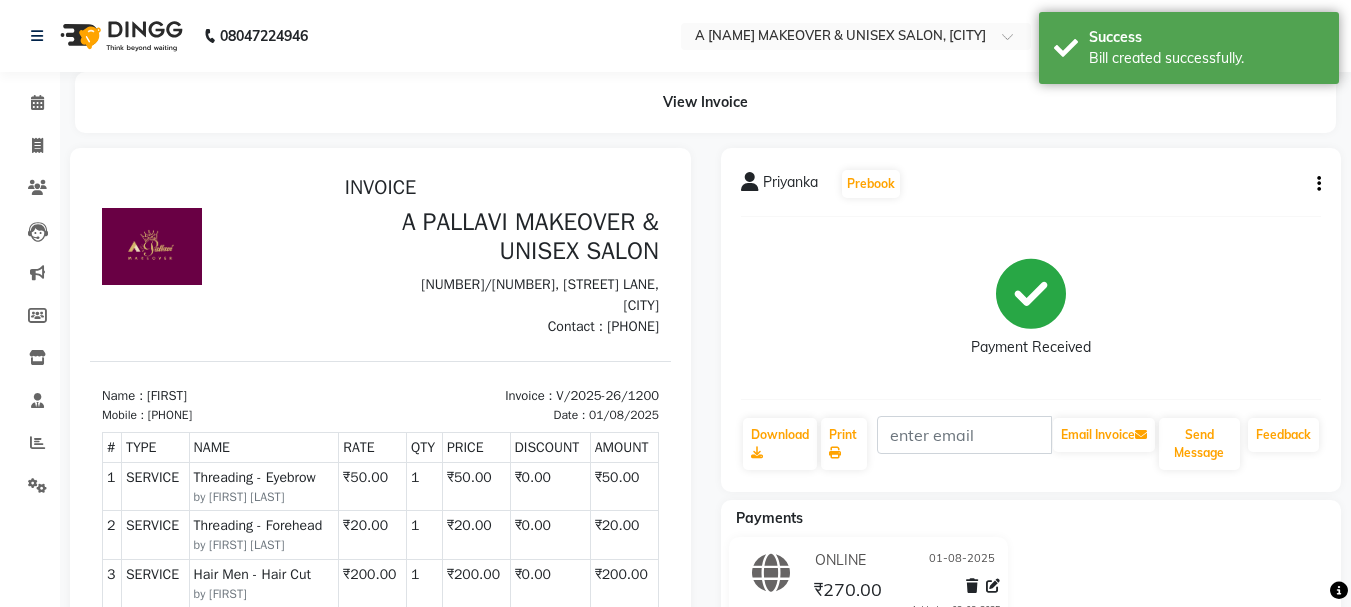 scroll, scrollTop: 0, scrollLeft: 0, axis: both 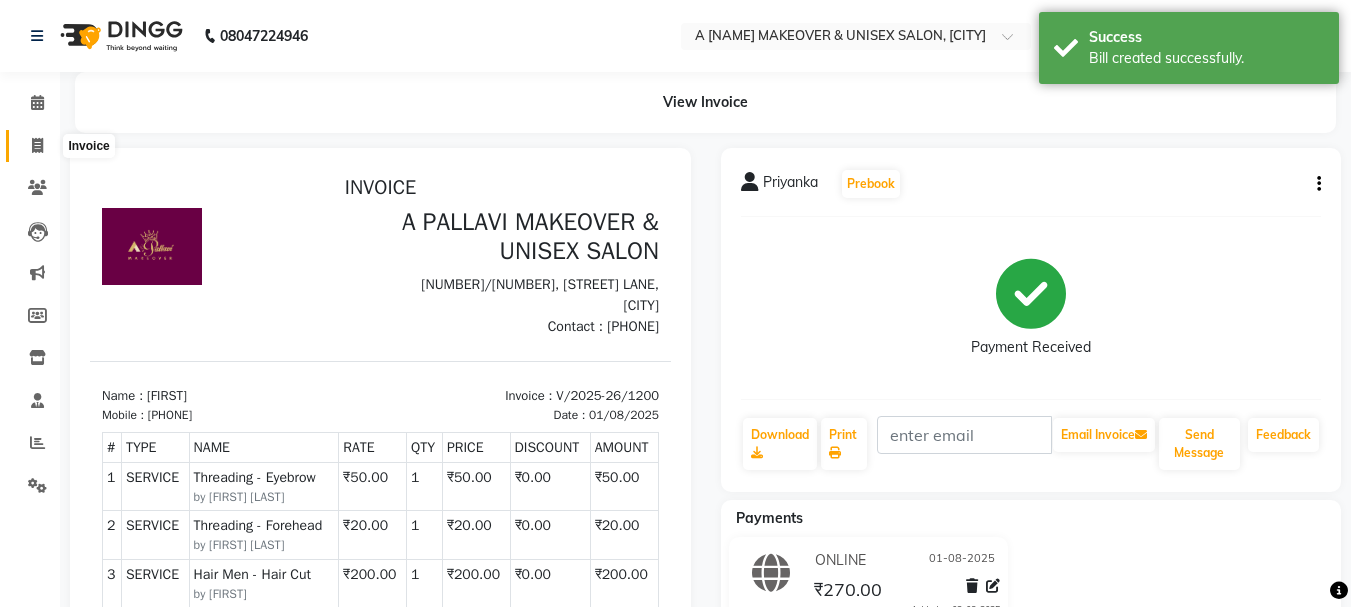 click 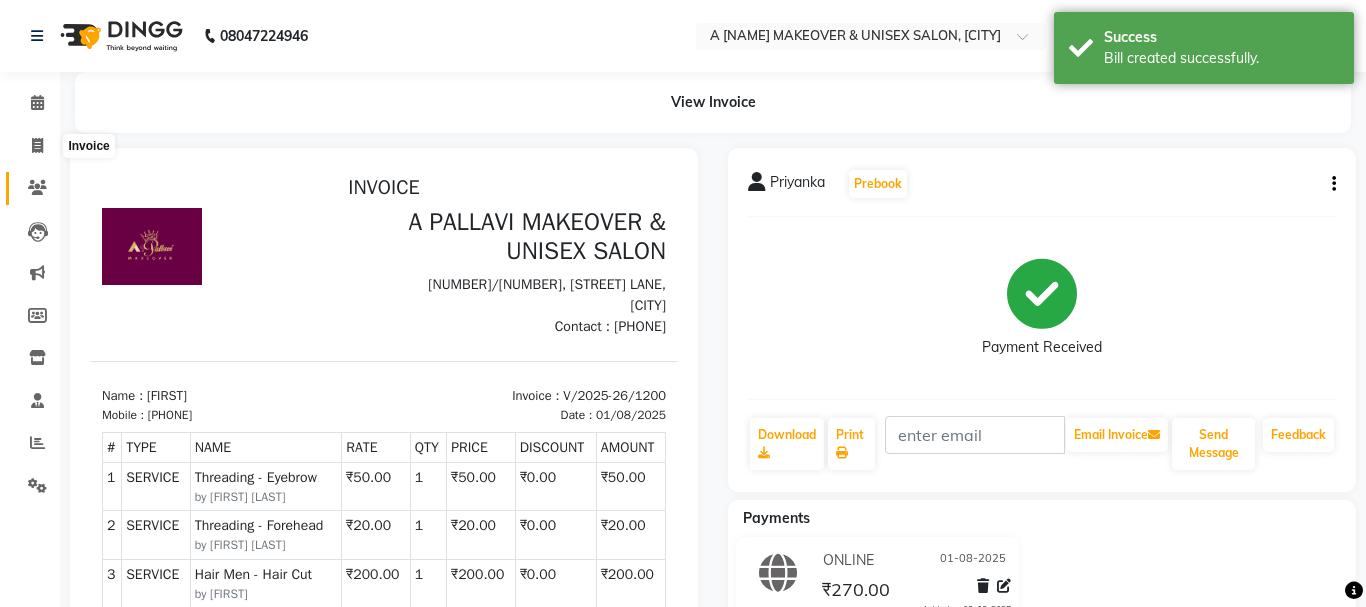 select on "3573" 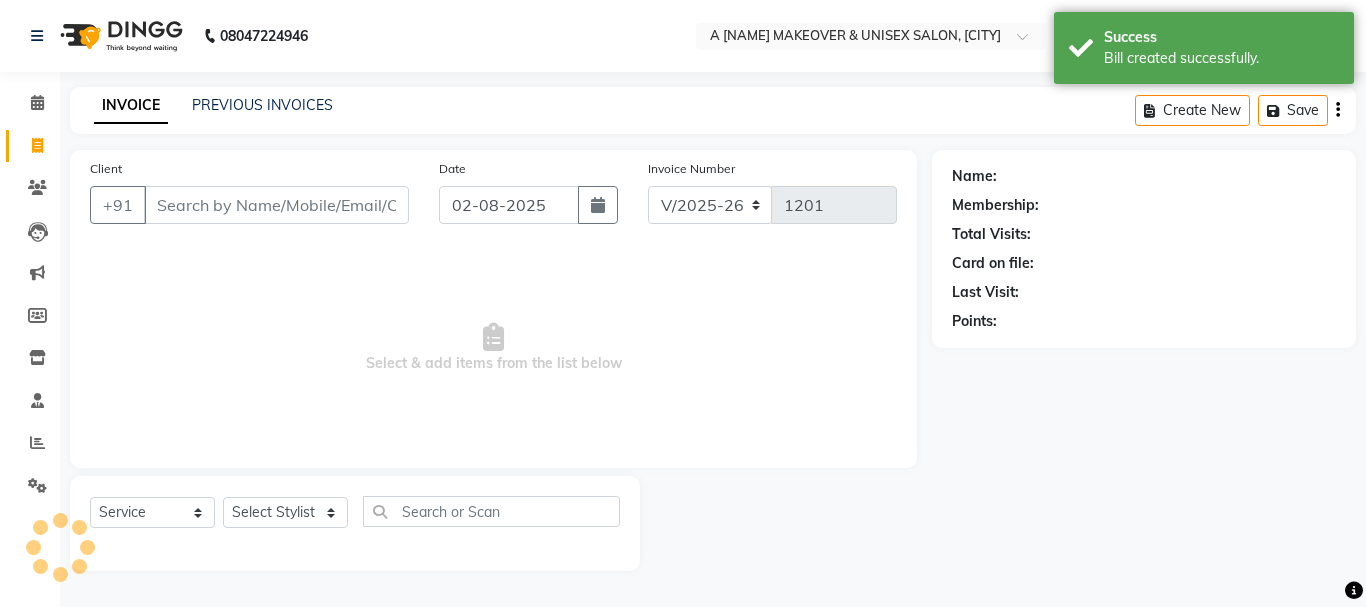 click on "Client" at bounding box center [276, 205] 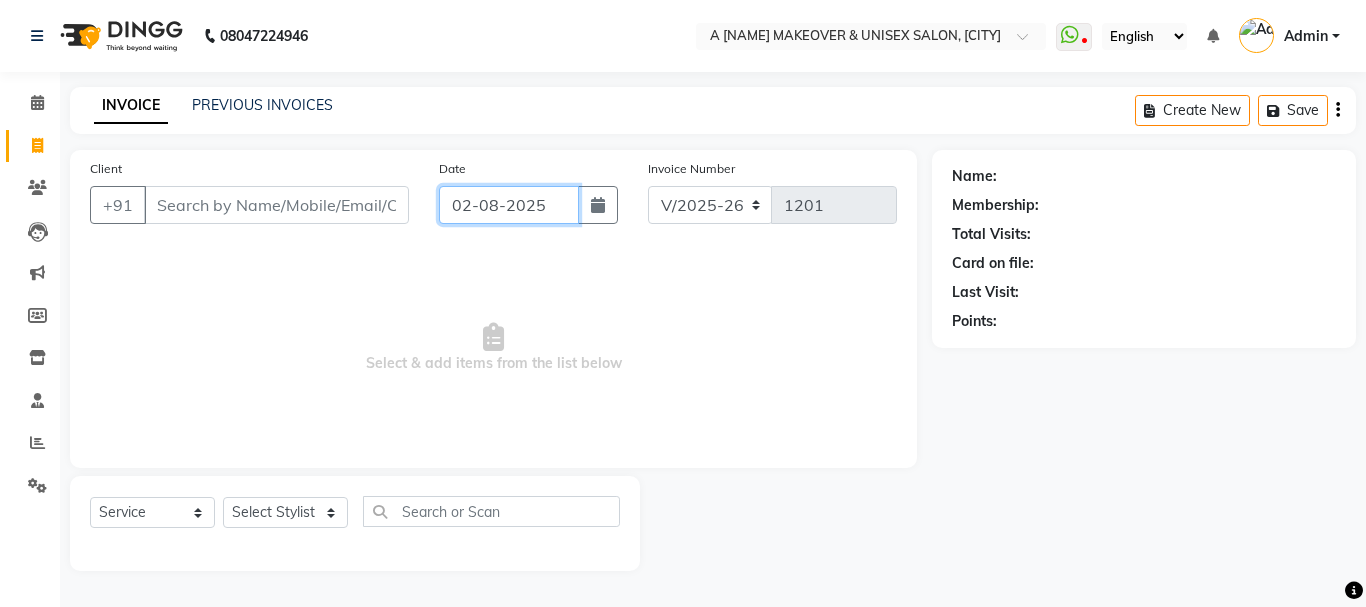 click on "02-08-2025" 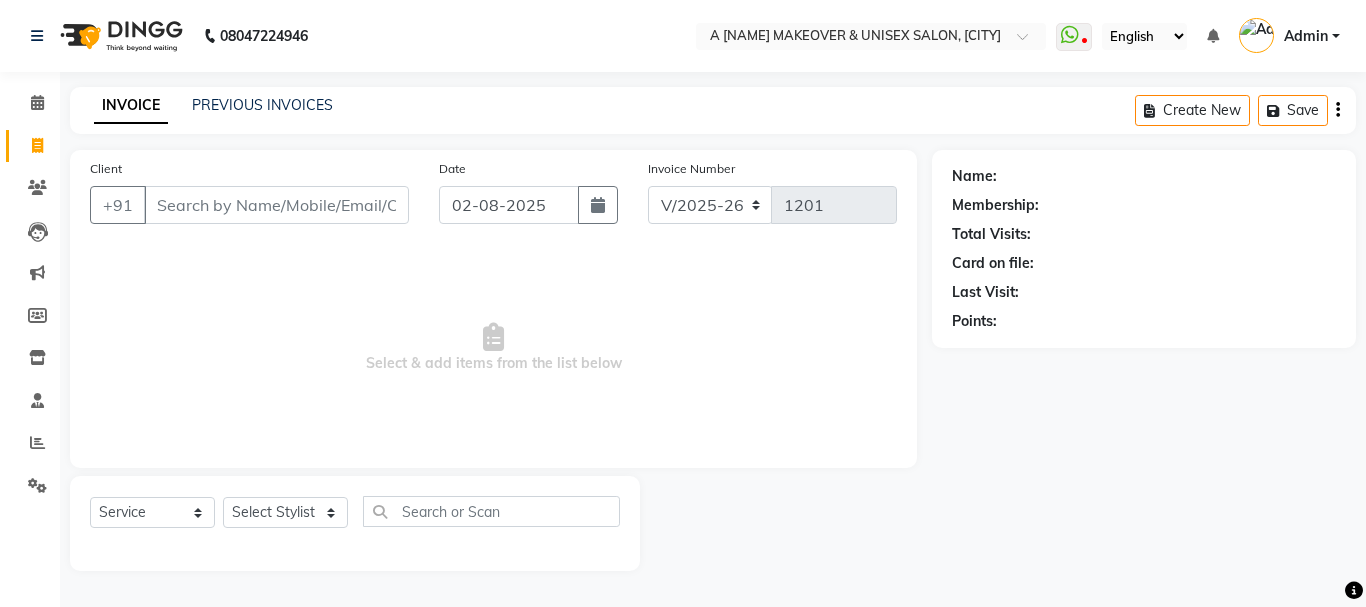 select on "8" 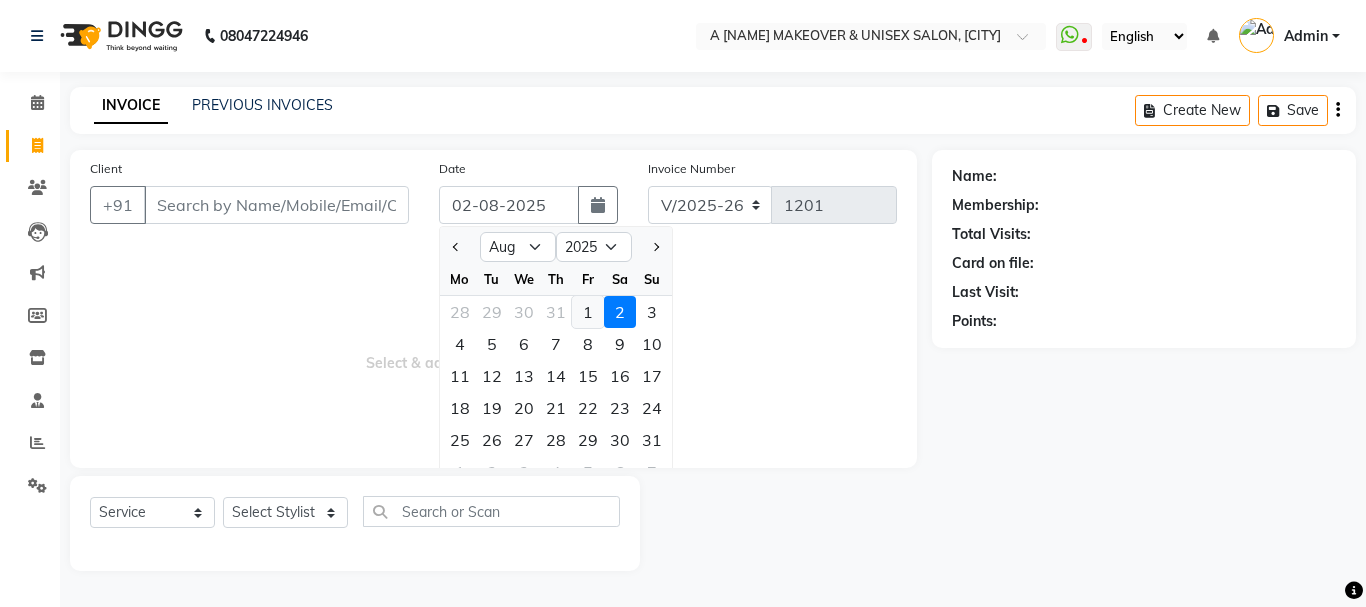 click on "1" 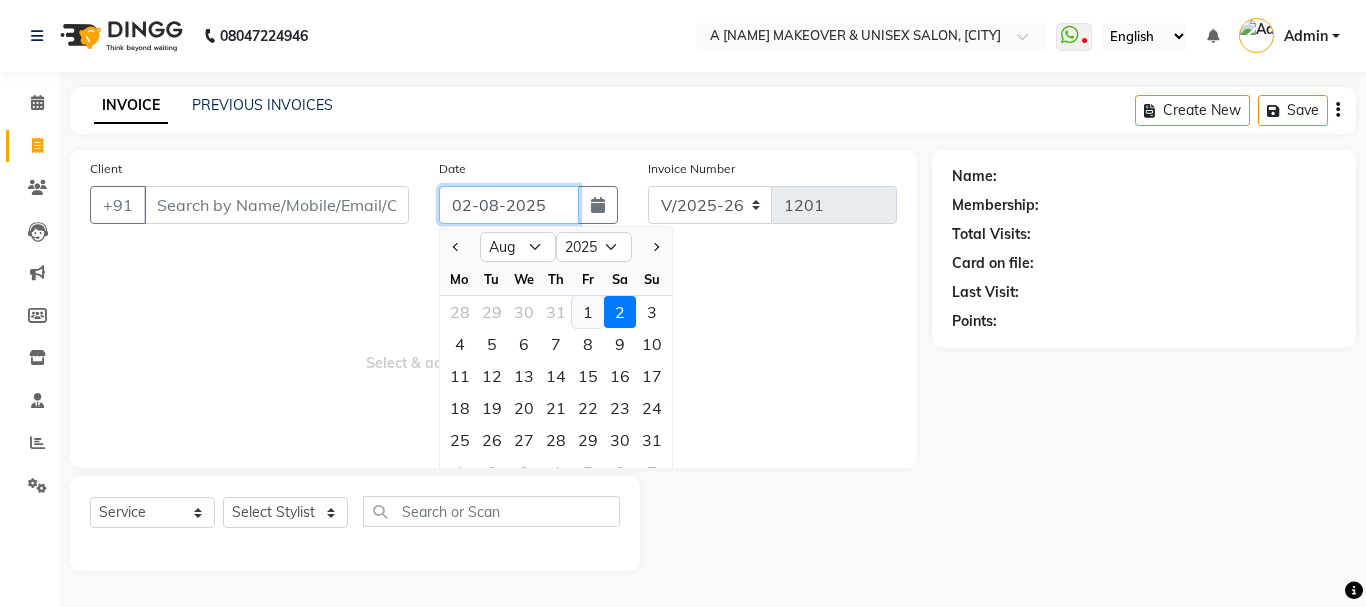 type on "01-08-2025" 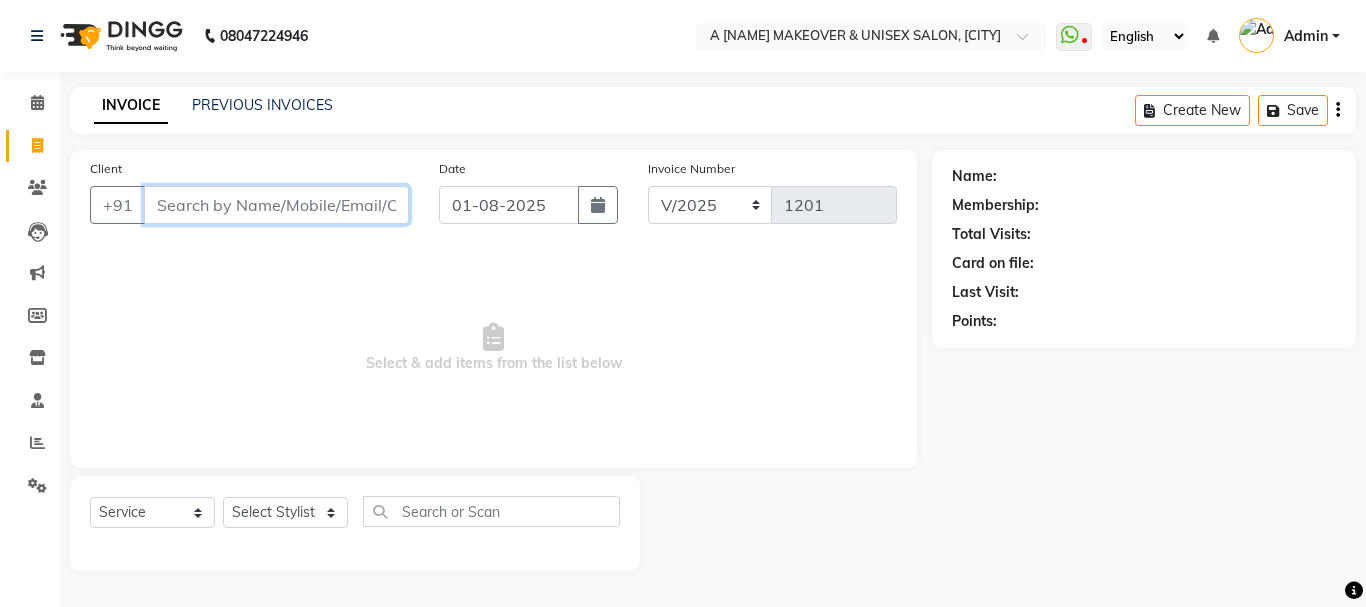 click on "Client" at bounding box center [276, 205] 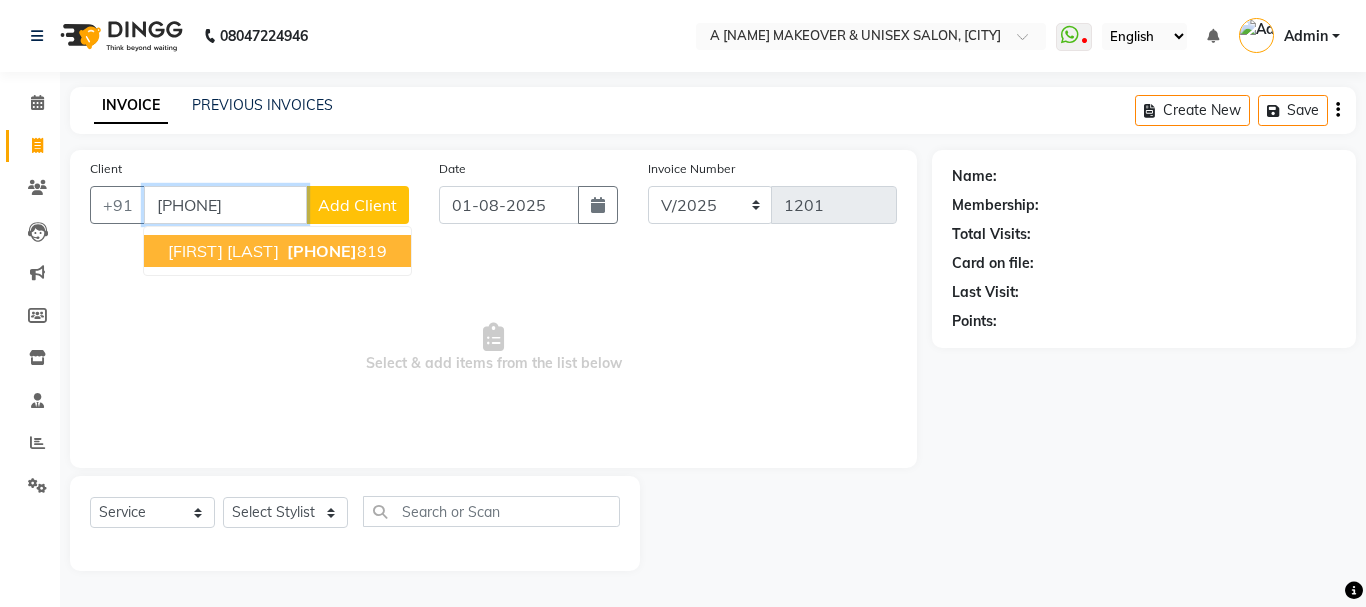 click on "[PHONE]" at bounding box center (322, 251) 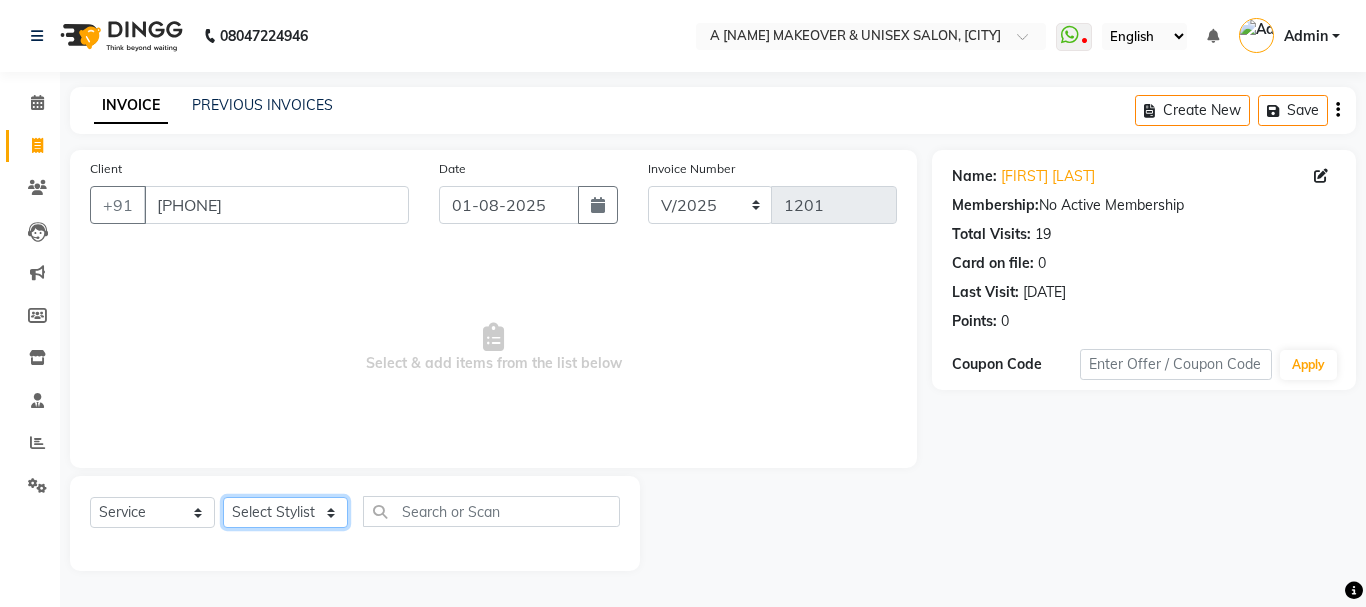 click on "Select Stylist [FIRST] A [NAME] [FIRST] BAPAN [FIRST]    [FIRST]  [FIRST] [LAST]  [FIRST]  [FIRST]  [FIRST] [FIRST] [FIRST] [FIRST] [FIRST] [FIRST]" 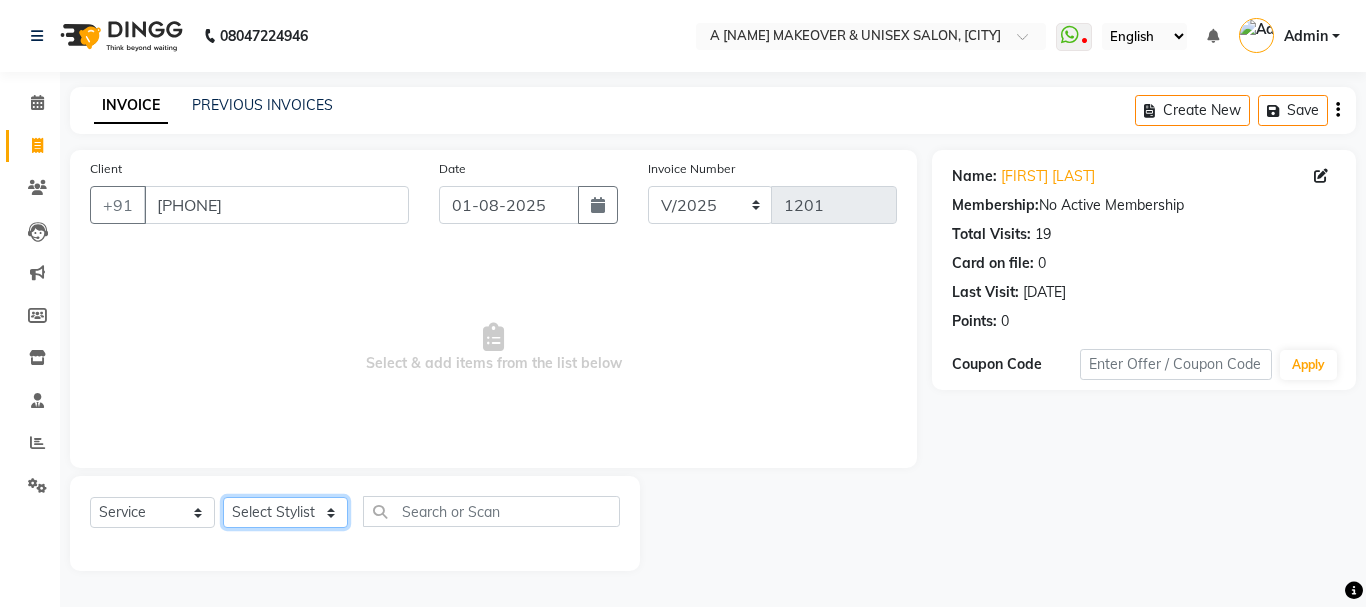 select on "19459" 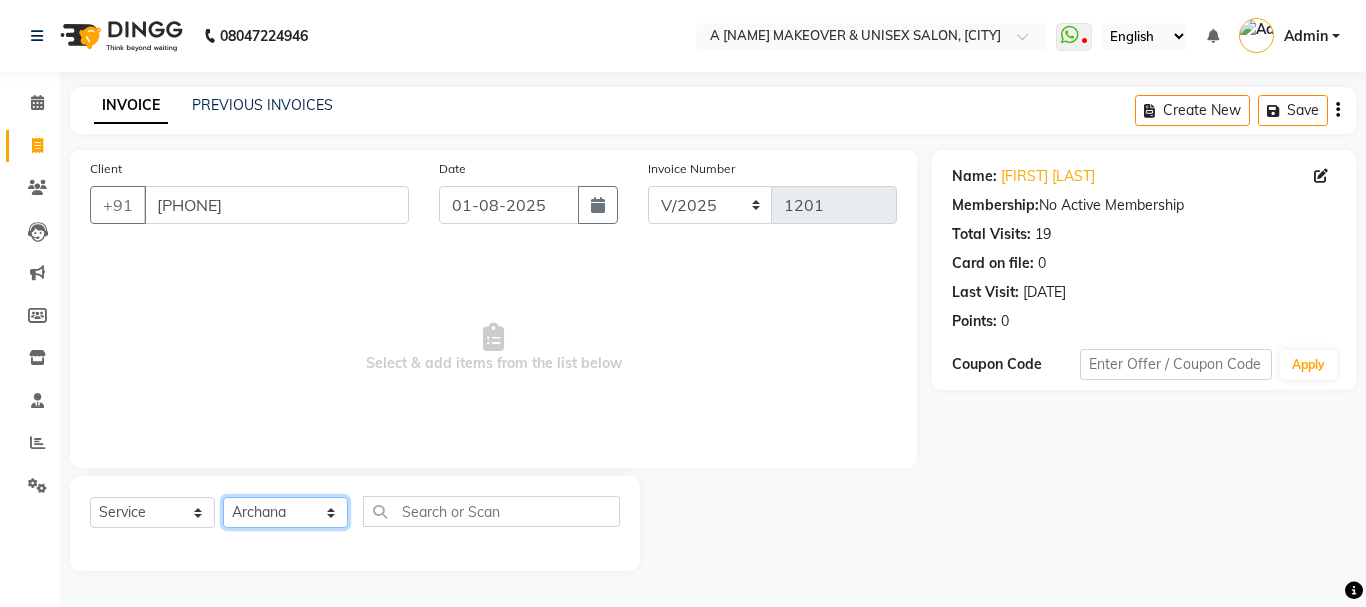 click on "Select Stylist [FIRST] A [NAME] [FIRST] BAPAN [FIRST]    [FIRST]  [FIRST] [LAST]  [FIRST]  [FIRST]  [FIRST] [FIRST] [FIRST] [FIRST] [FIRST] [FIRST]" 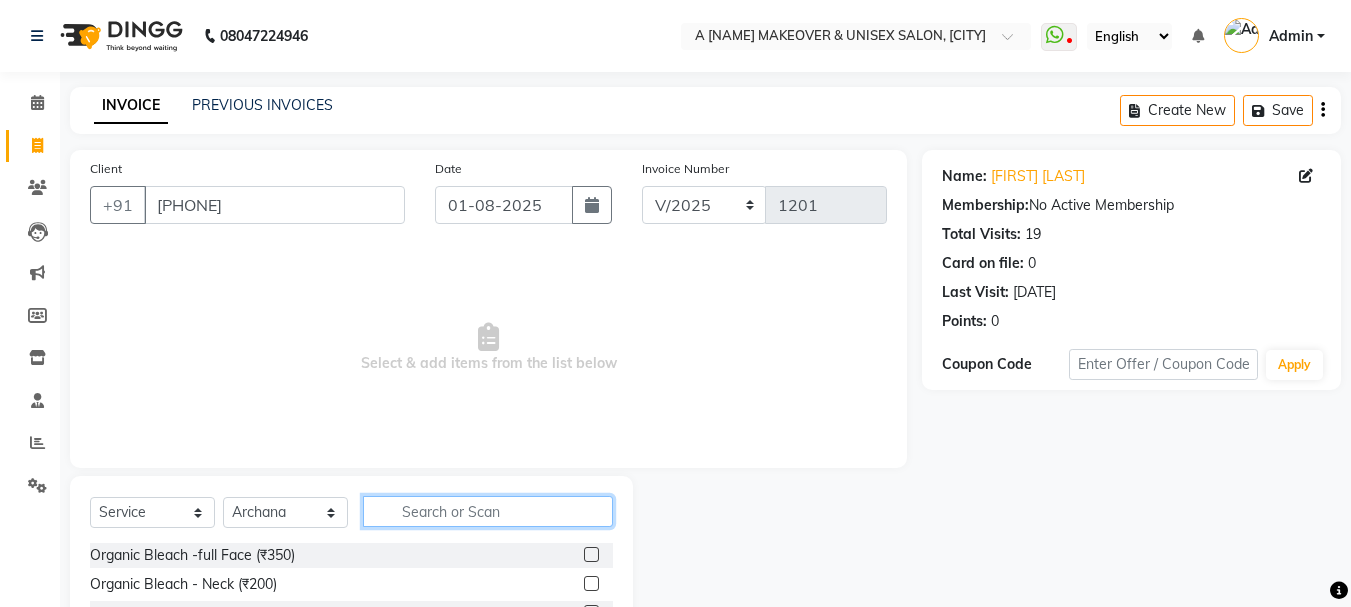 click 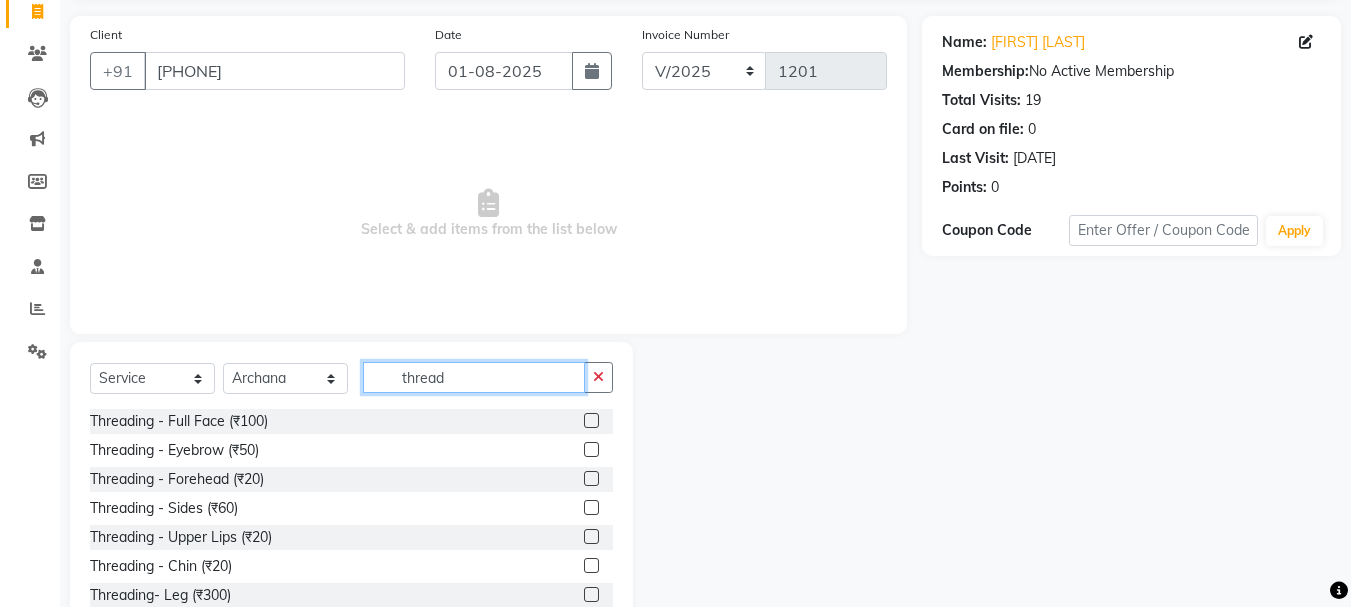 scroll, scrollTop: 194, scrollLeft: 0, axis: vertical 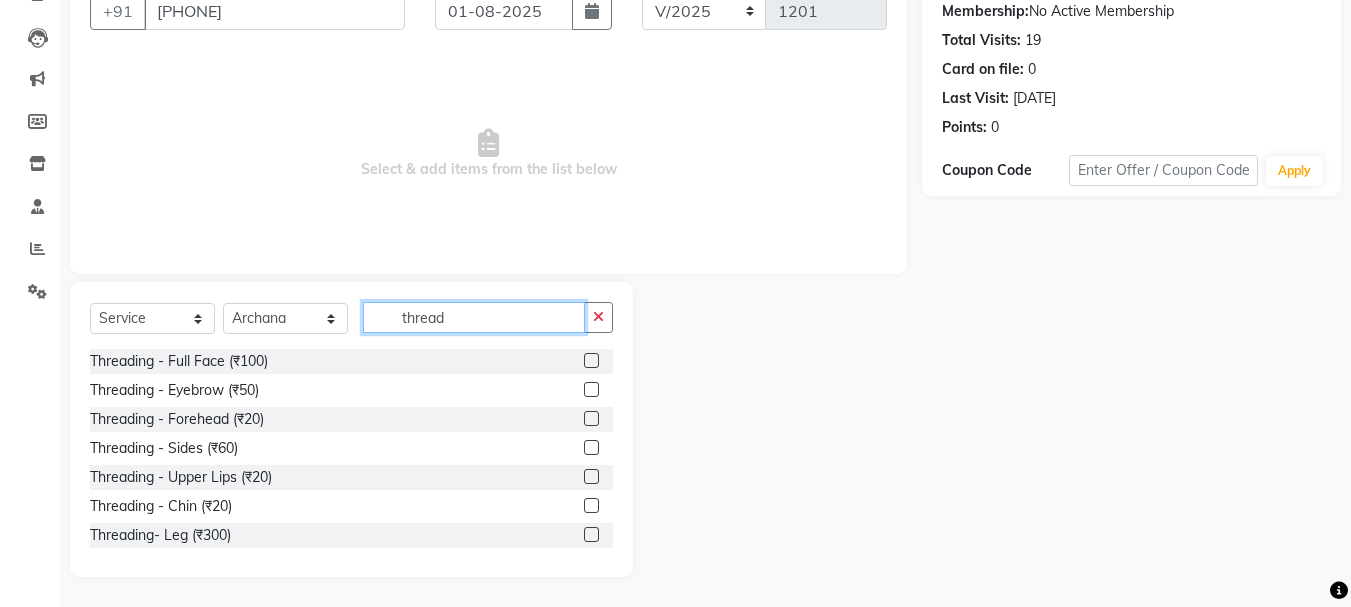 type on "thread" 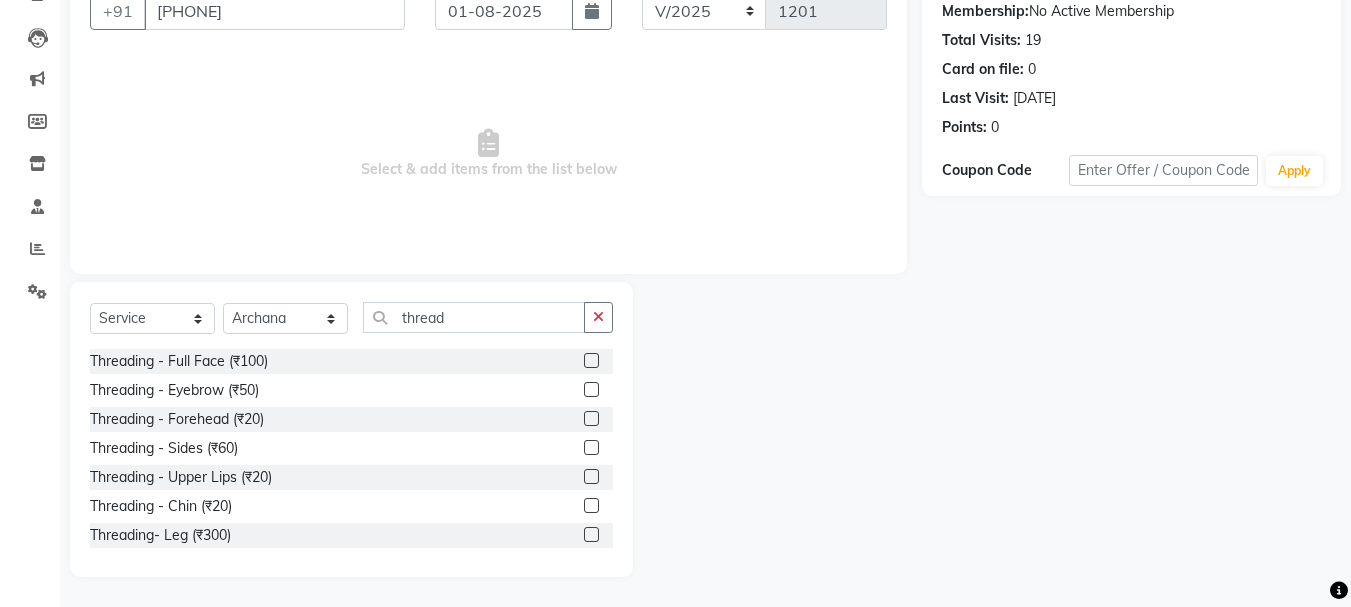 click 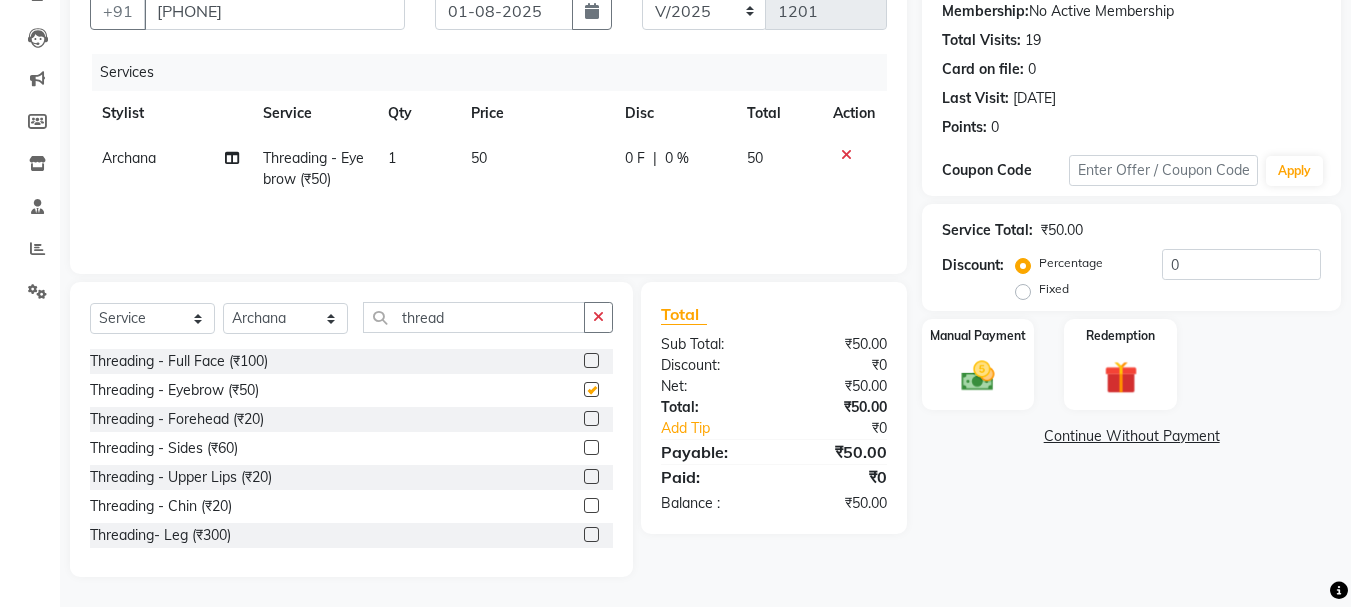 checkbox on "false" 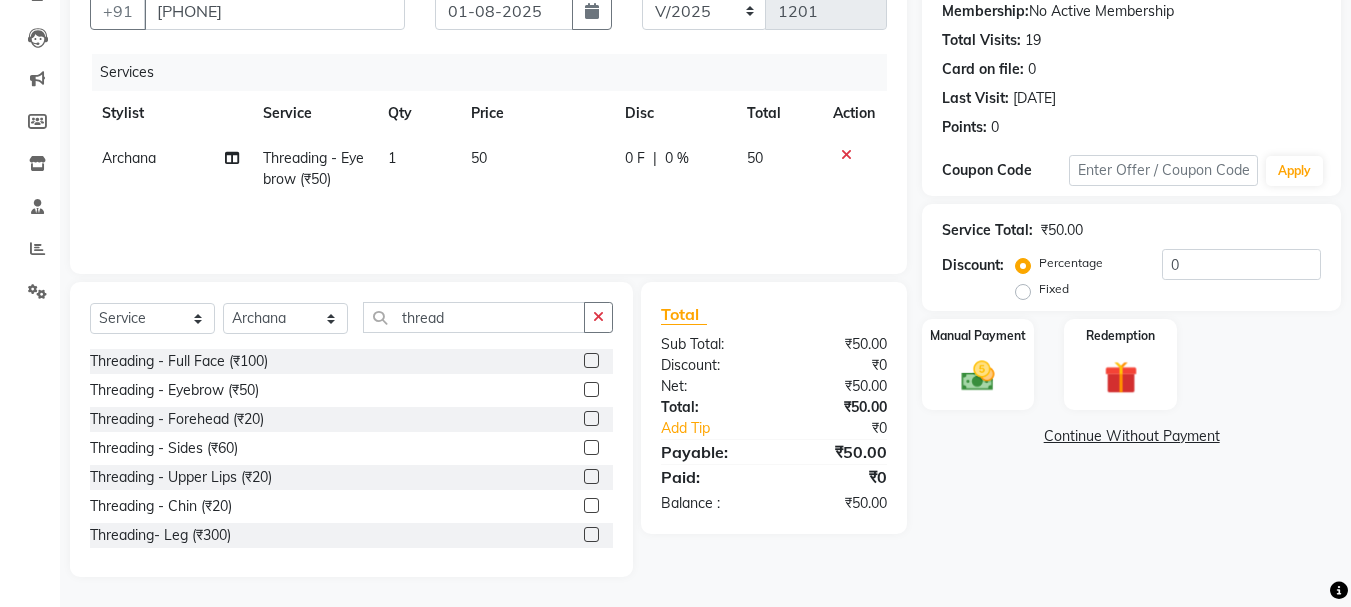 click 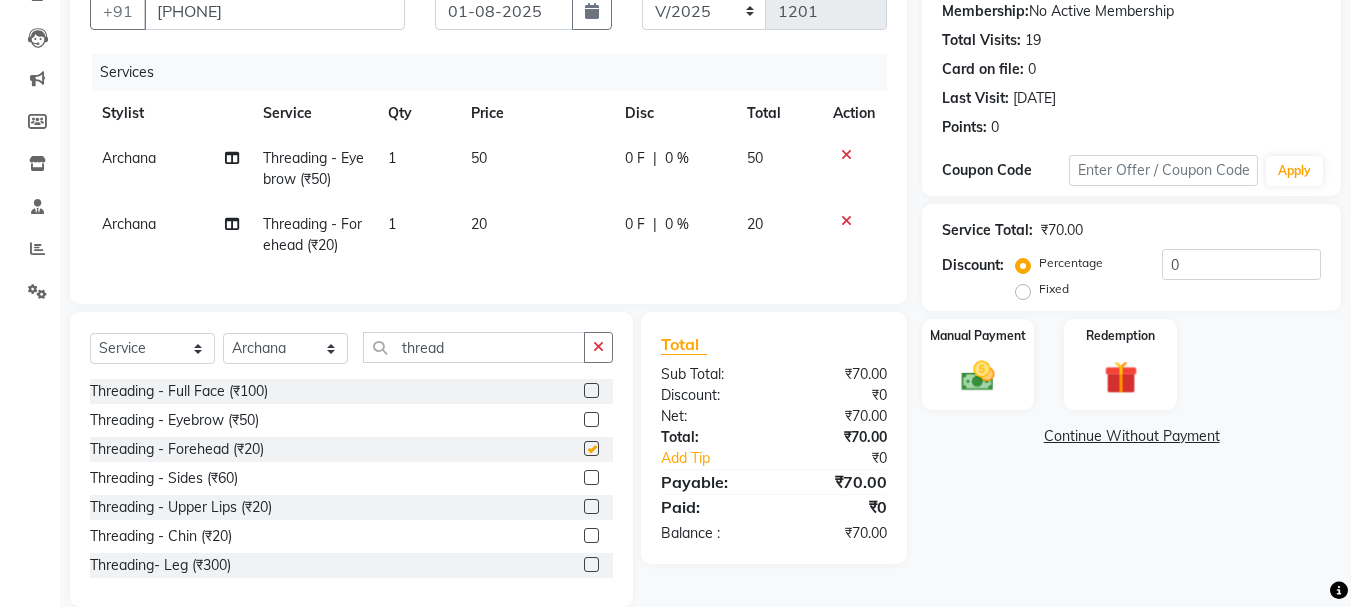 checkbox on "false" 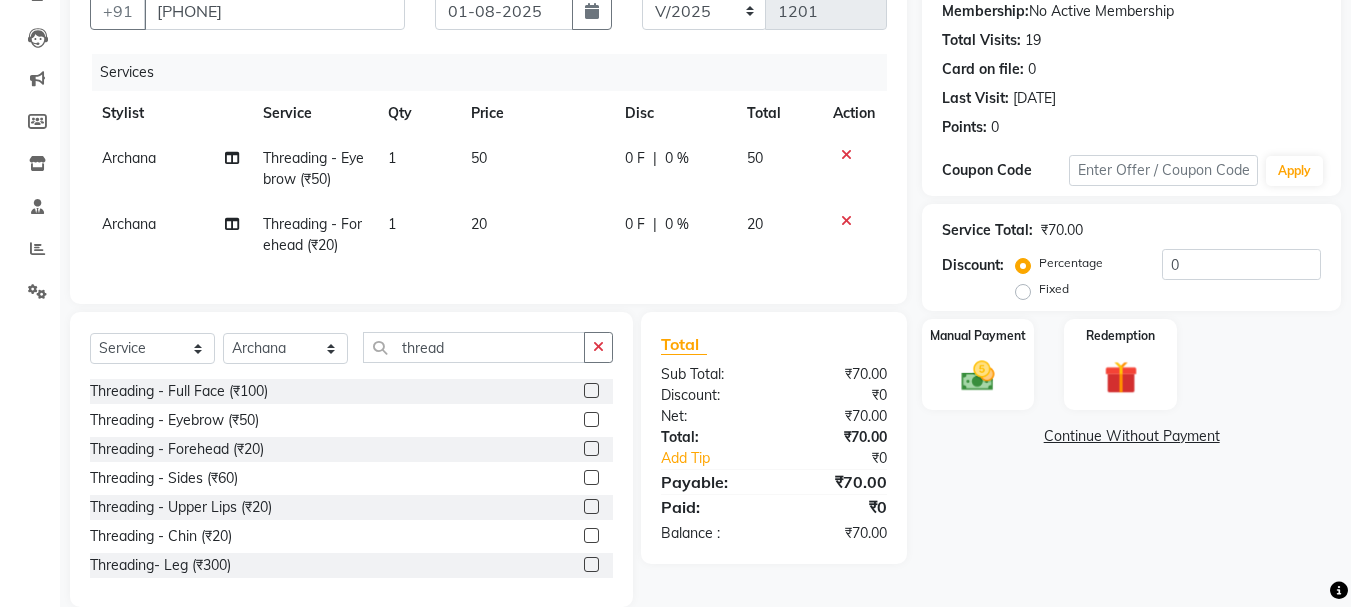 click 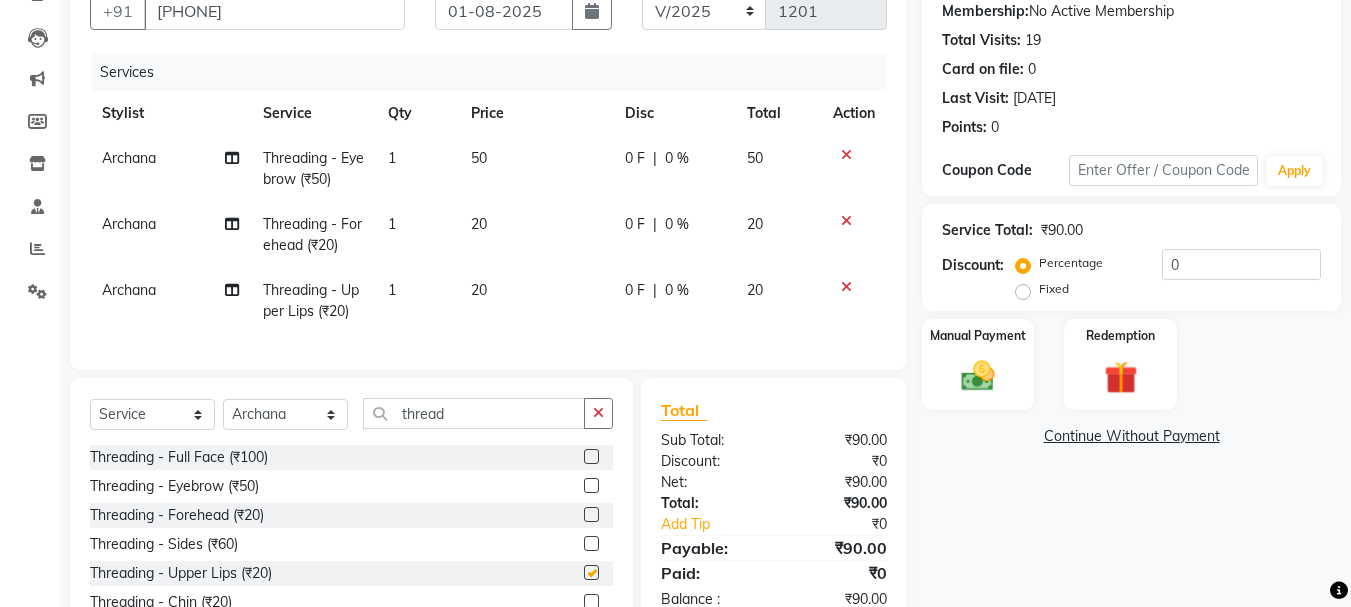 checkbox on "false" 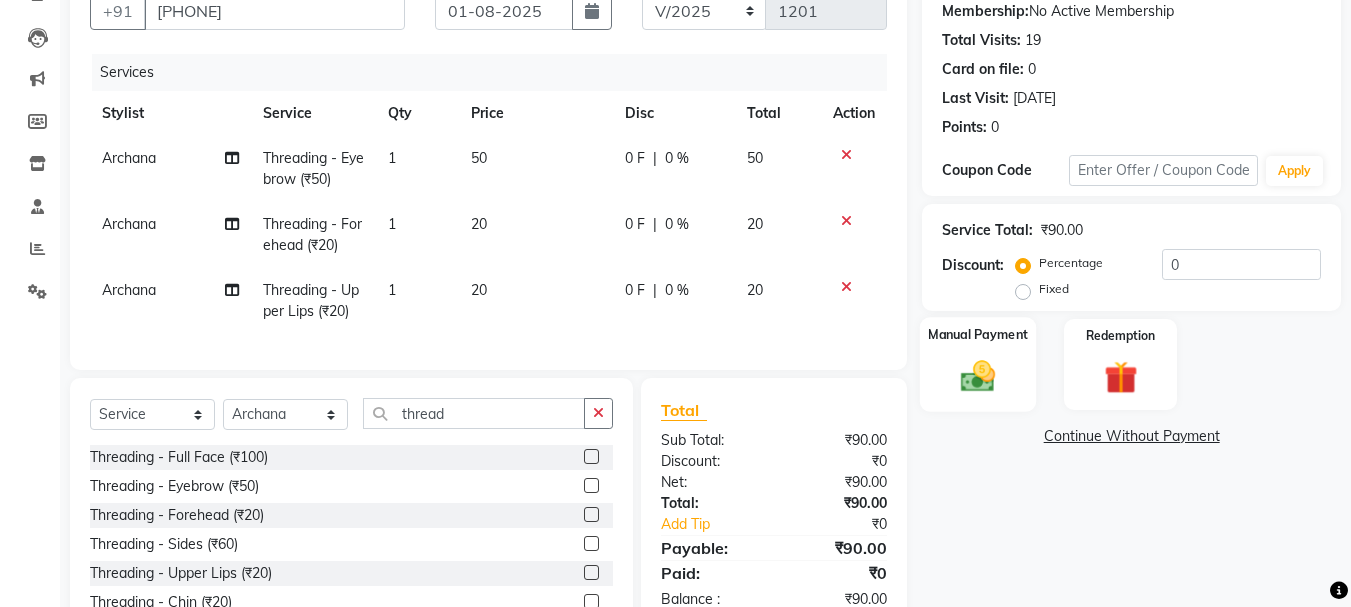 click 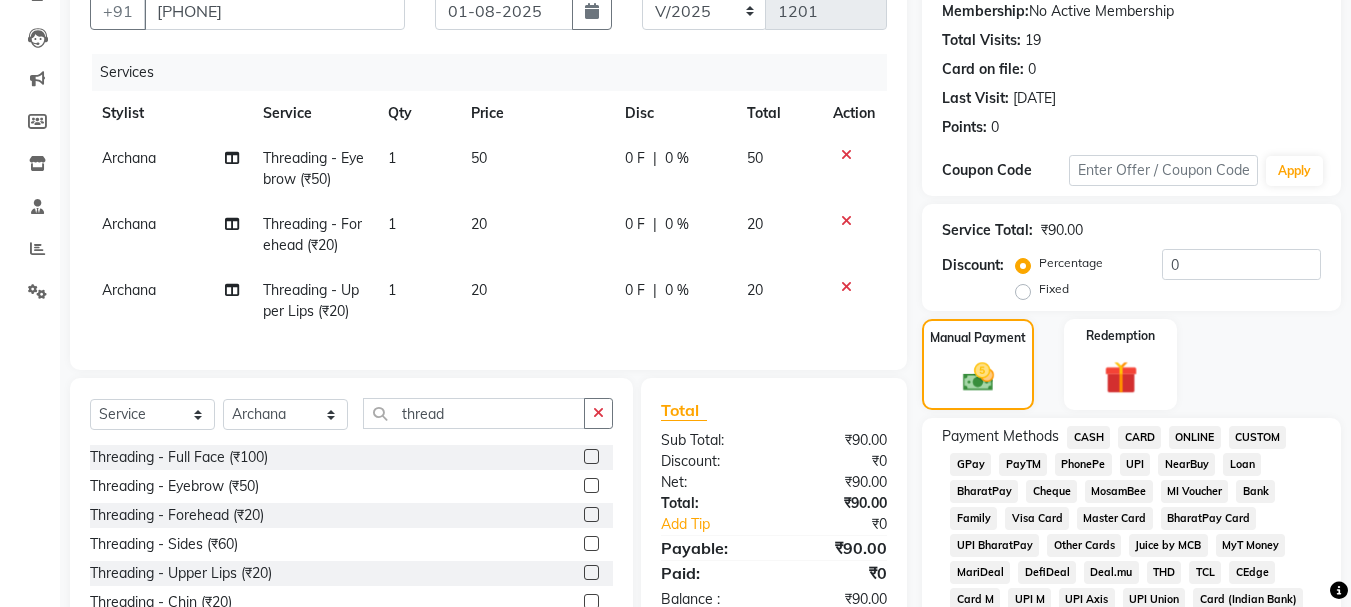 click on "CASH" 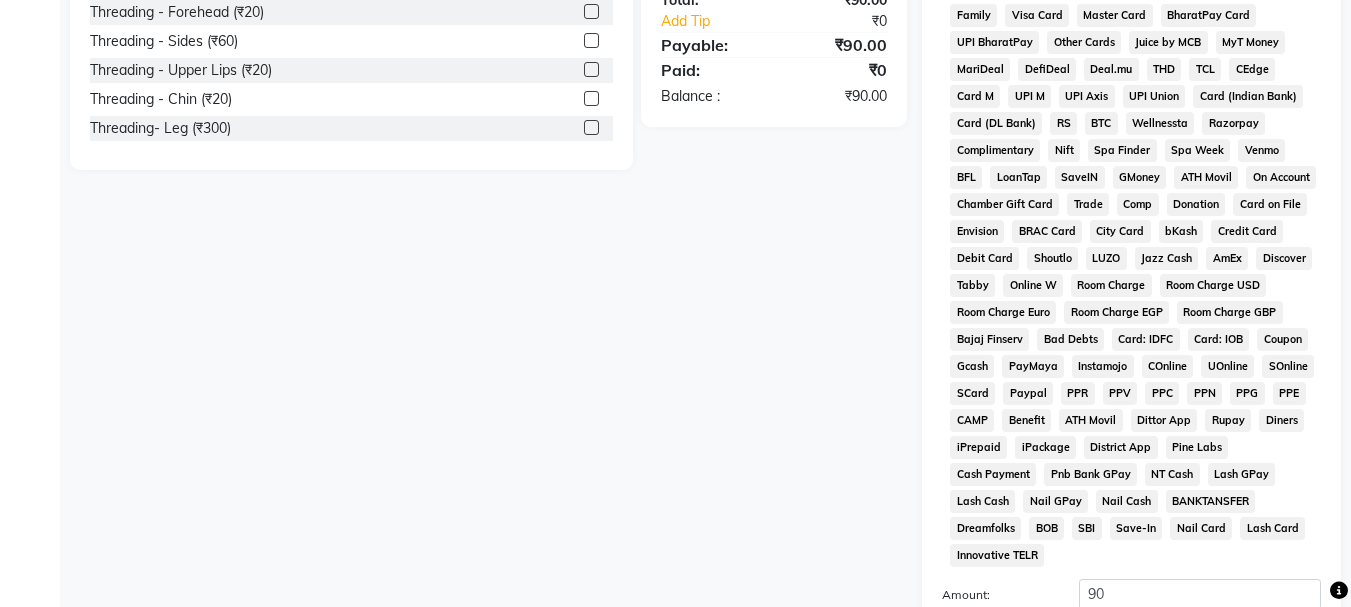 scroll, scrollTop: 894, scrollLeft: 0, axis: vertical 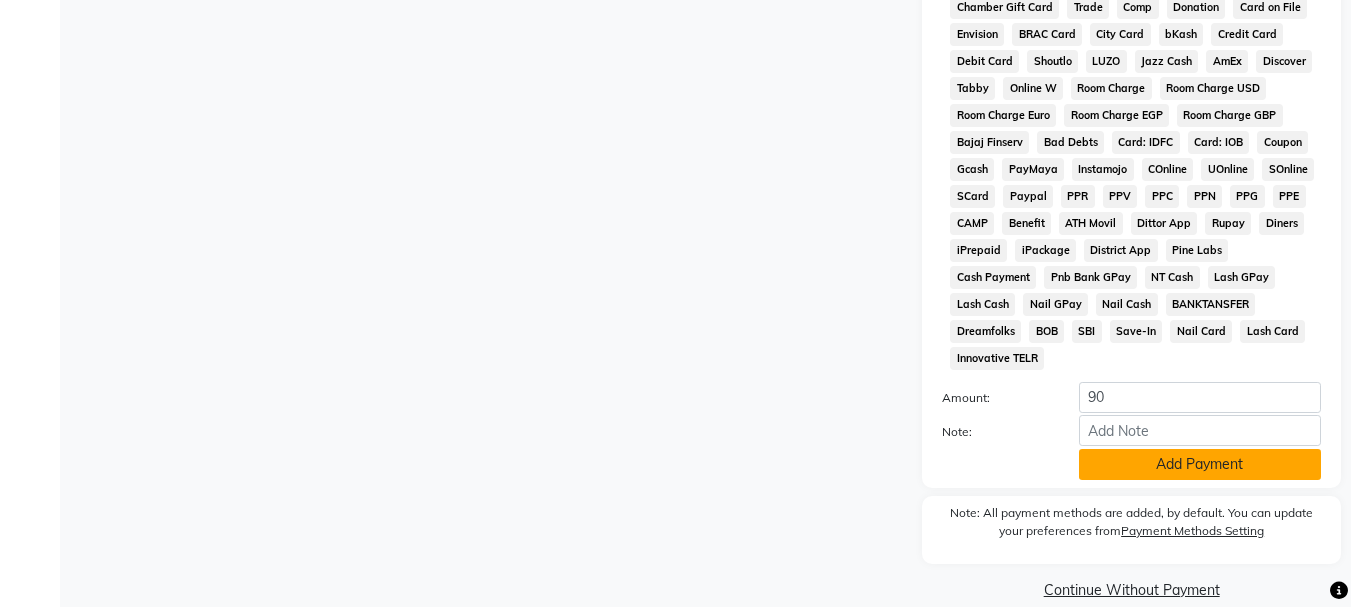 click on "Add Payment" 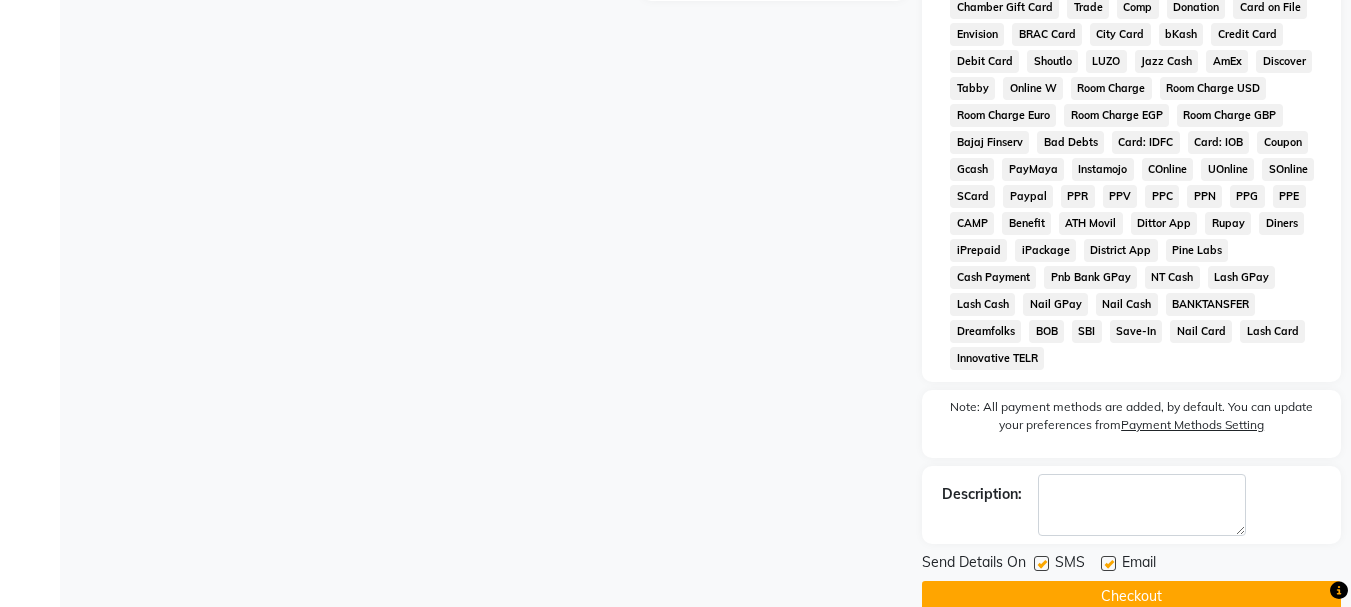 click 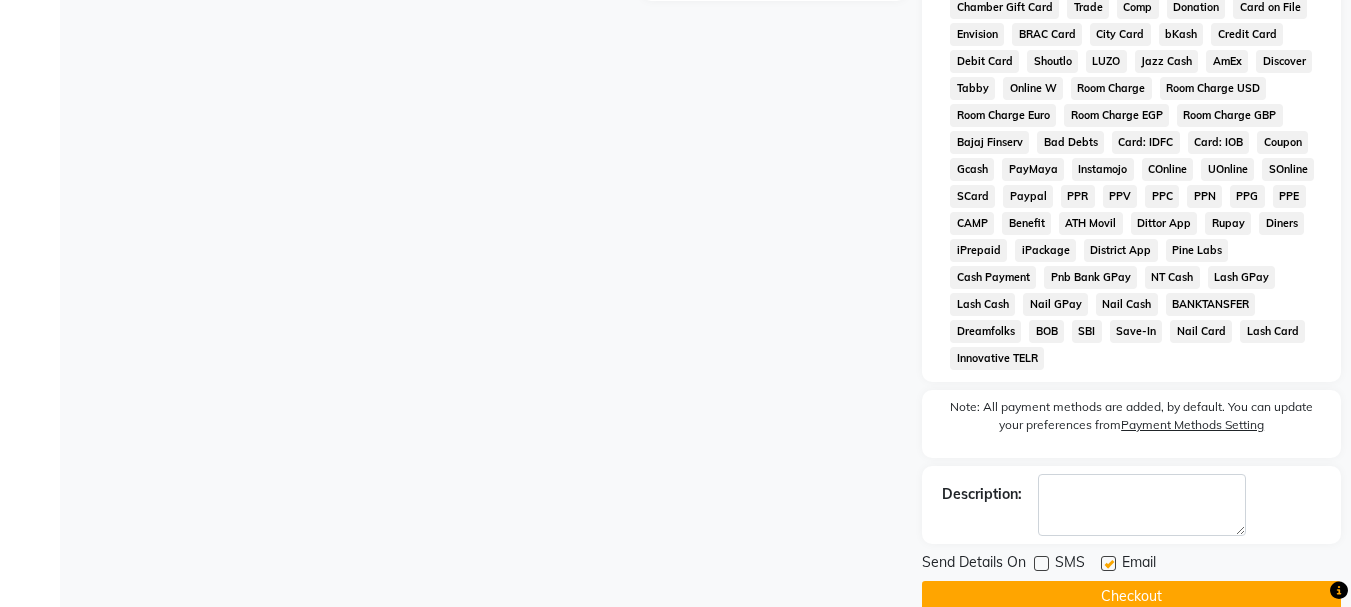 click 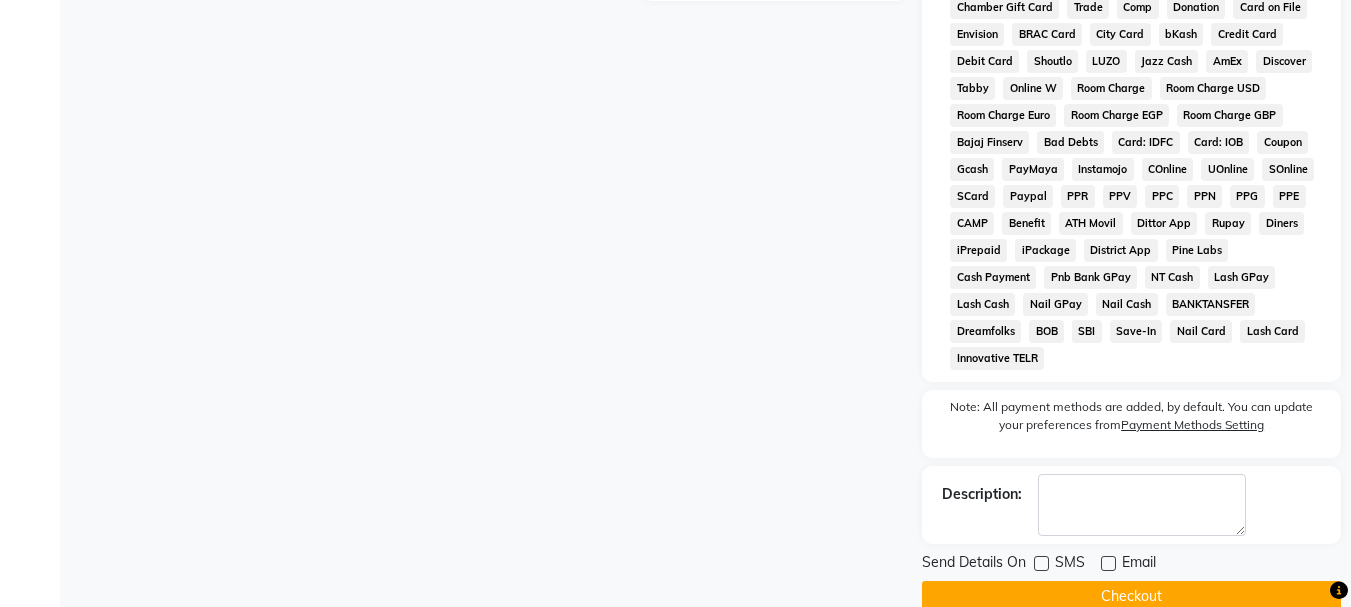 click on "Checkout" 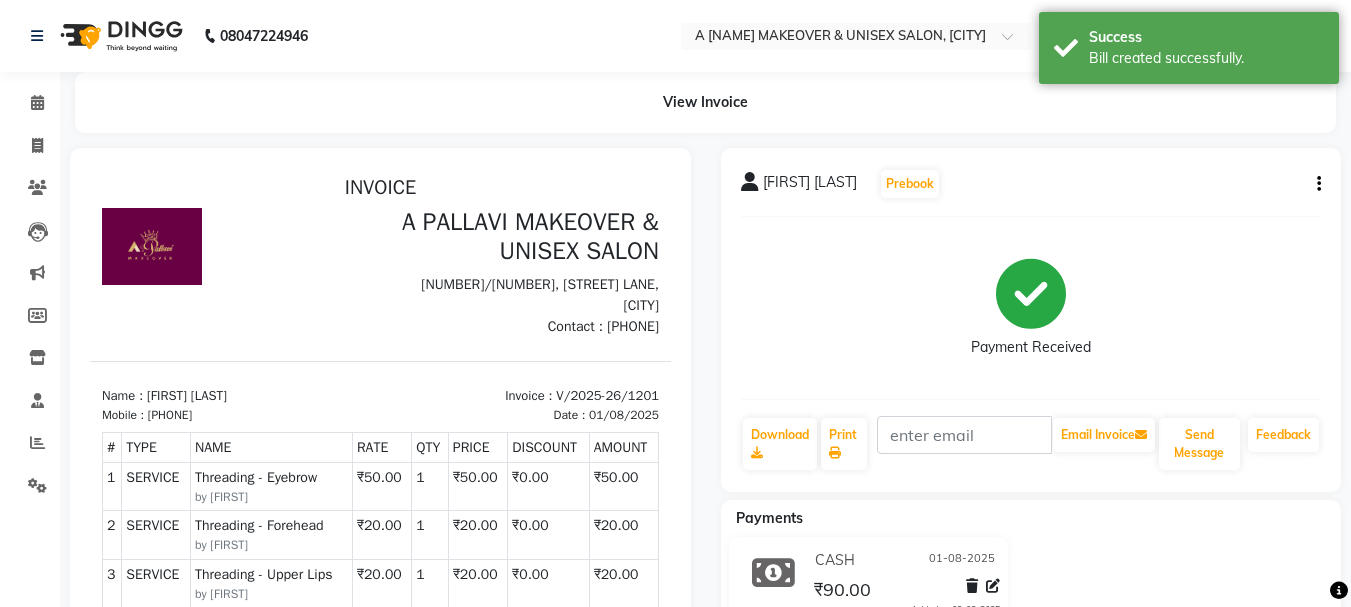 scroll, scrollTop: 0, scrollLeft: 0, axis: both 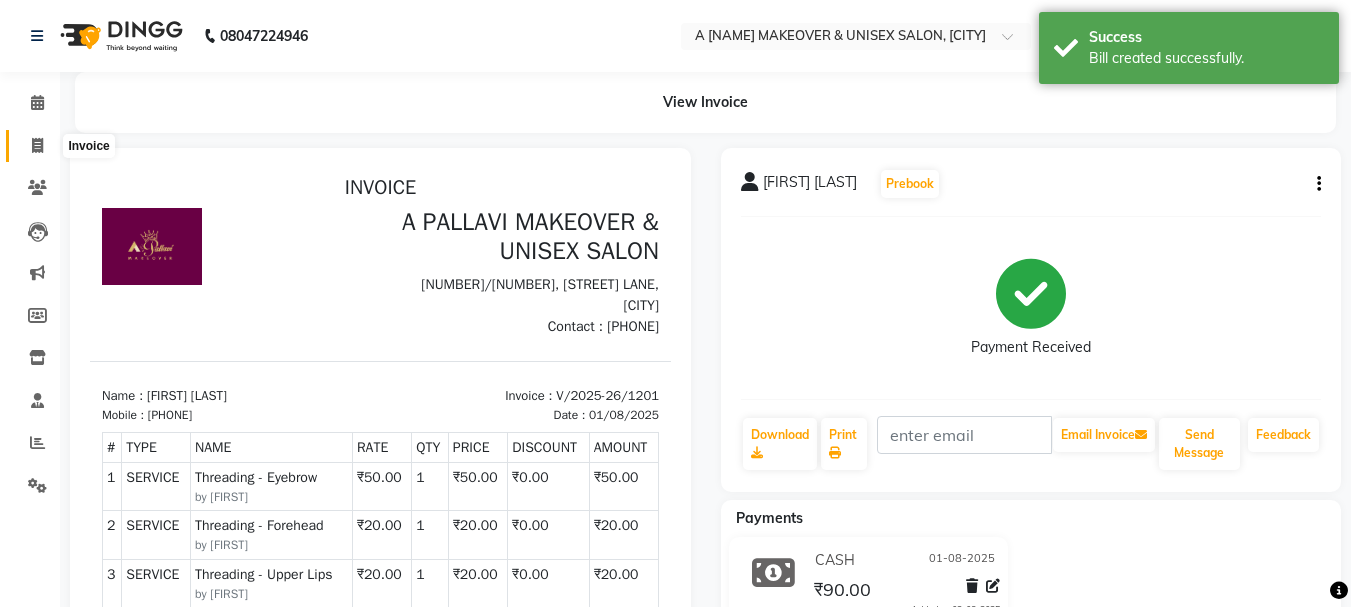 click 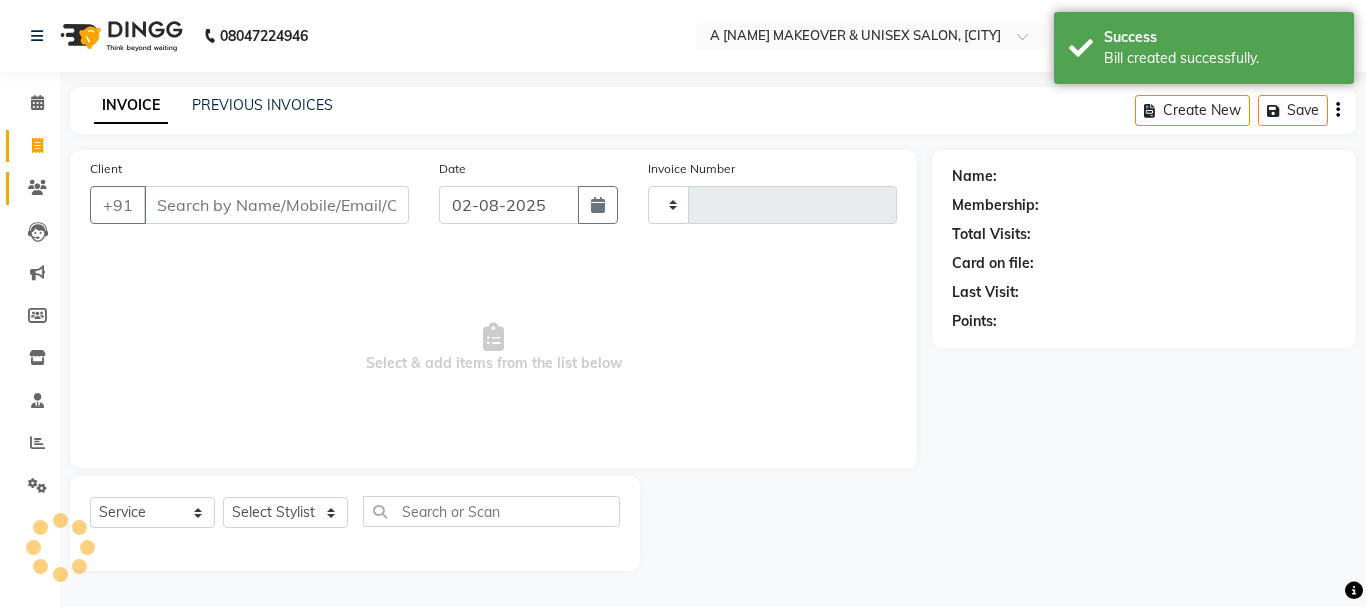 type on "1202" 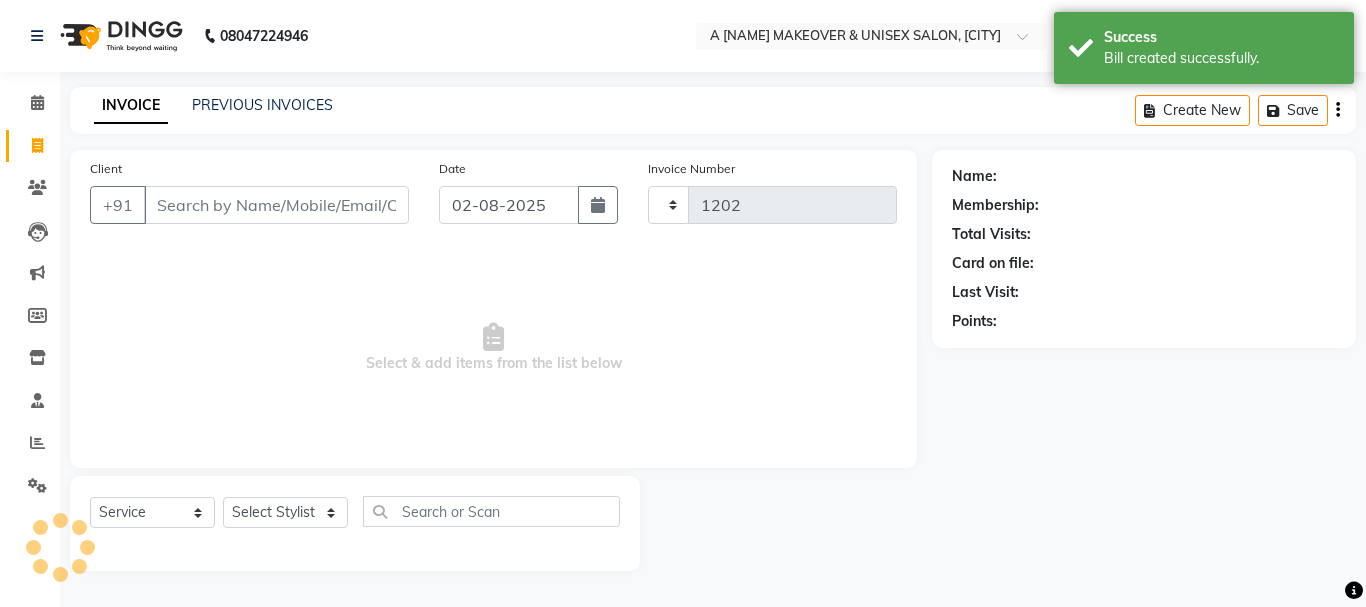 select on "3573" 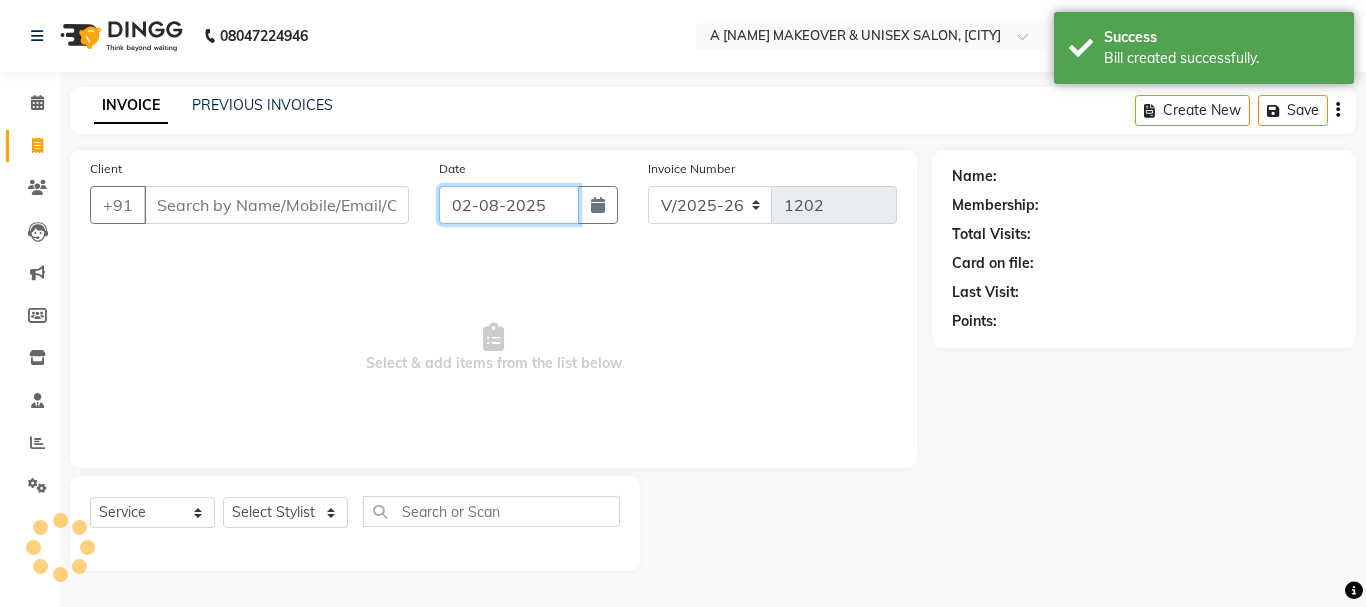 click on "02-08-2025" 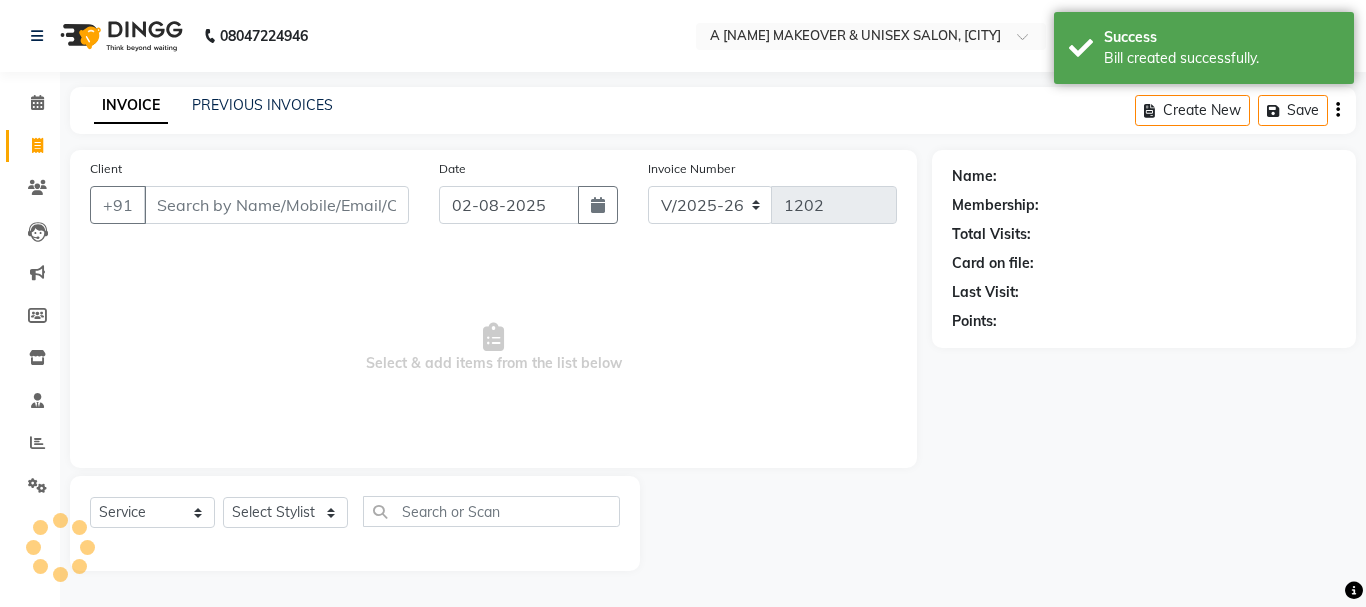 select on "8" 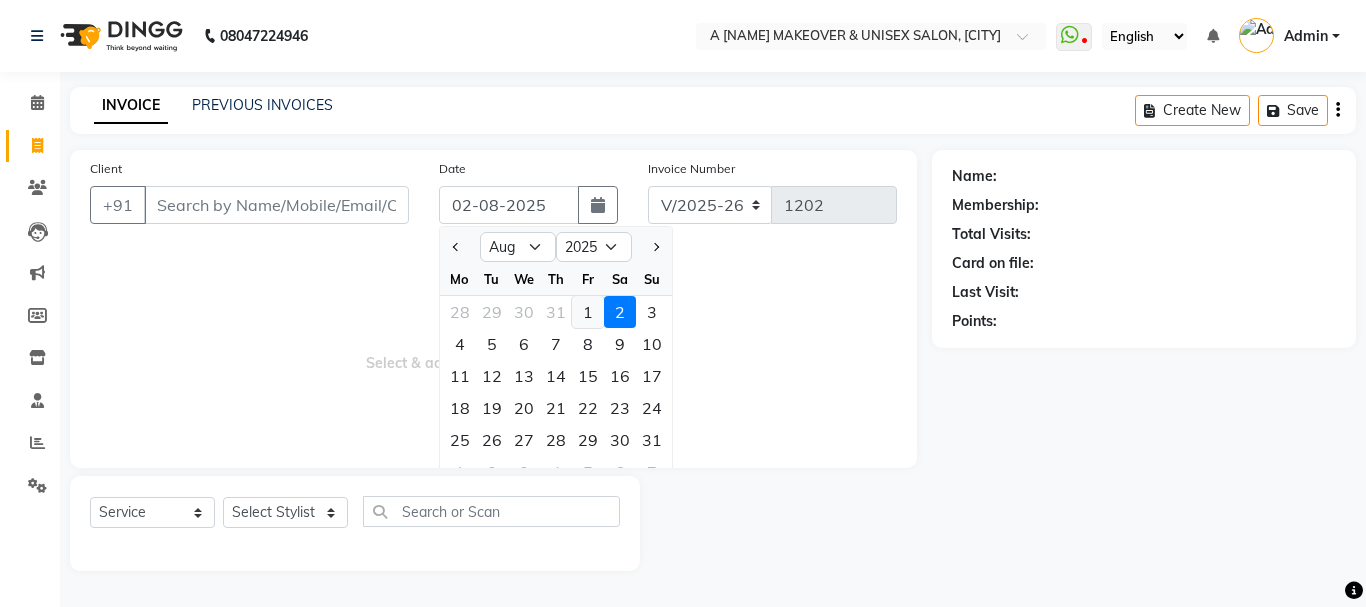 click on "1" 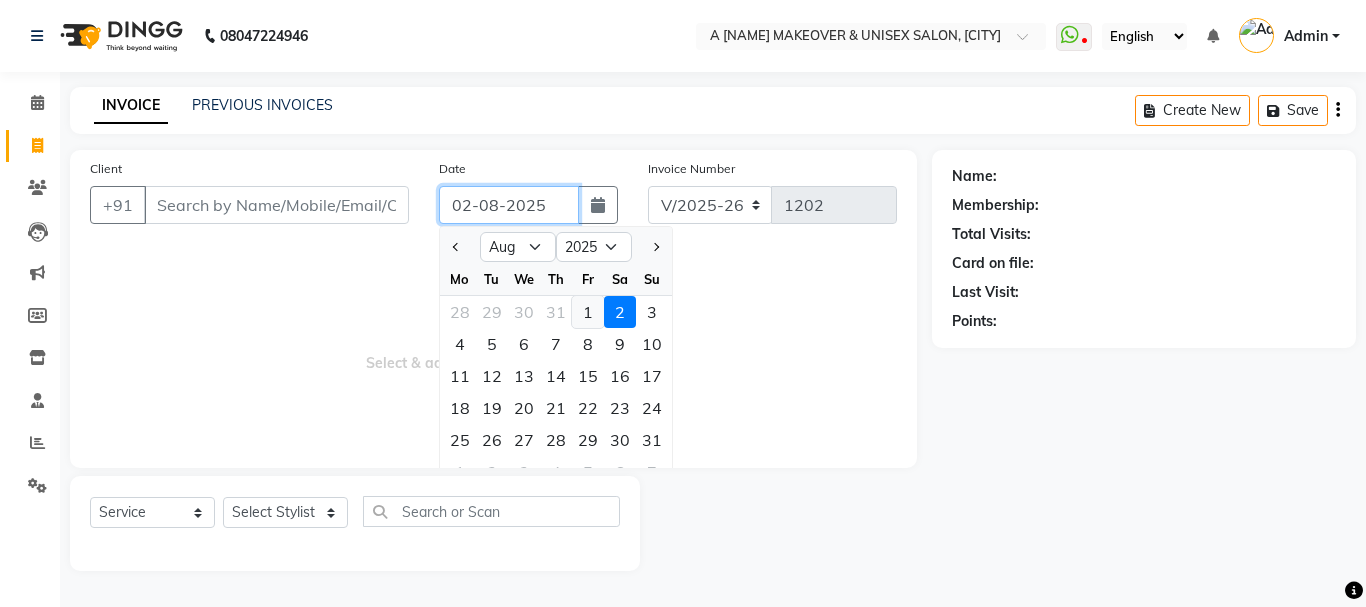 type on "01-08-2025" 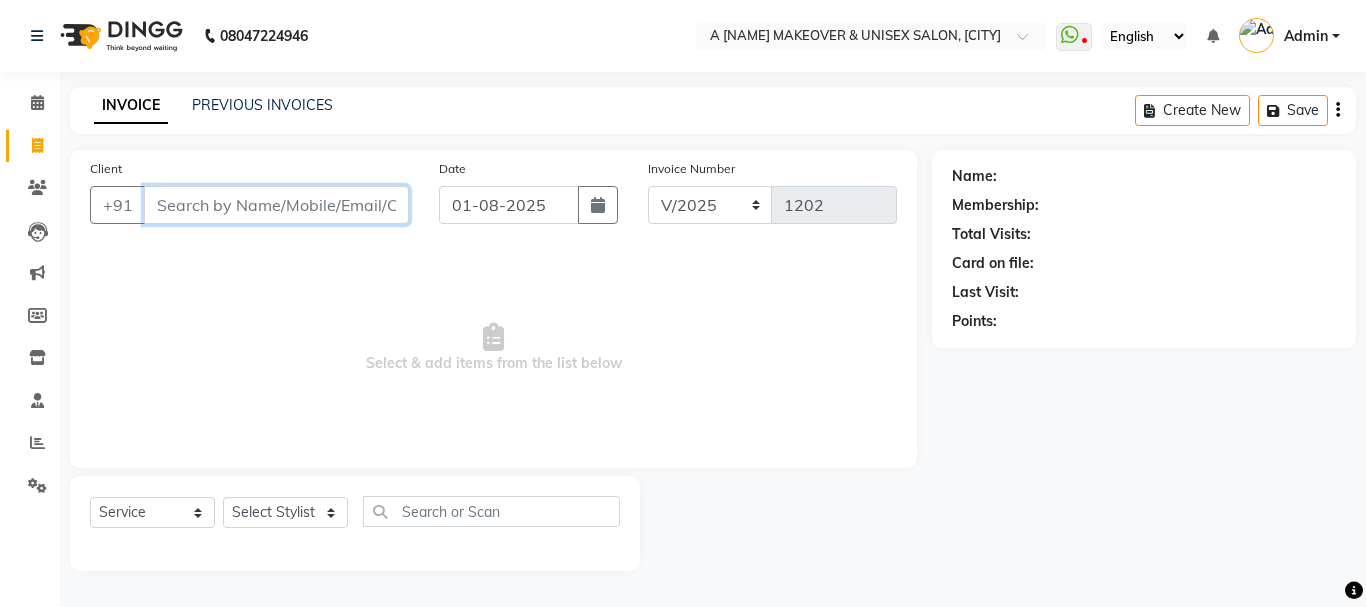 click on "Client" at bounding box center (276, 205) 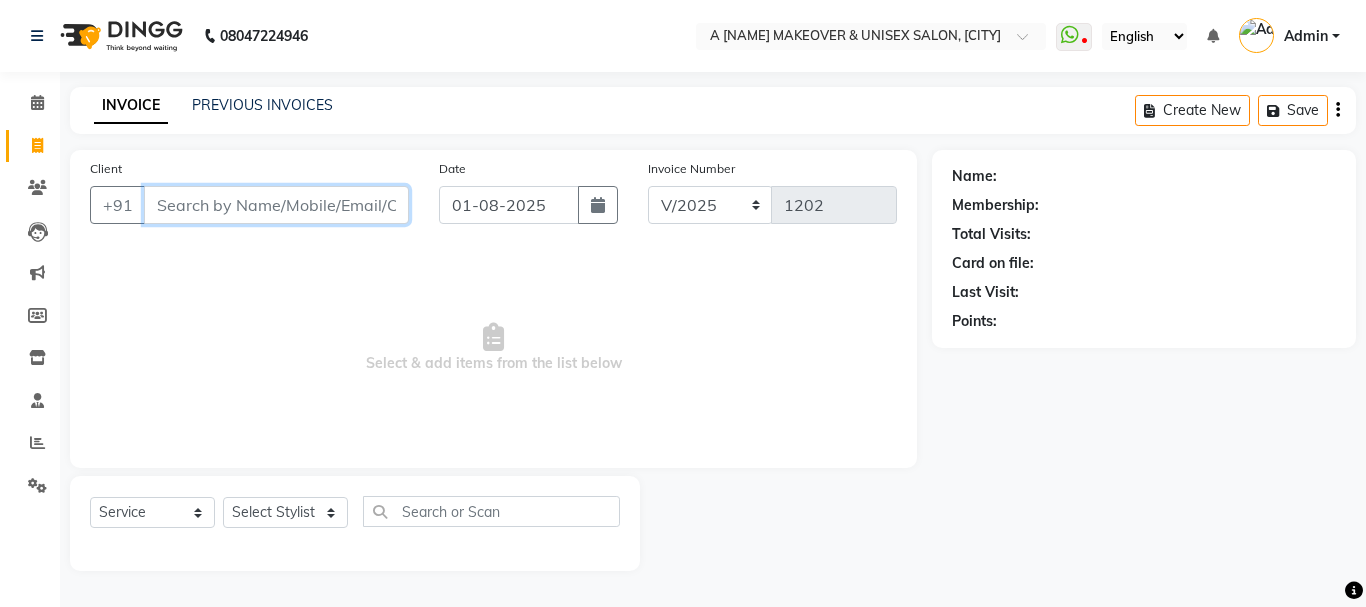 click on "Client" at bounding box center (276, 205) 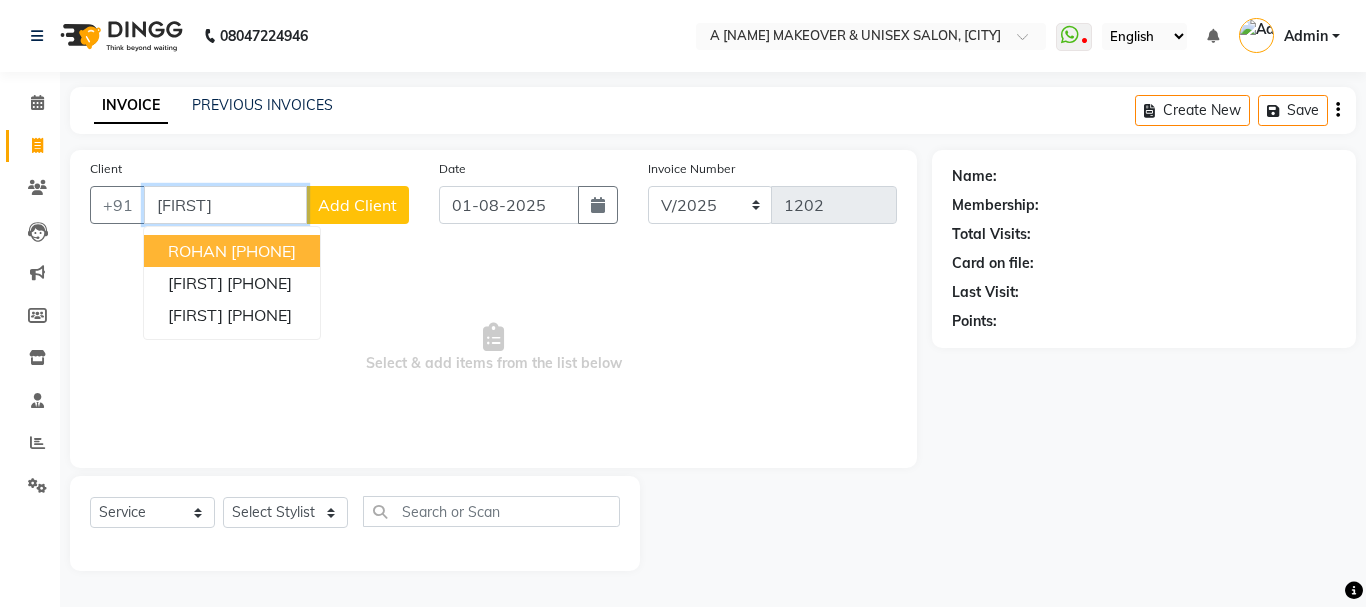 click on "[PHONE]" at bounding box center (263, 251) 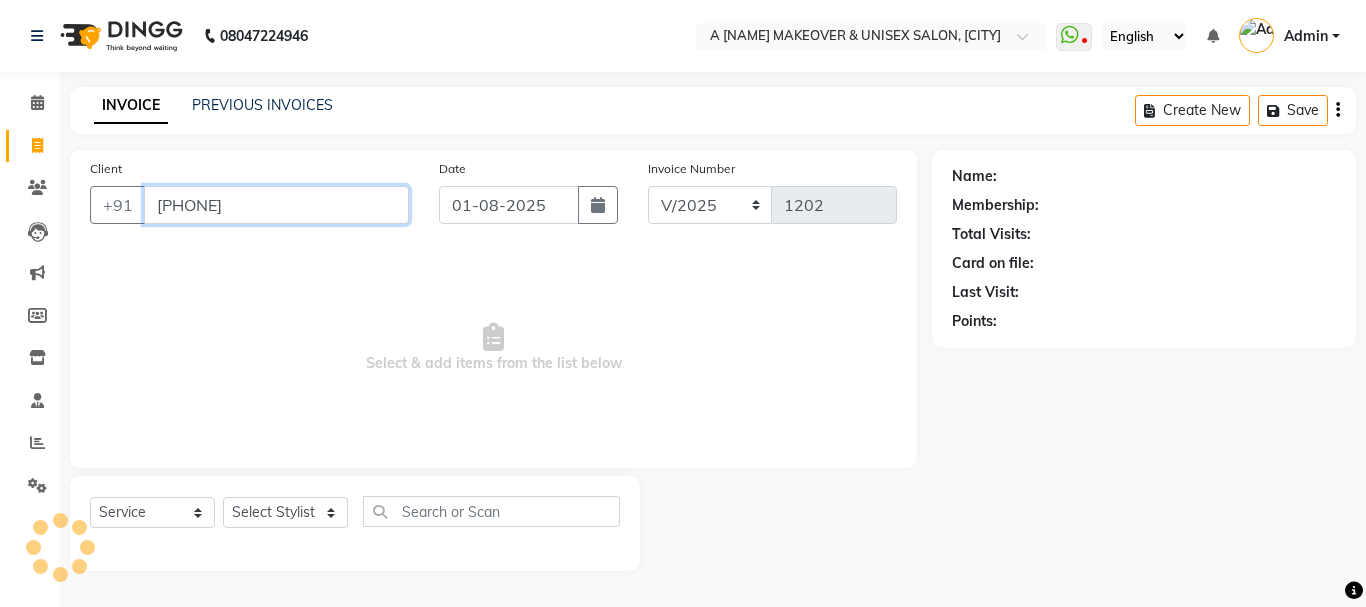 type on "[PHONE]" 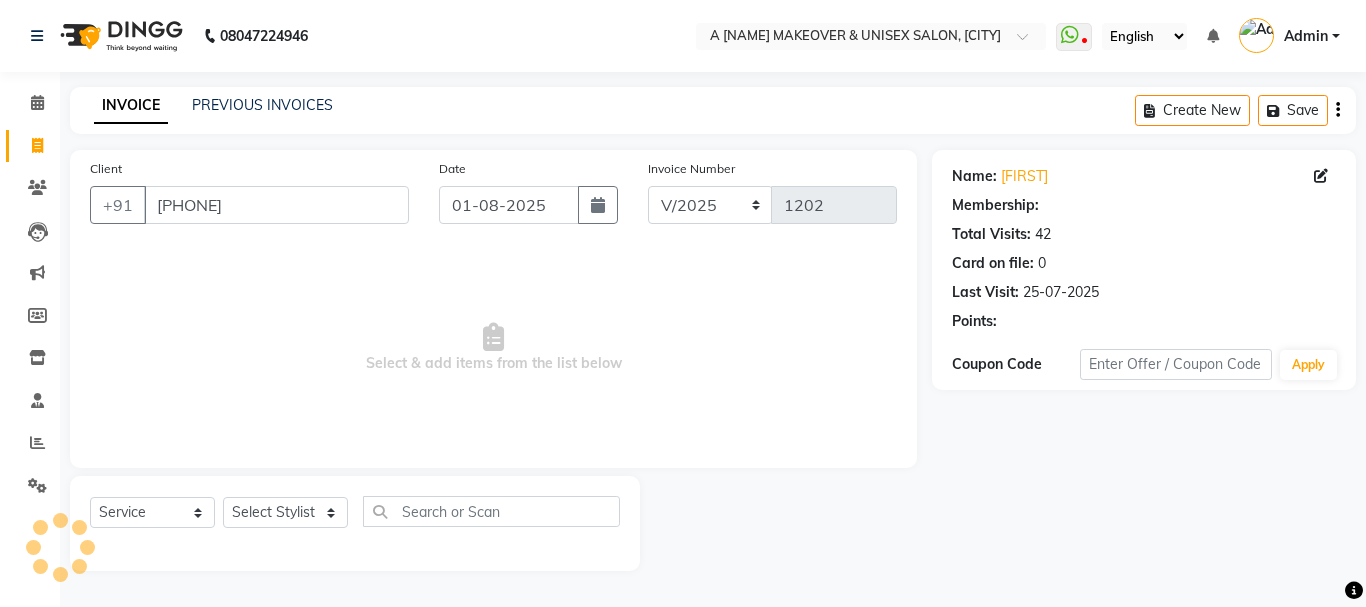 select on "1: Object" 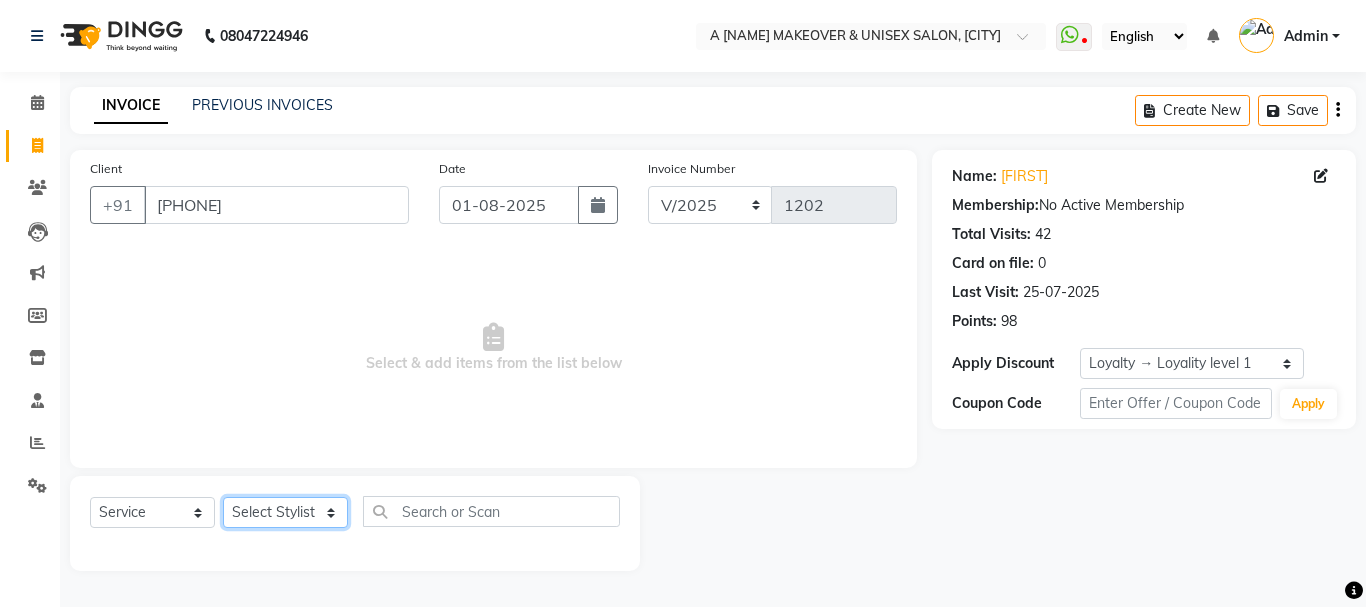 click on "Select Stylist [FIRST] A [NAME] [FIRST] BAPAN [FIRST]    [FIRST]  [FIRST] [LAST]  [FIRST]  [FIRST]  [FIRST] [FIRST] [FIRST] [FIRST] [FIRST] [FIRST]" 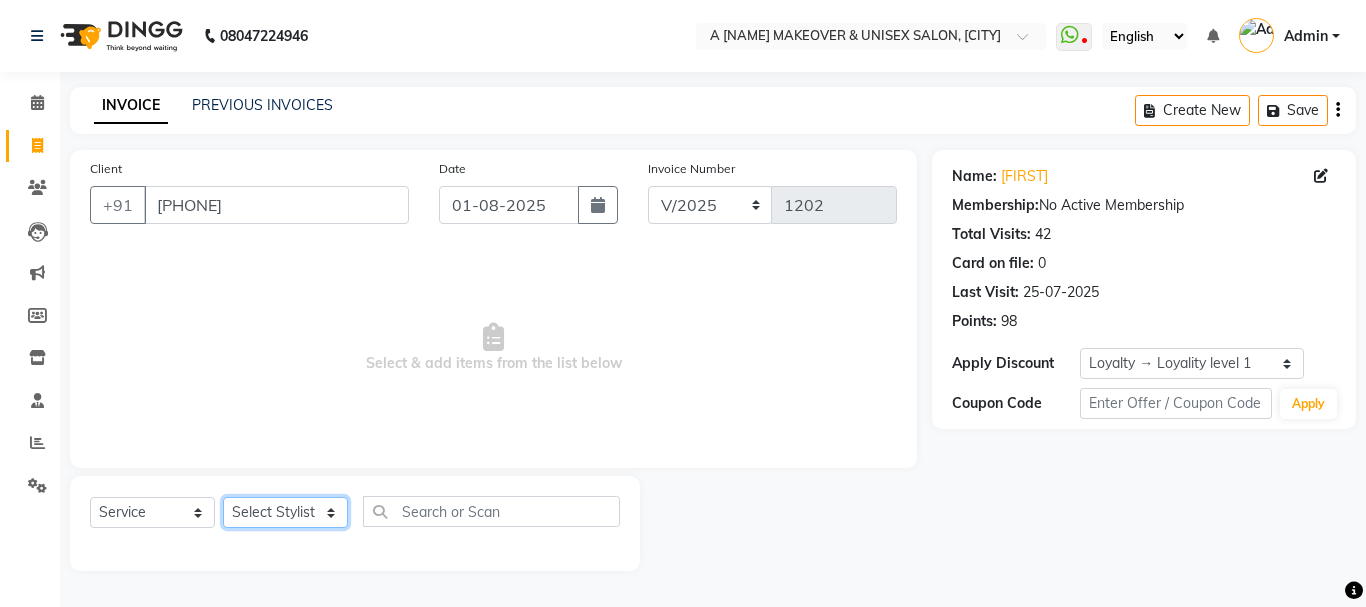 select on "68912" 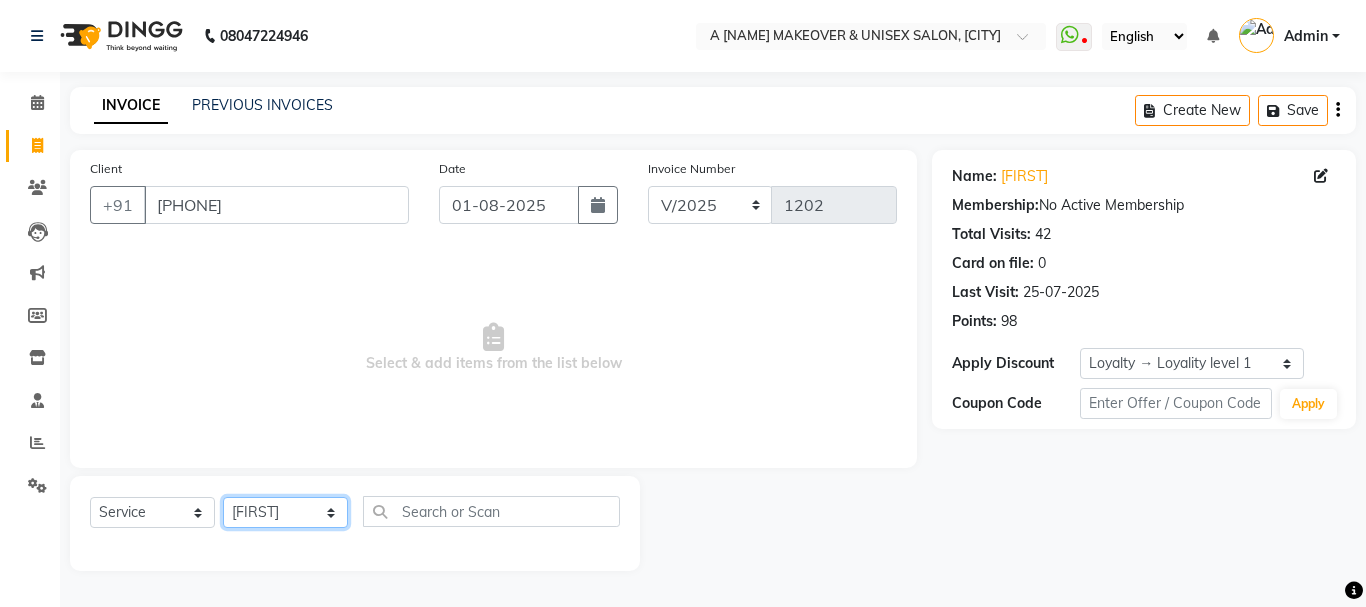 click on "Select Stylist [FIRST] A [NAME] [FIRST] BAPAN [FIRST]    [FIRST]  [FIRST] [LAST]  [FIRST]  [FIRST]  [FIRST] [FIRST] [FIRST] [FIRST] [FIRST] [FIRST]" 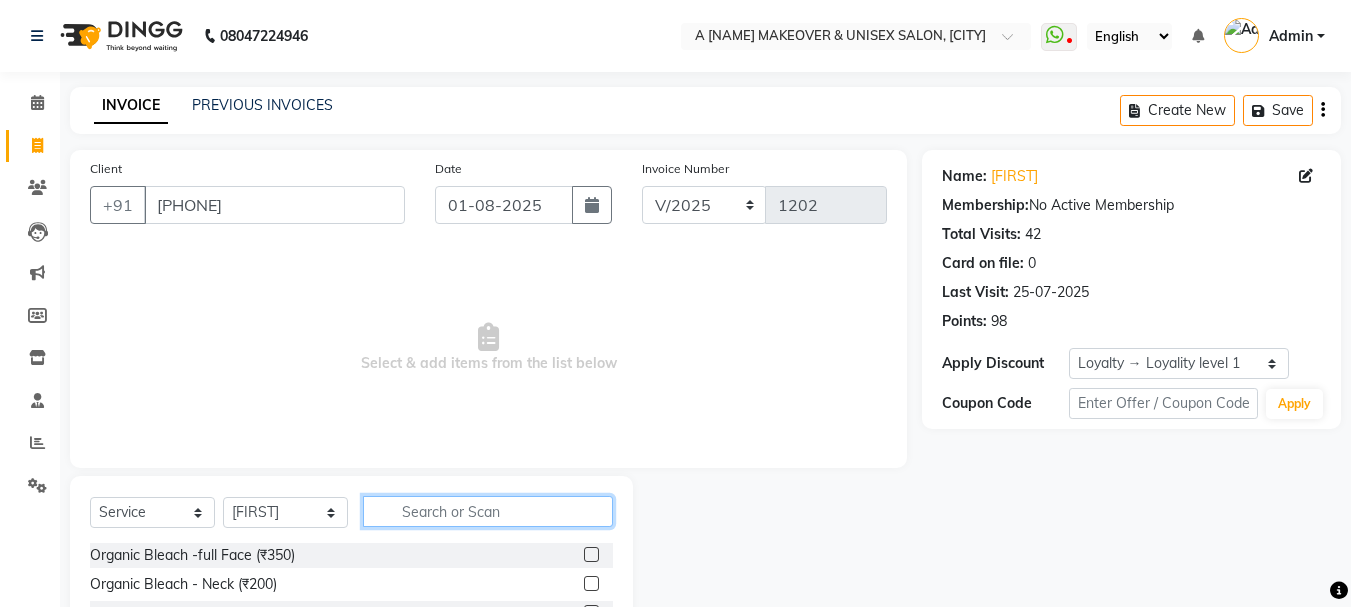 click 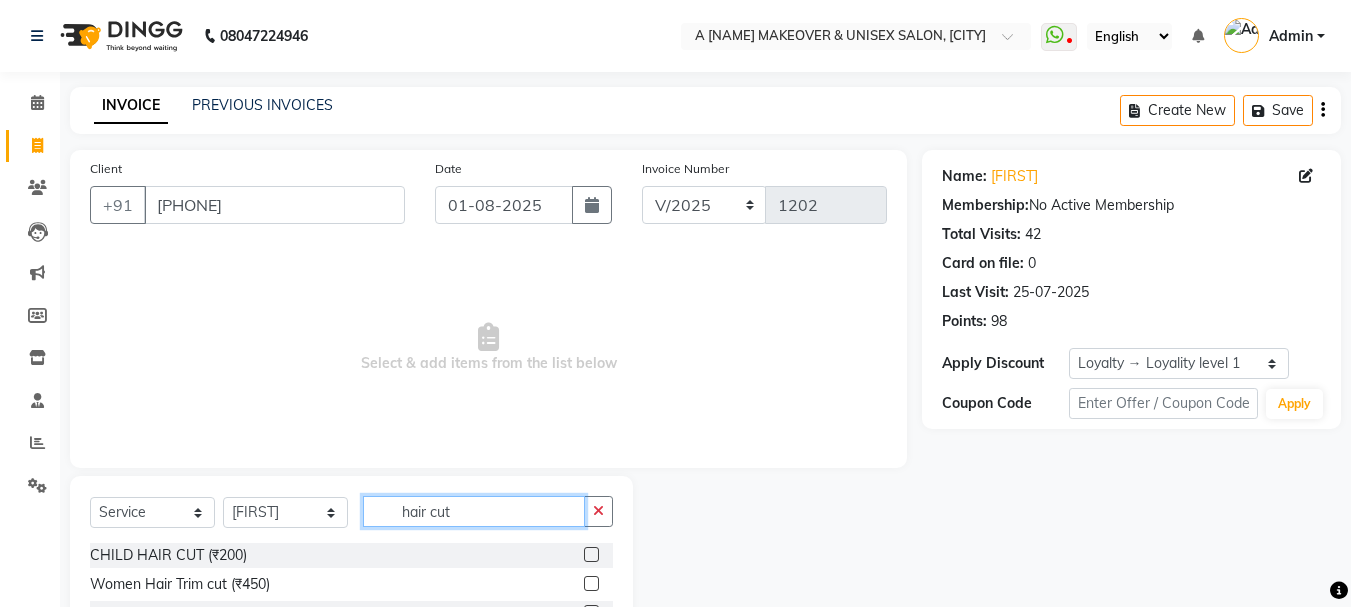 scroll, scrollTop: 194, scrollLeft: 0, axis: vertical 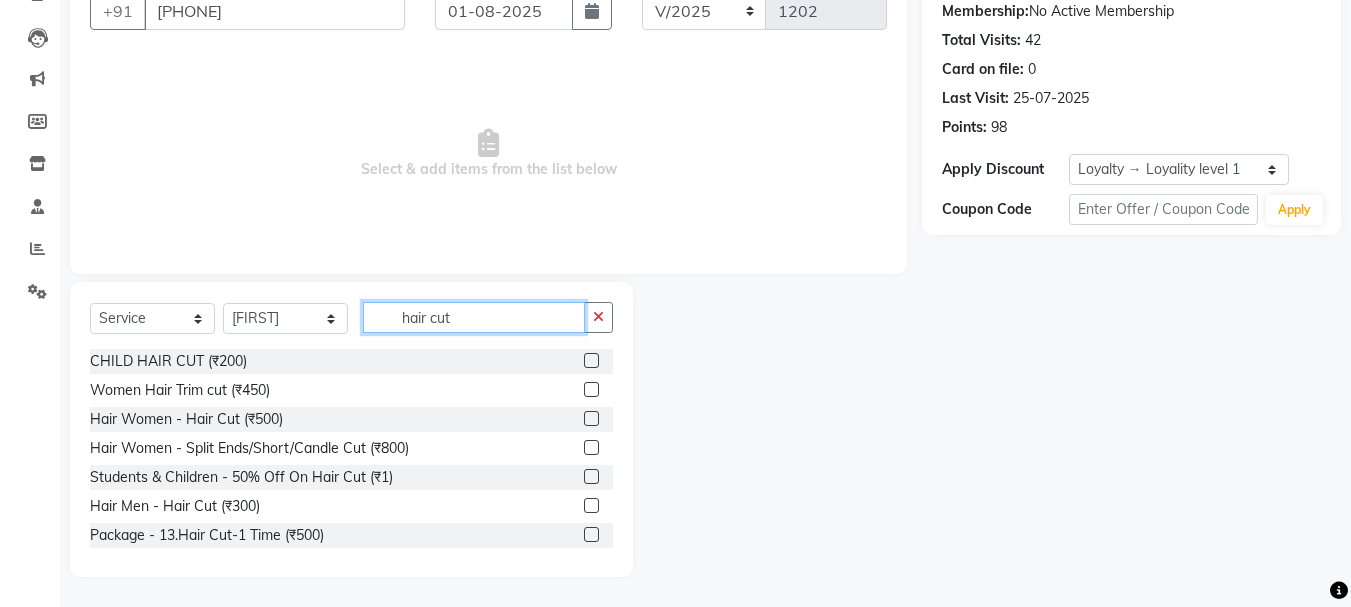 type on "hair cut" 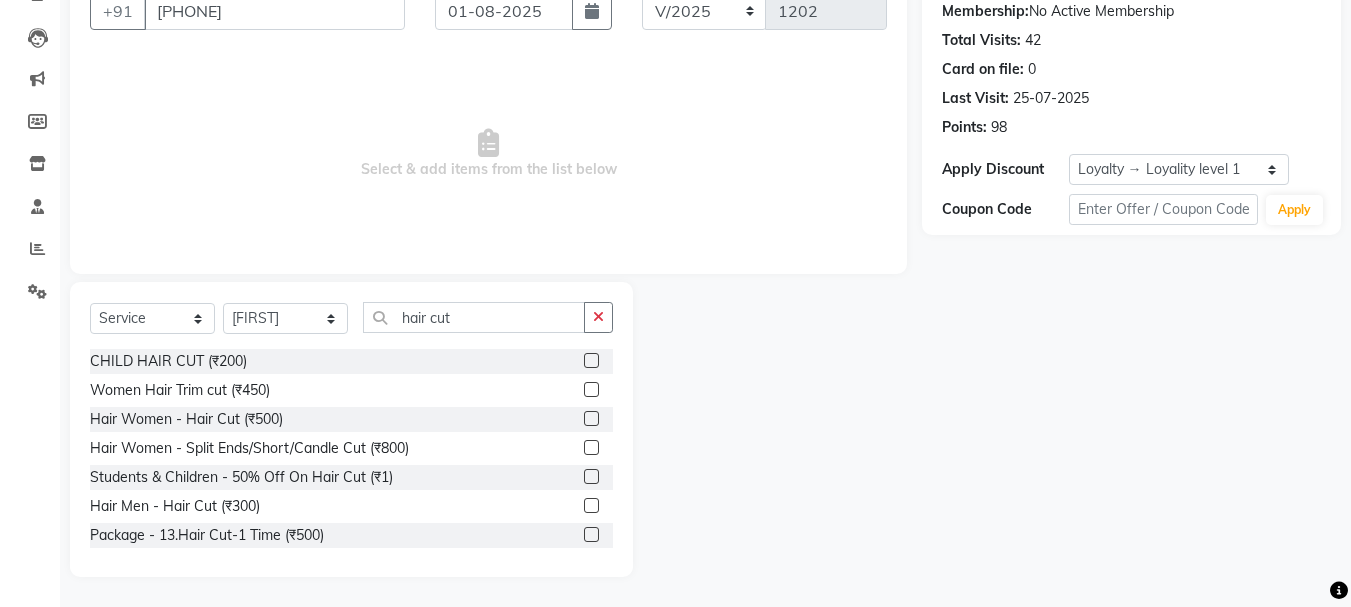 click 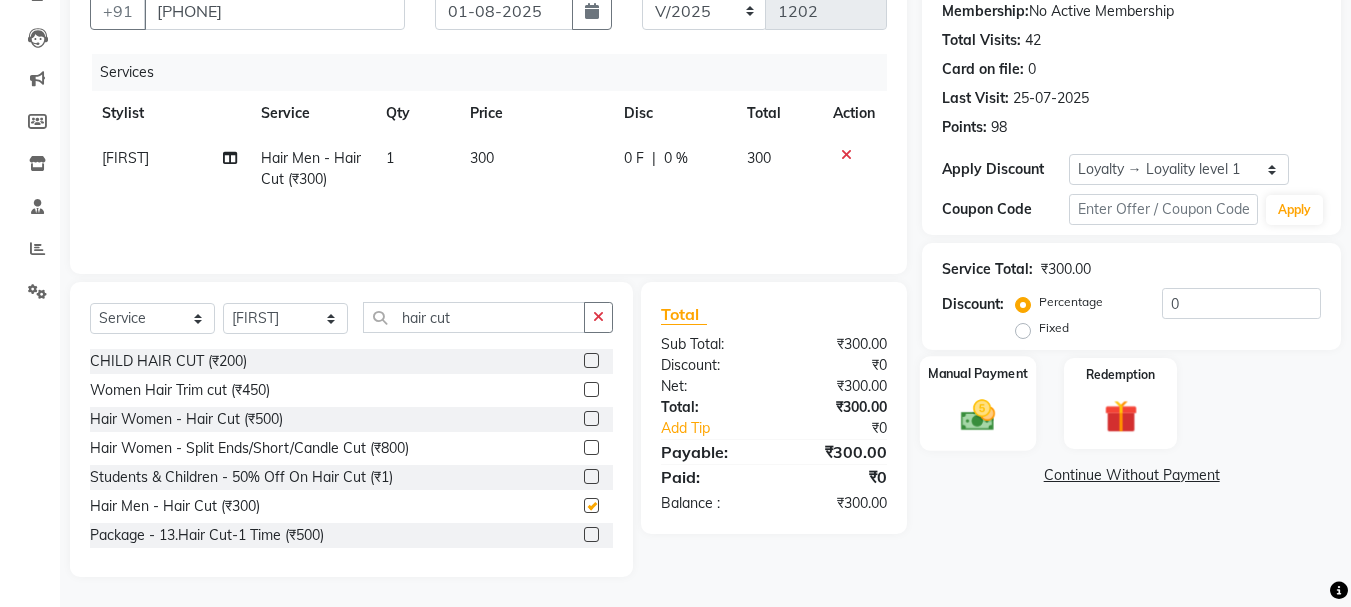 checkbox on "false" 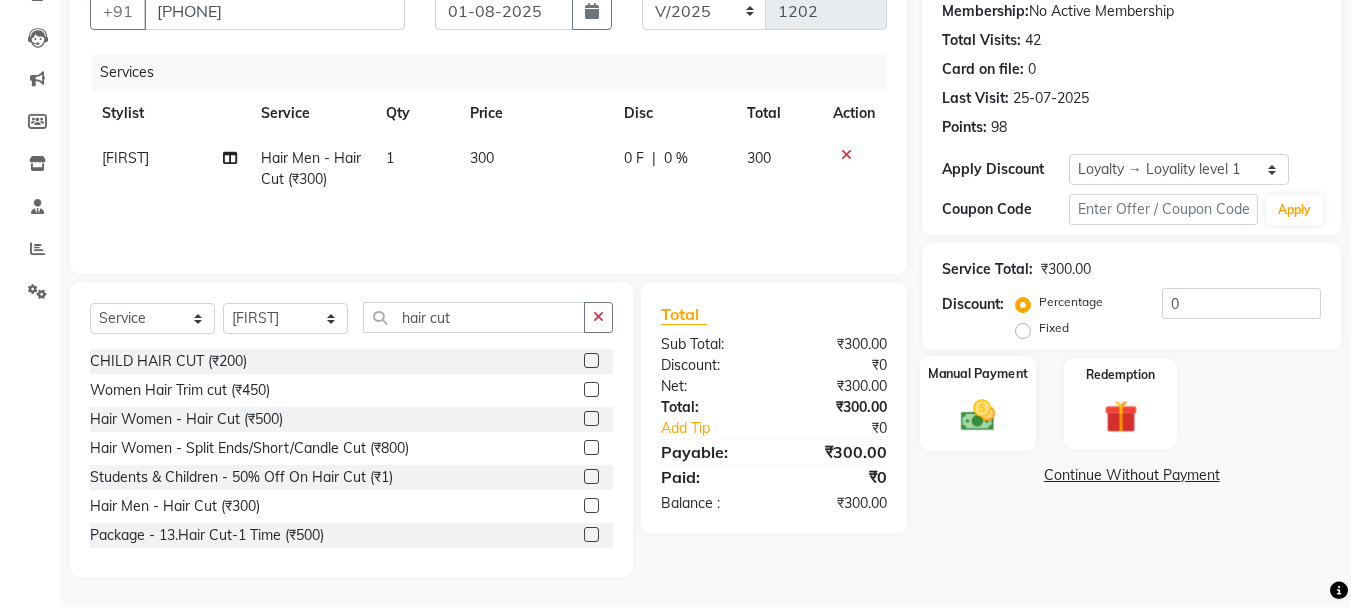 click 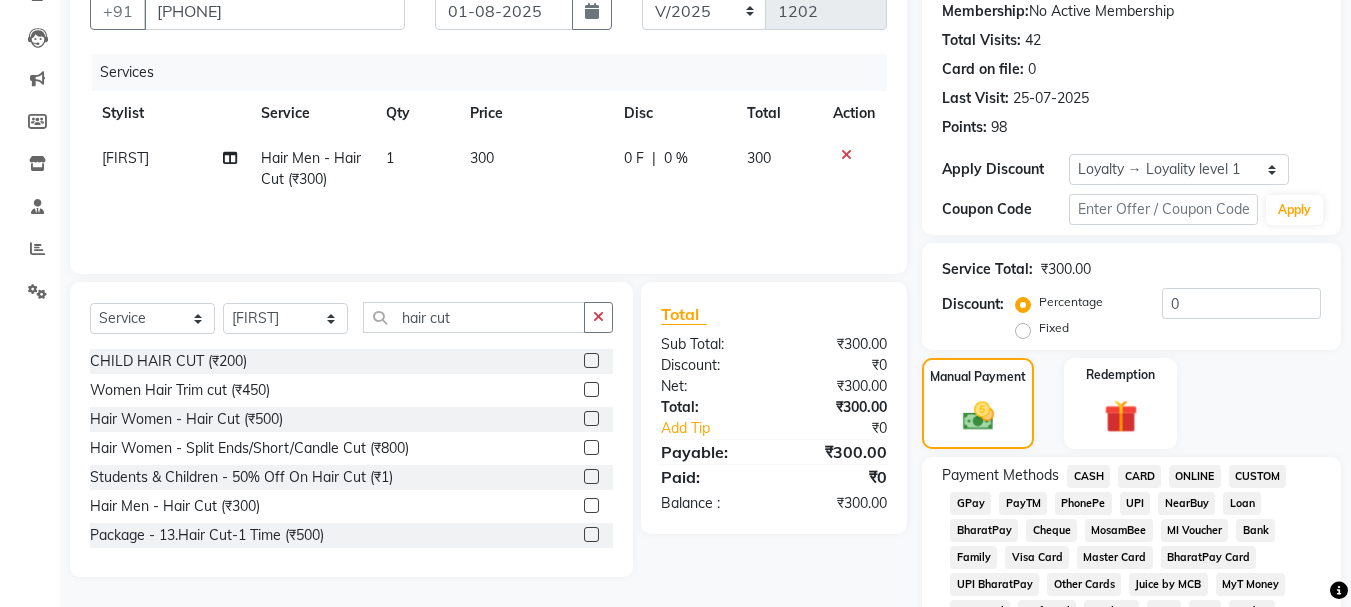 click on "ONLINE" 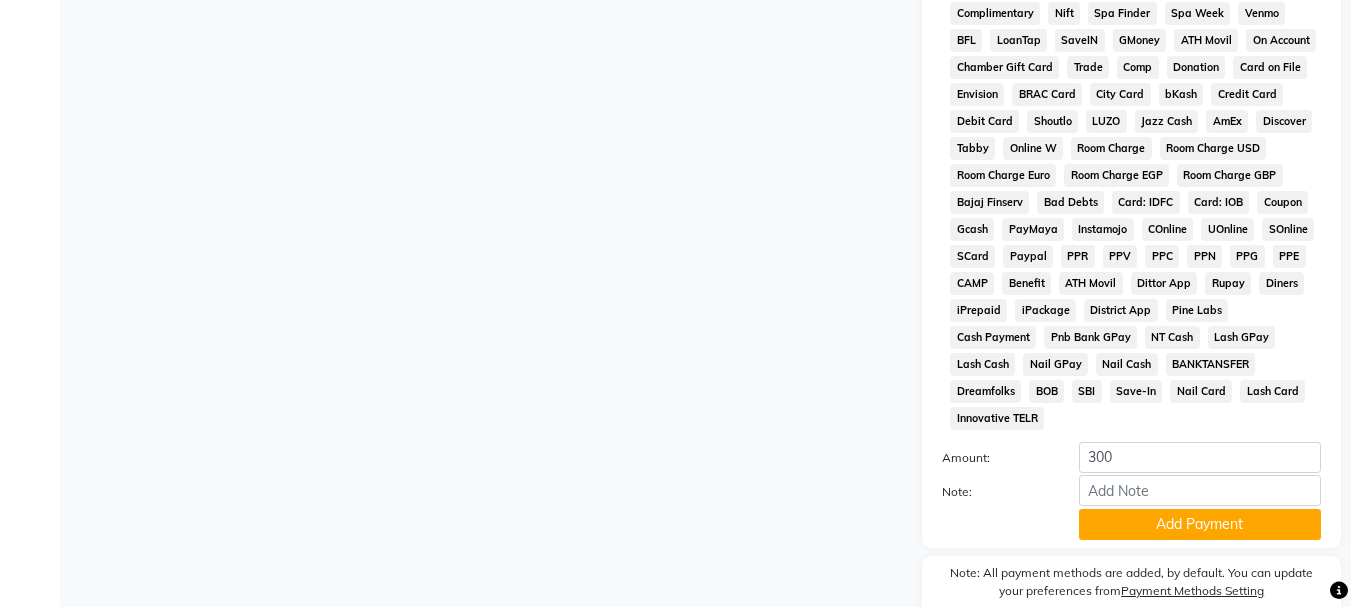 scroll, scrollTop: 934, scrollLeft: 0, axis: vertical 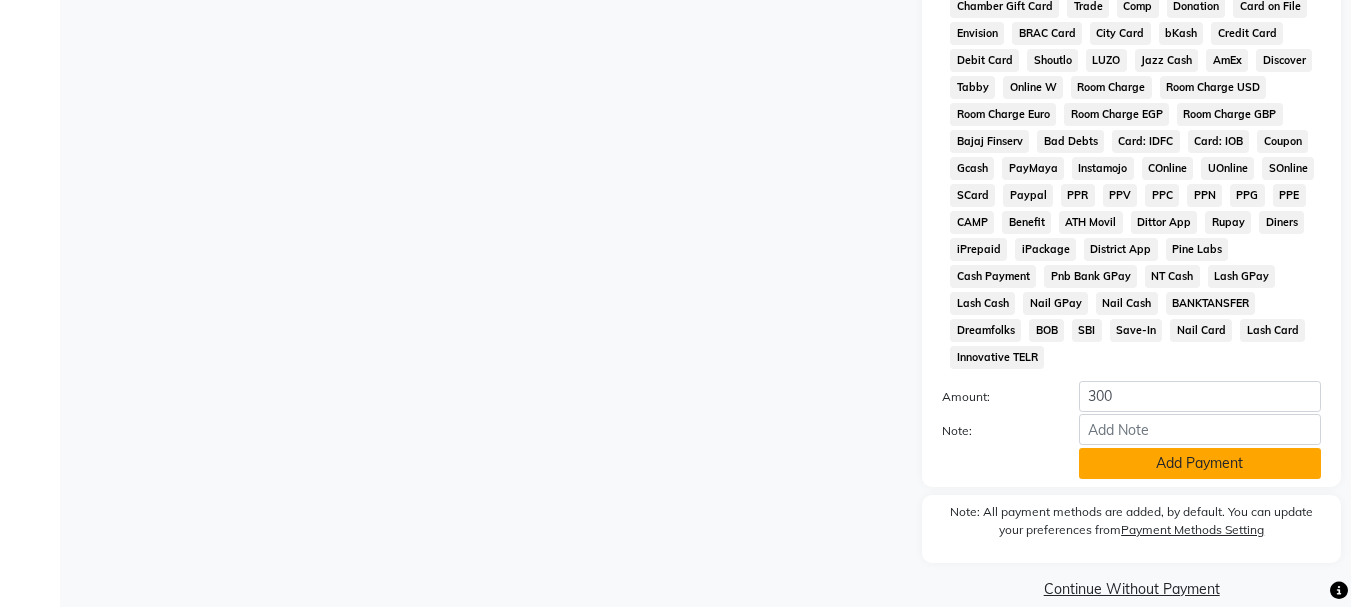 click on "Add Payment" 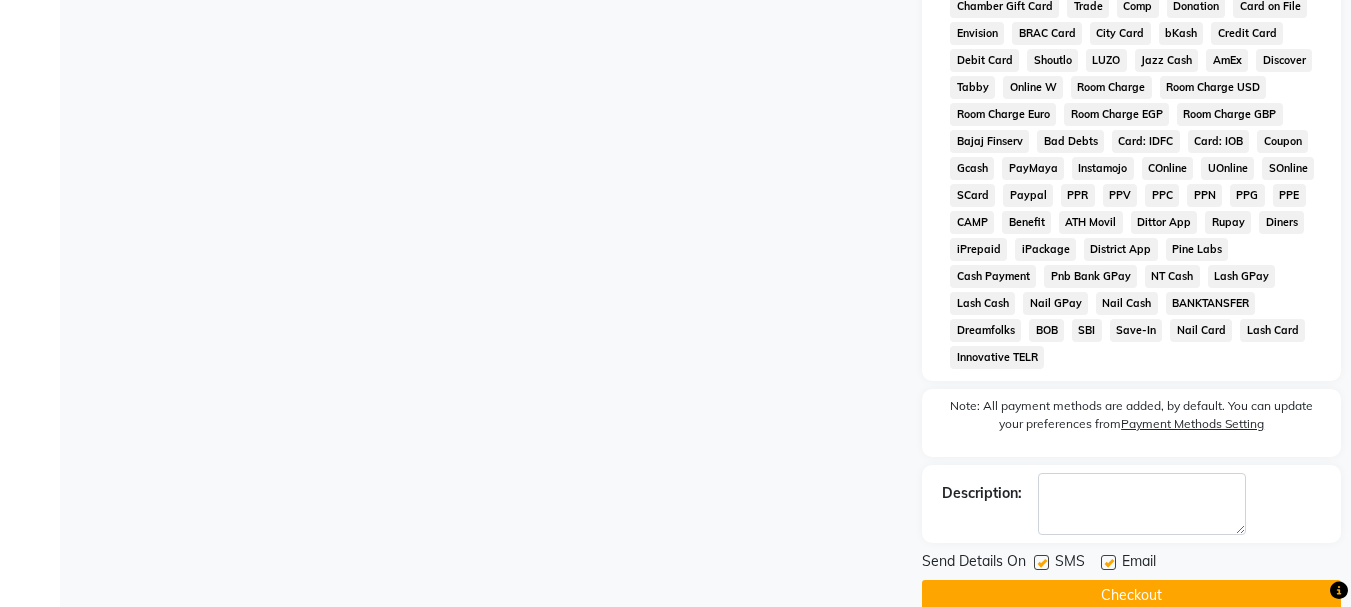 click 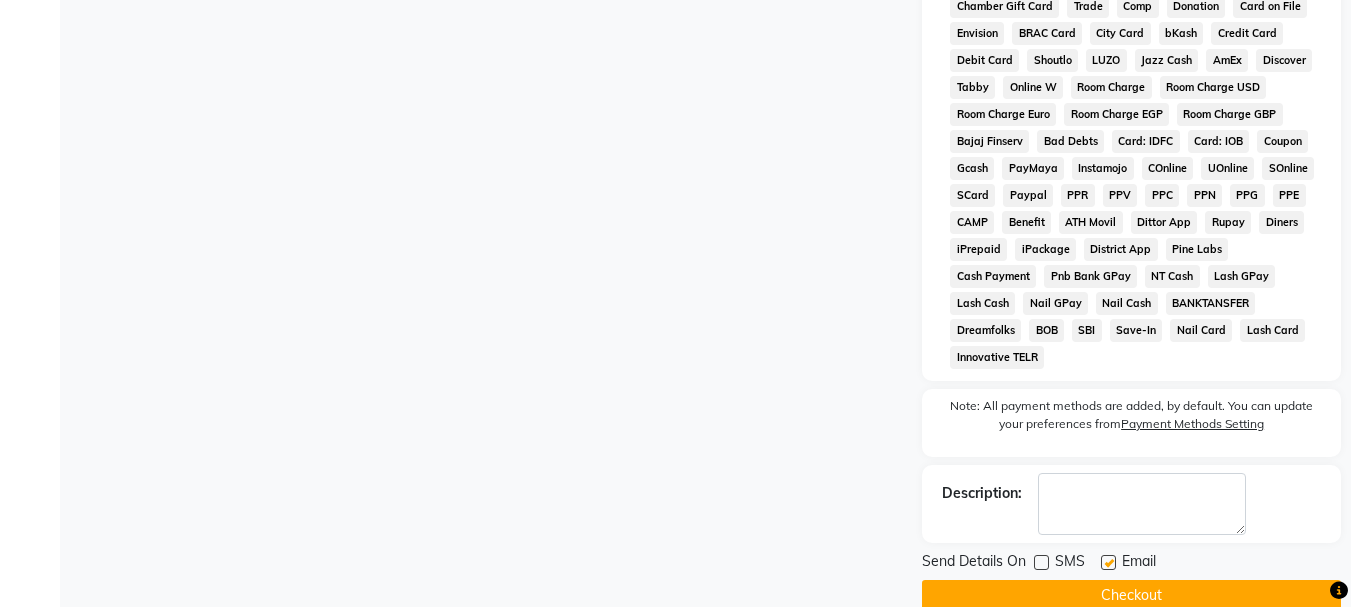click 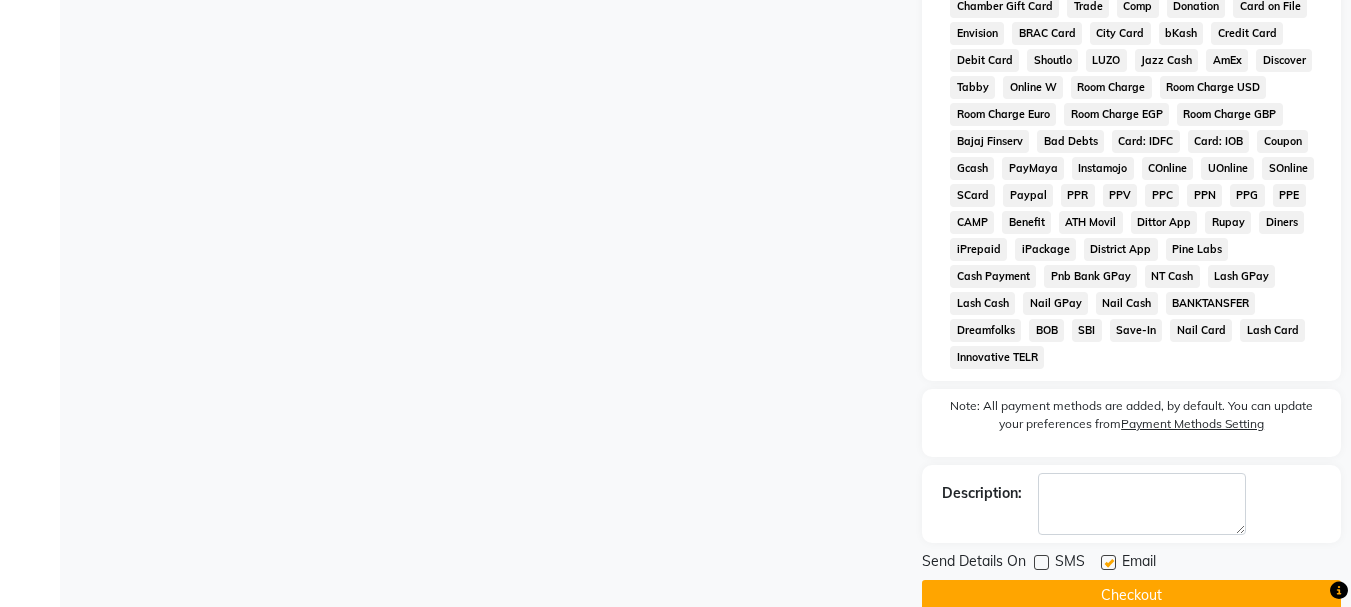 click at bounding box center (1107, 563) 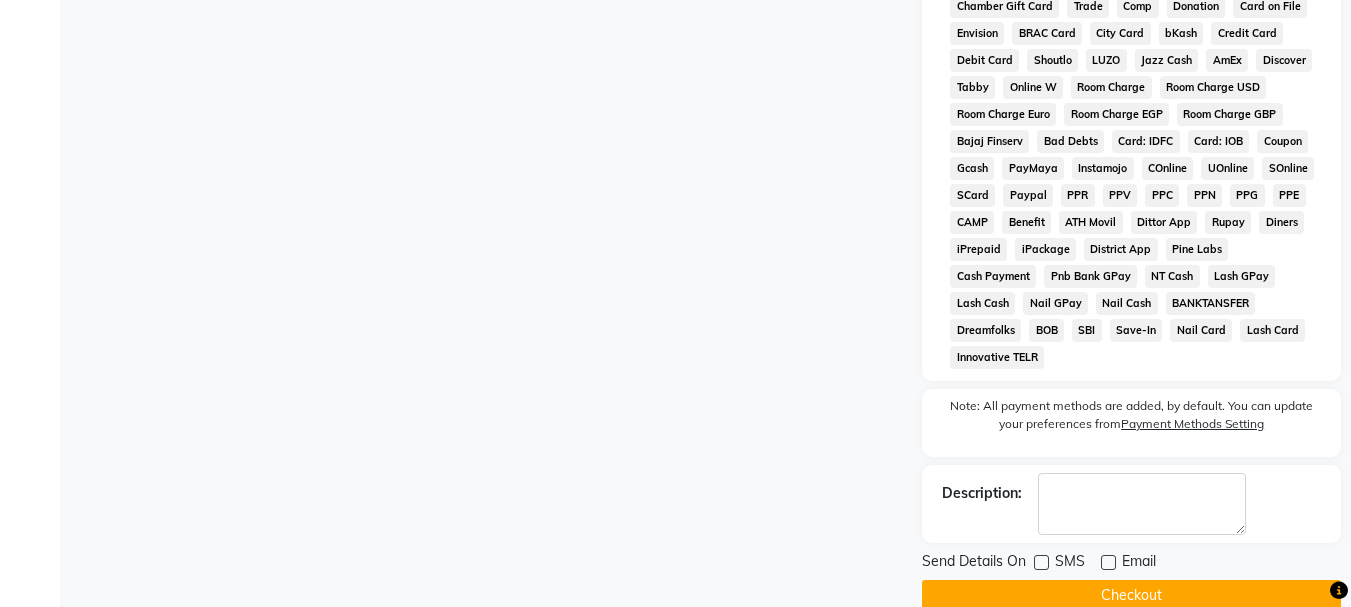 click on "Checkout" 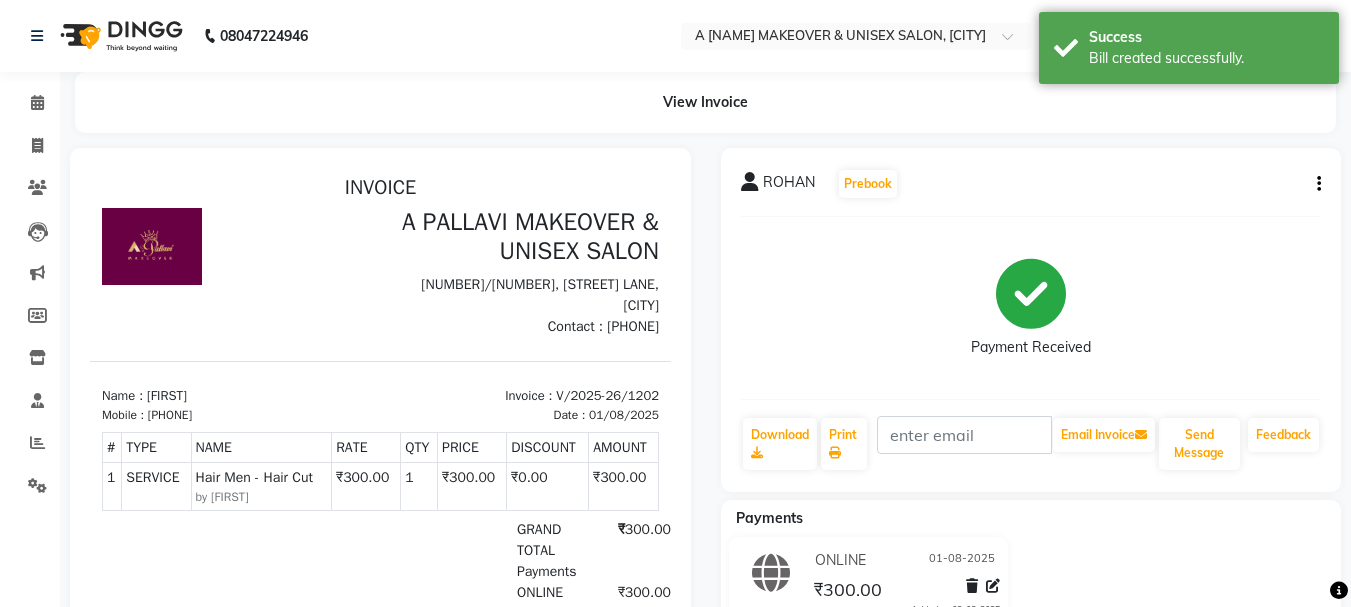 scroll, scrollTop: 0, scrollLeft: 0, axis: both 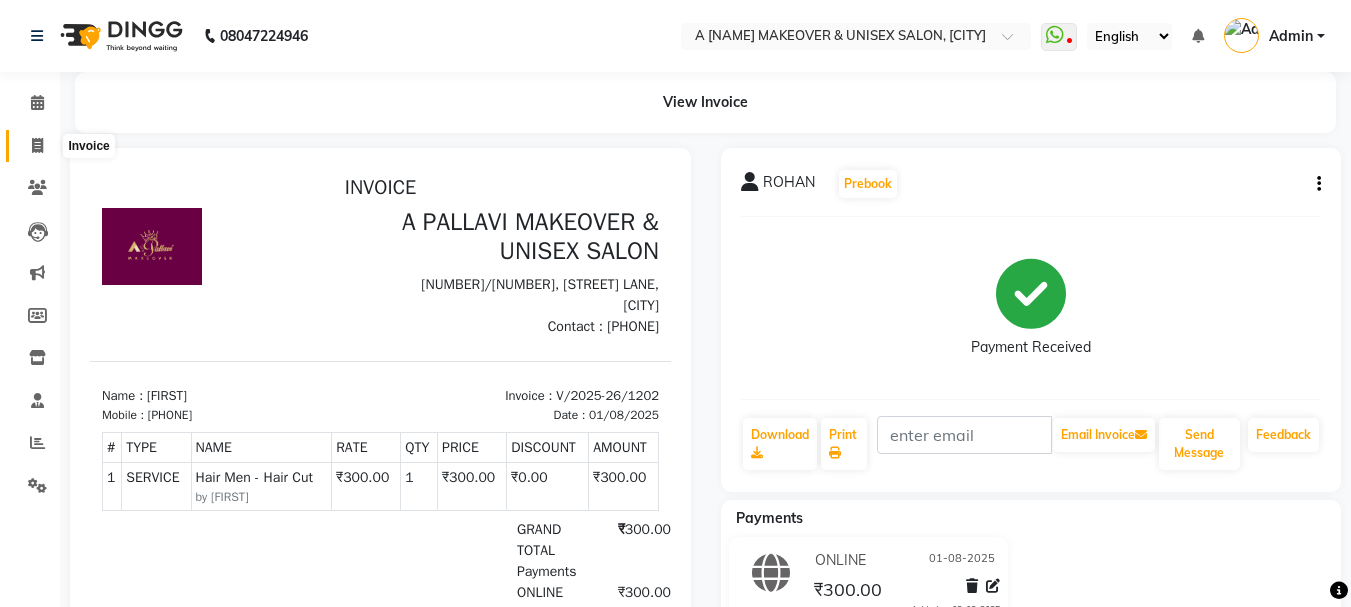 click 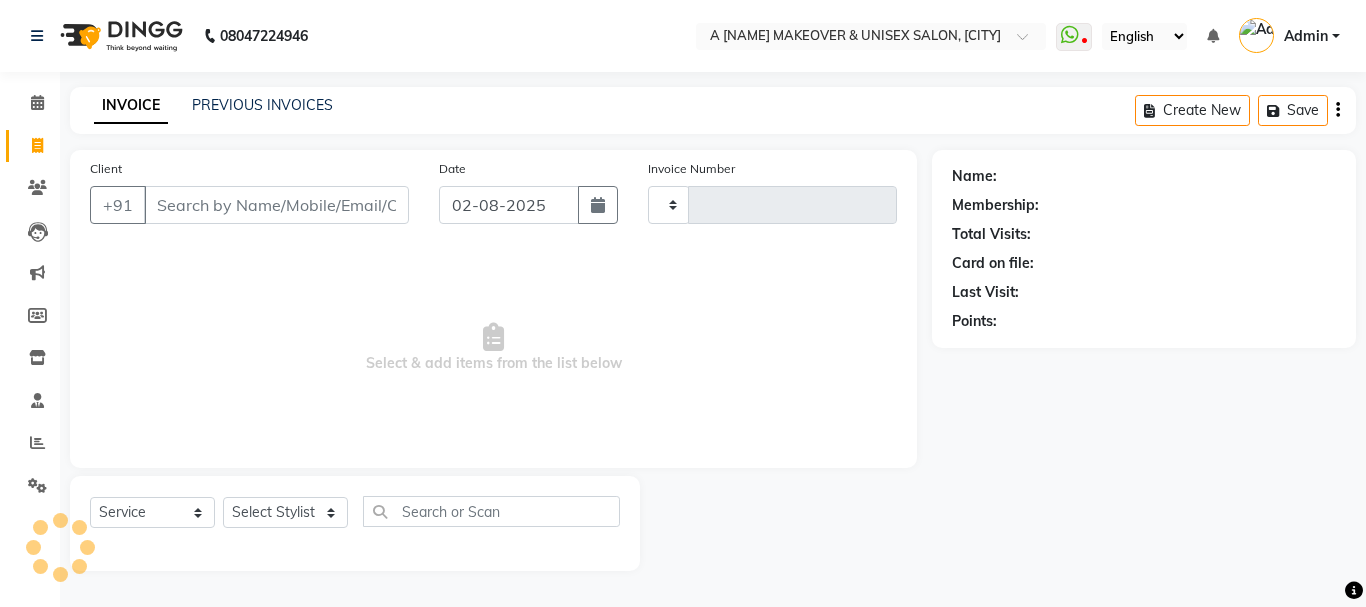 type on "1203" 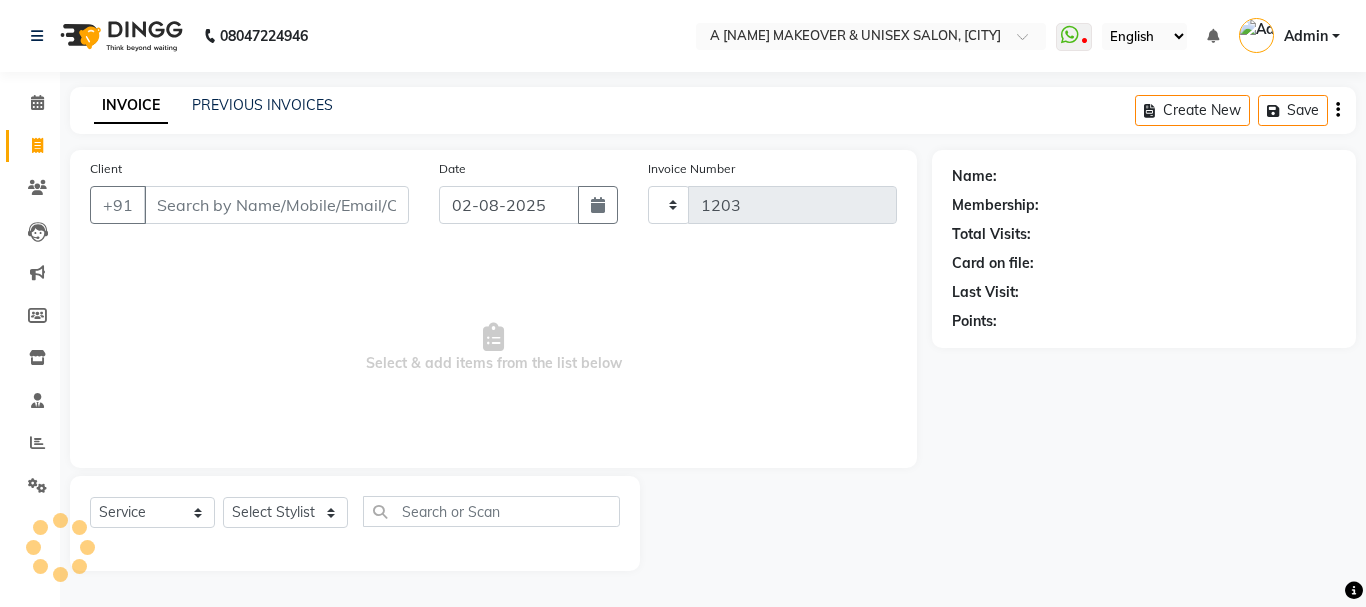 select on "3573" 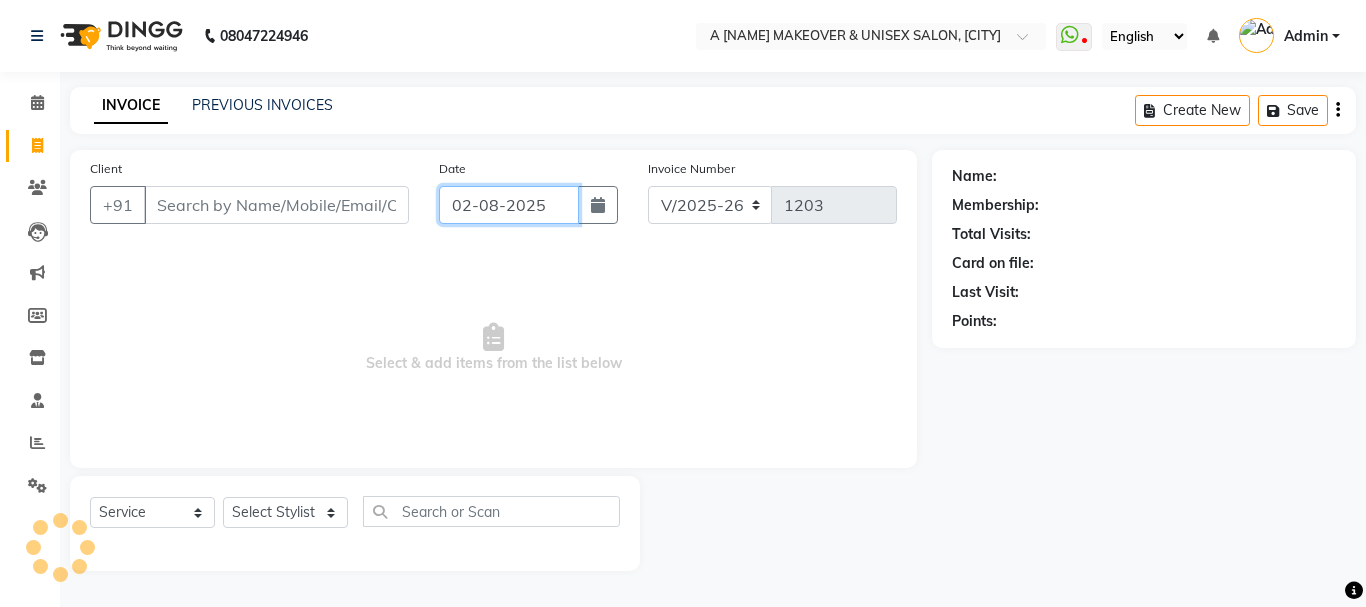 click on "02-08-2025" 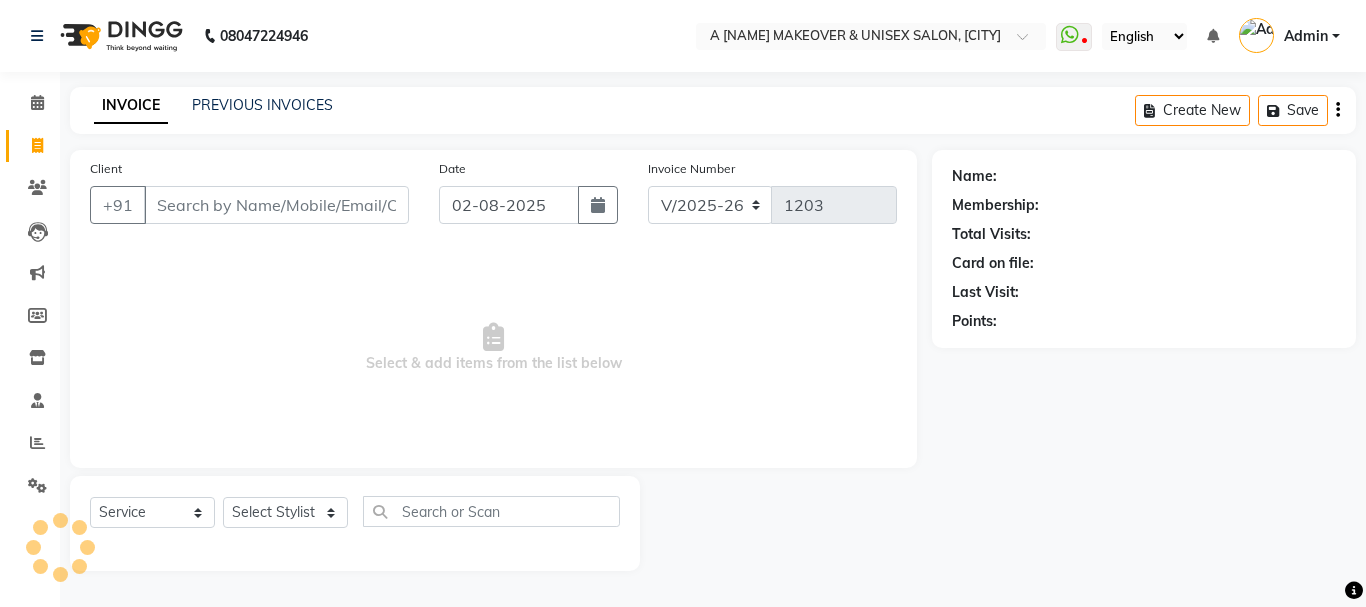 select on "8" 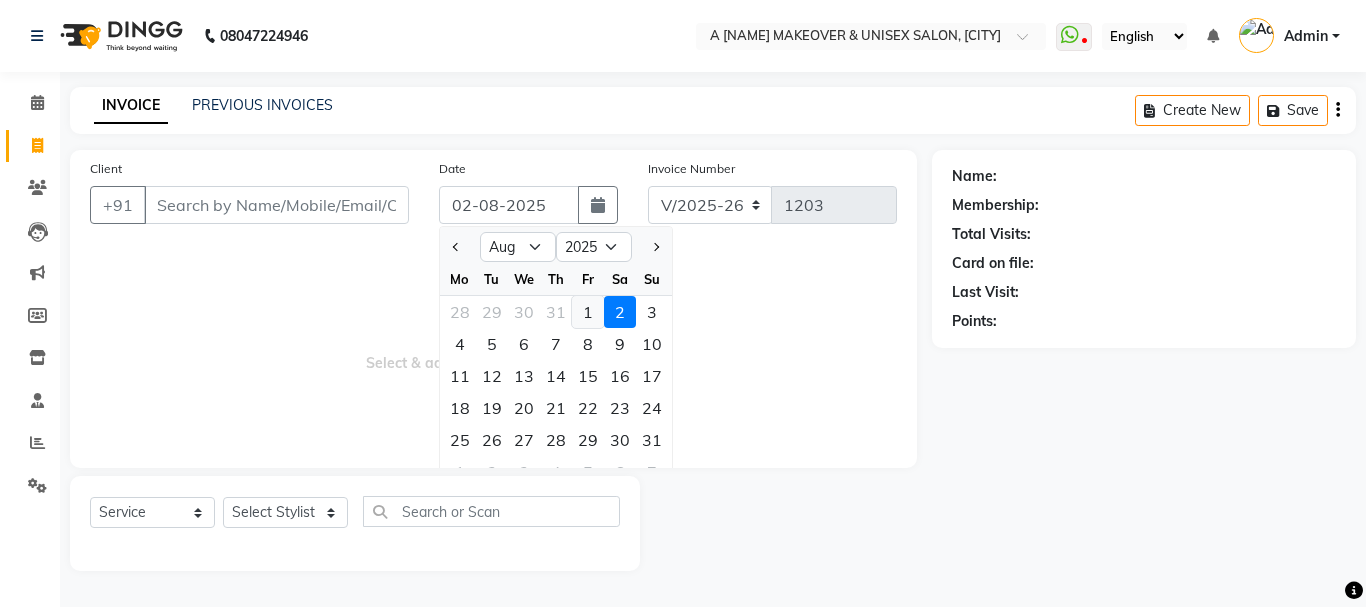 click on "1" 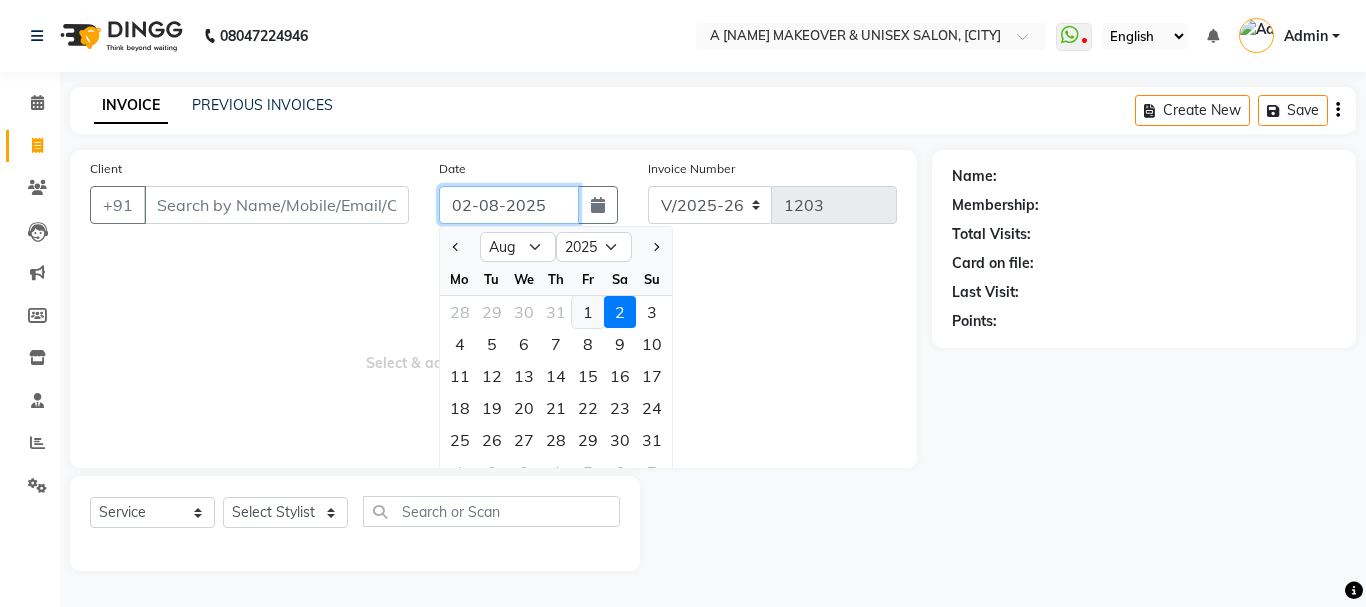 type on "01-08-2025" 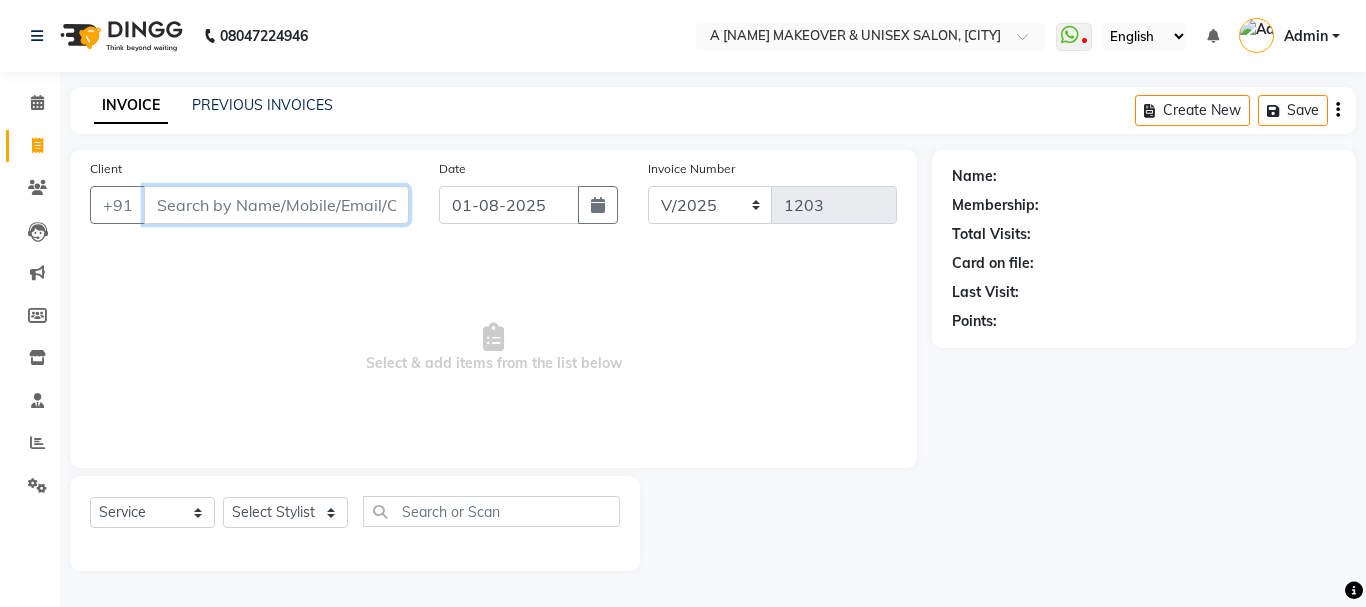 click on "Client" at bounding box center (276, 205) 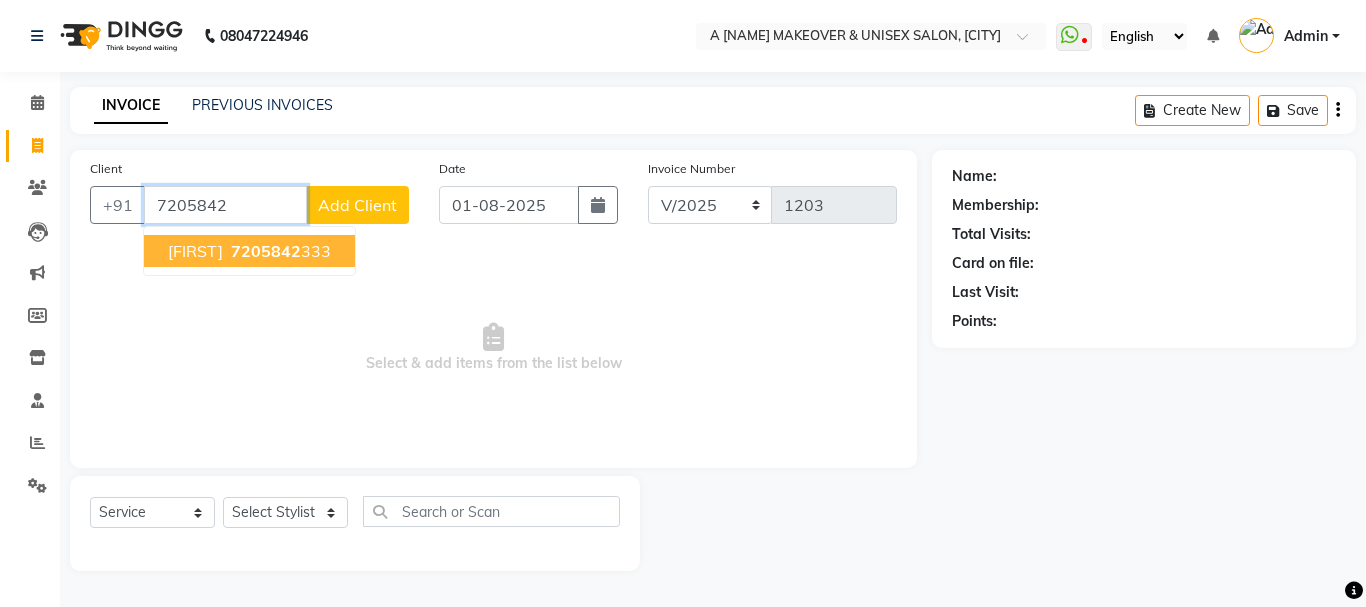click on "7205842" at bounding box center (266, 251) 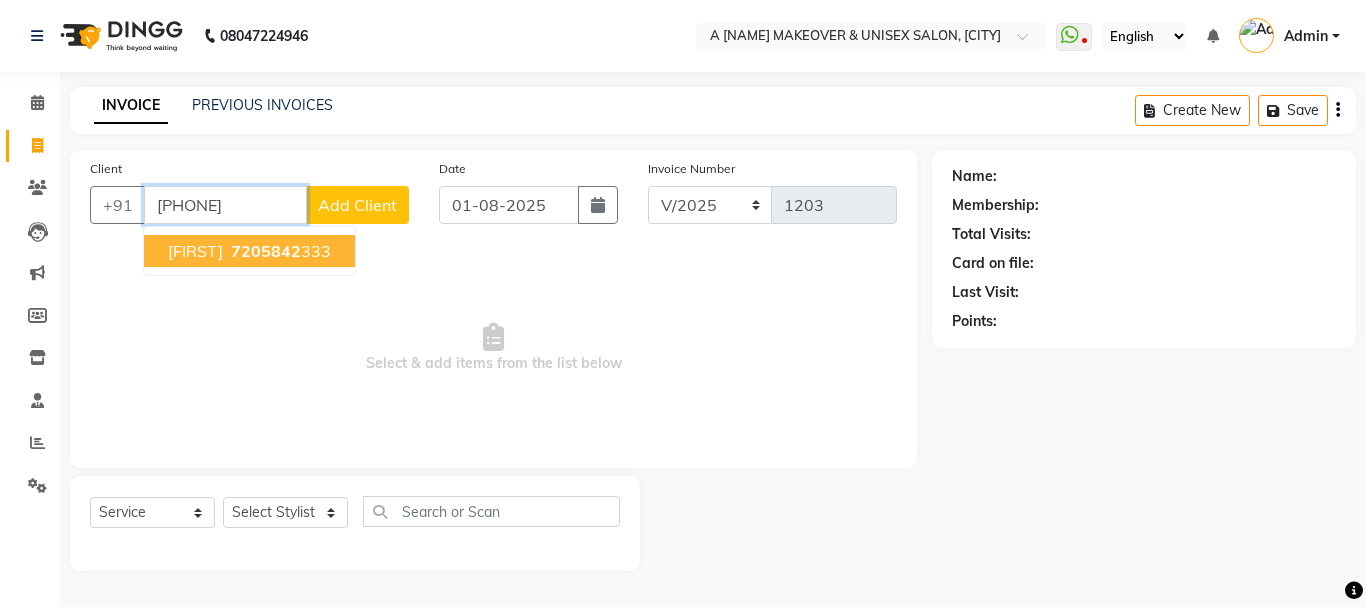 type on "[PHONE]" 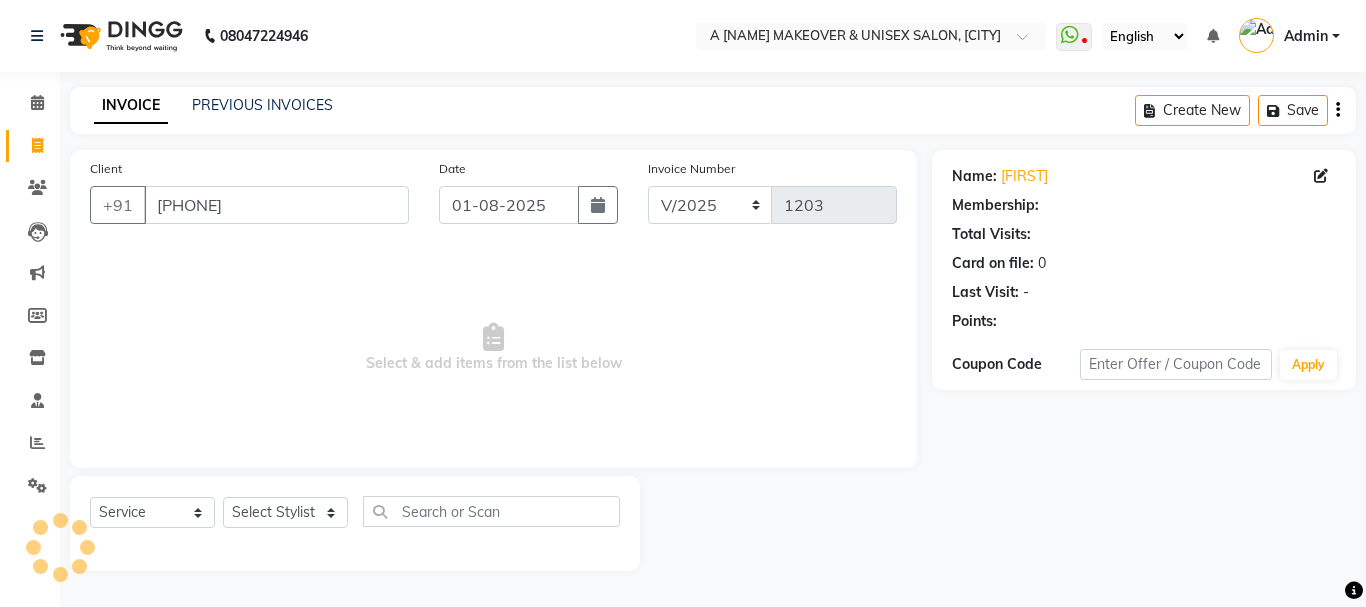 select on "1: Object" 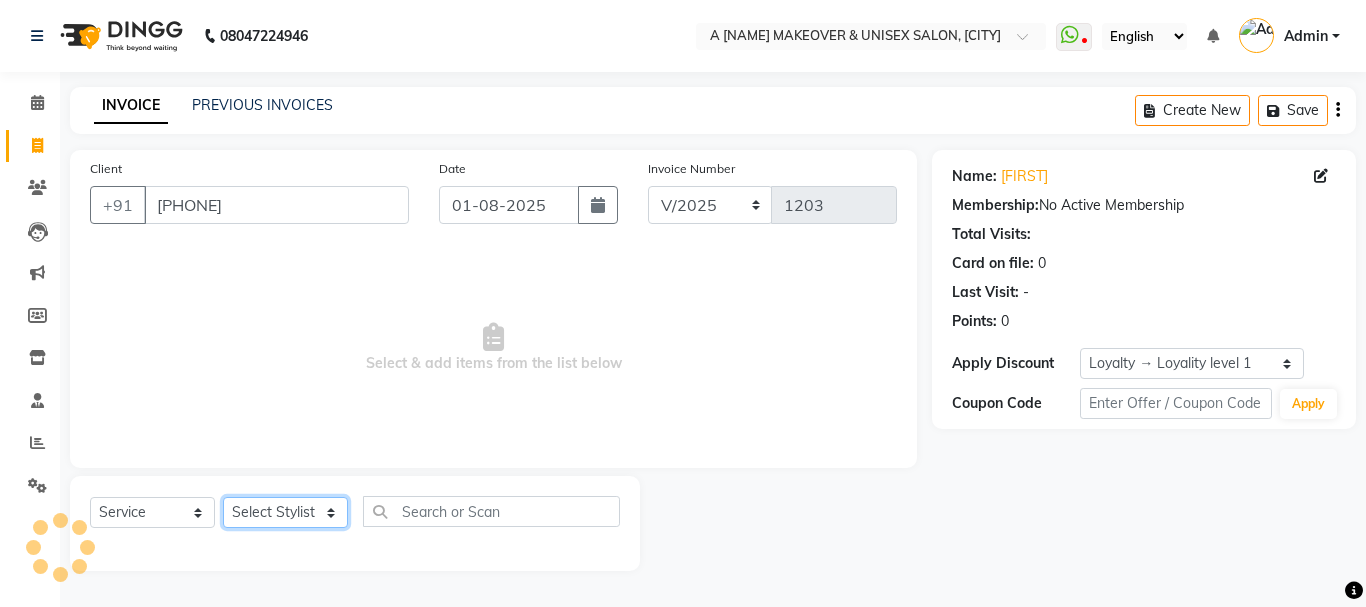 click on "Select Stylist [FIRST] A [NAME] [FIRST] BAPAN [FIRST]    [FIRST]  [FIRST] [LAST]  [FIRST]  [FIRST]  [FIRST] [FIRST] [FIRST] [FIRST] [FIRST] [FIRST]" 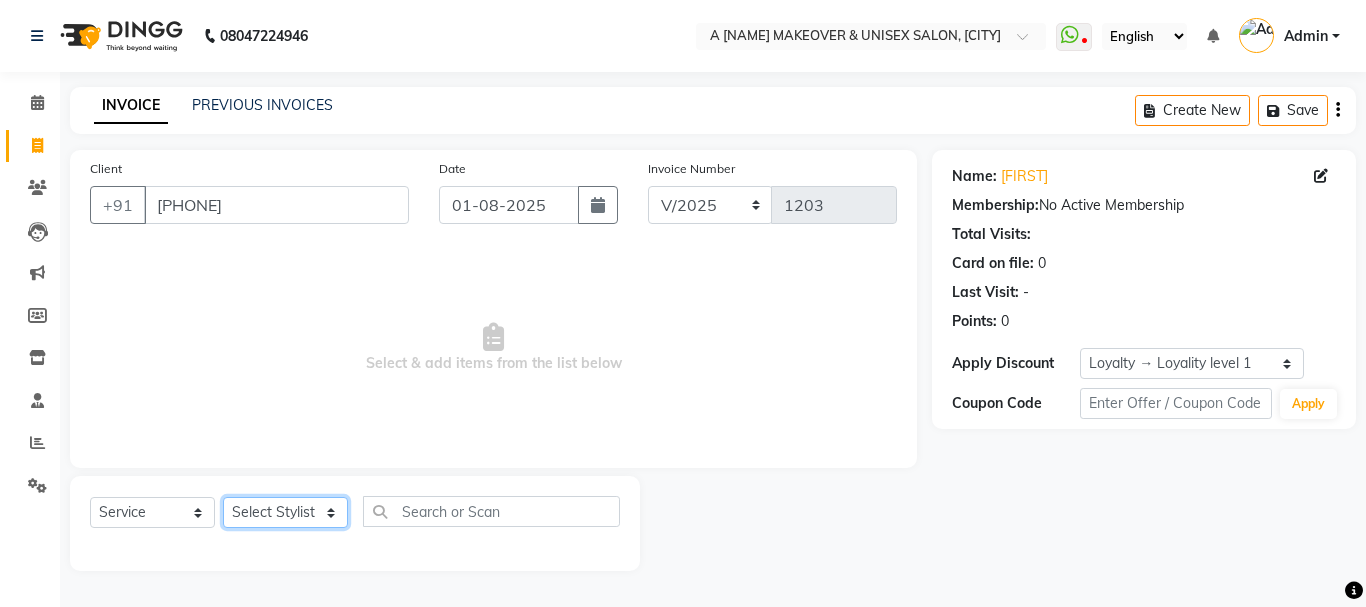 select on "60570" 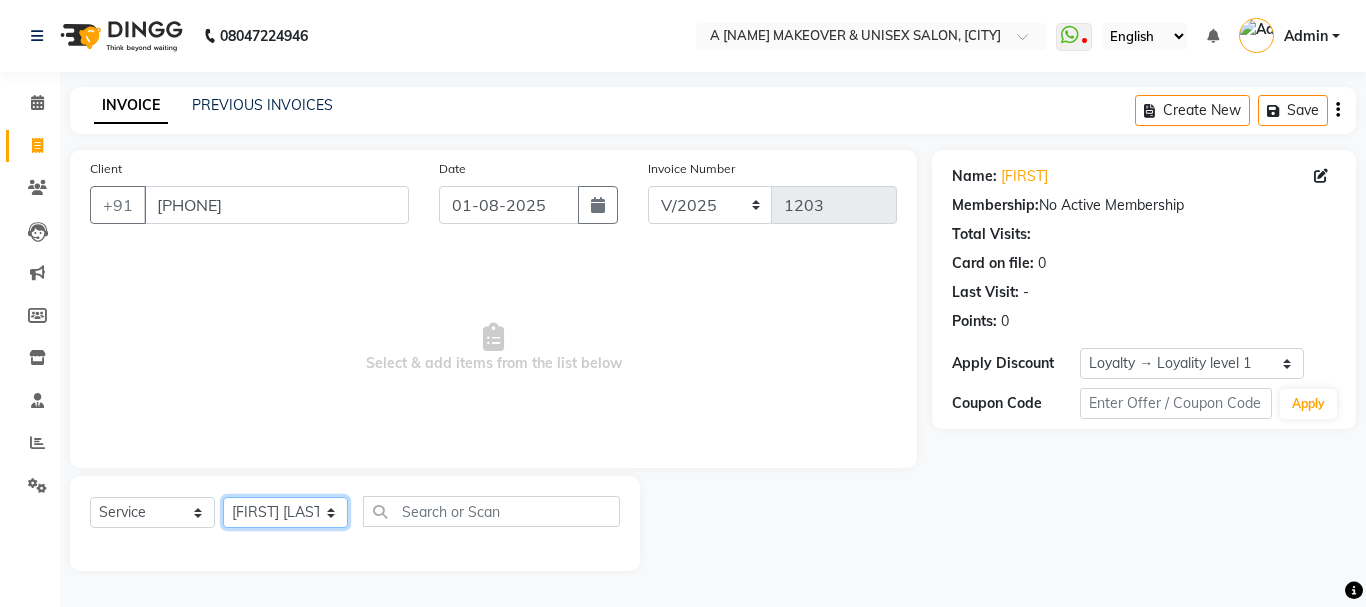click on "Select Stylist [FIRST] A [NAME] [FIRST] BAPAN [FIRST]    [FIRST]  [FIRST] [LAST]  [FIRST]  [FIRST]  [FIRST] [FIRST] [FIRST] [FIRST] [FIRST] [FIRST]" 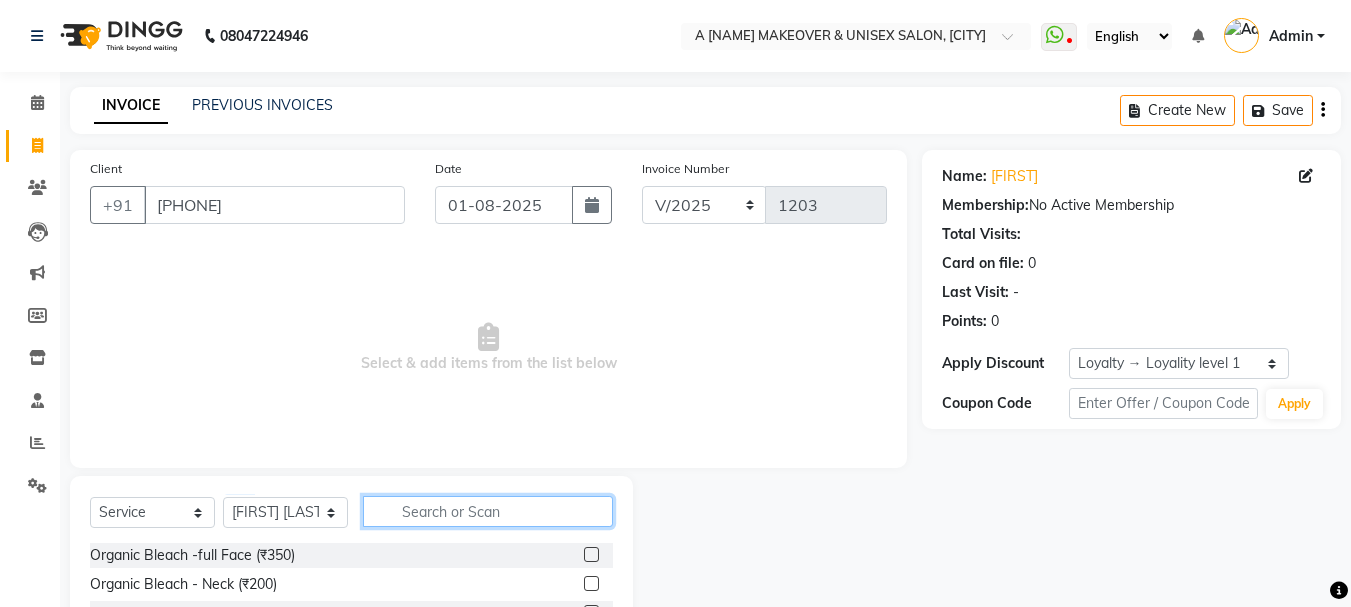 click 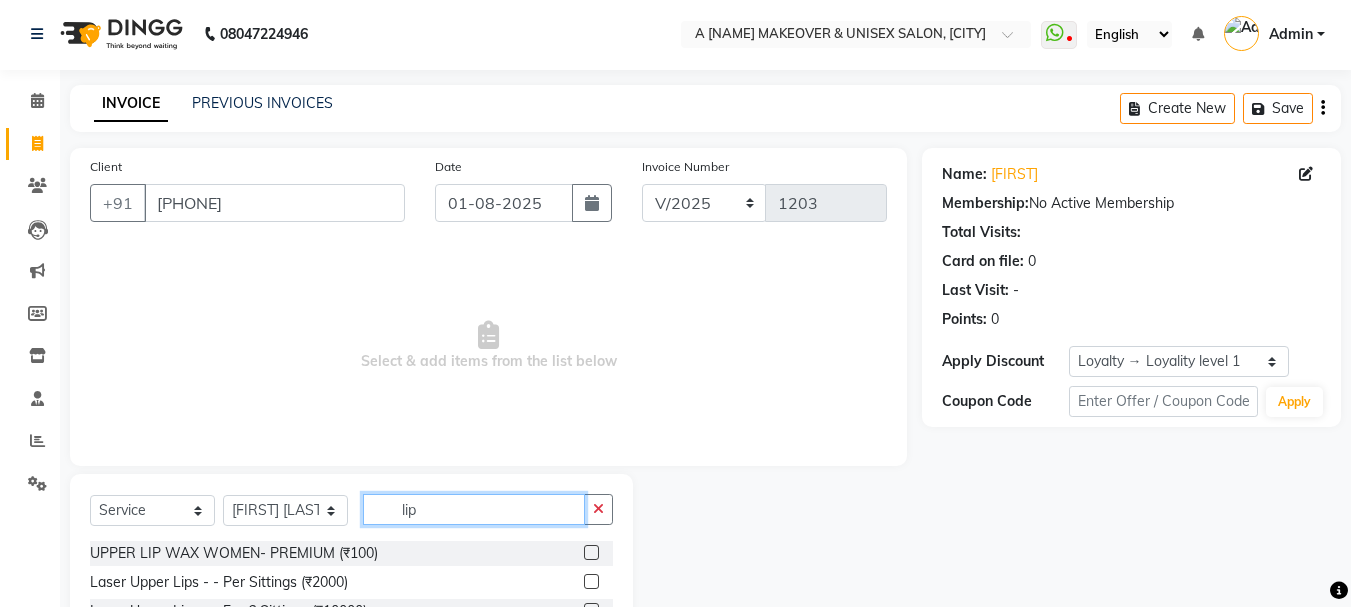 scroll, scrollTop: 139, scrollLeft: 0, axis: vertical 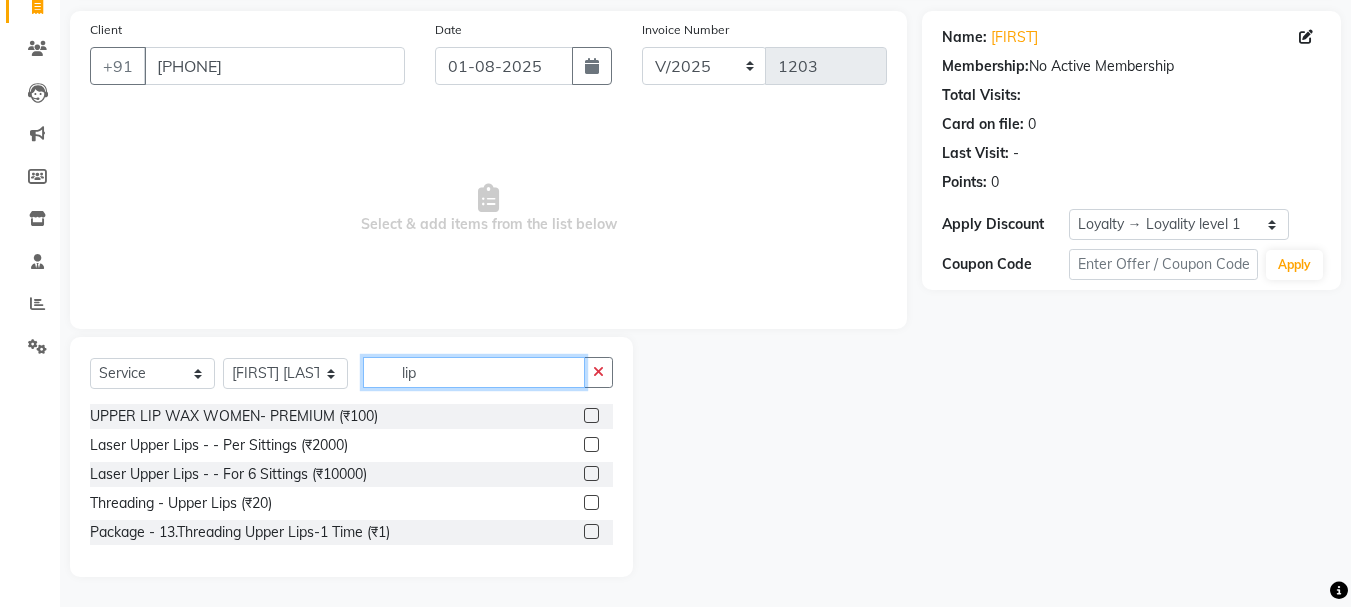 type on "lip" 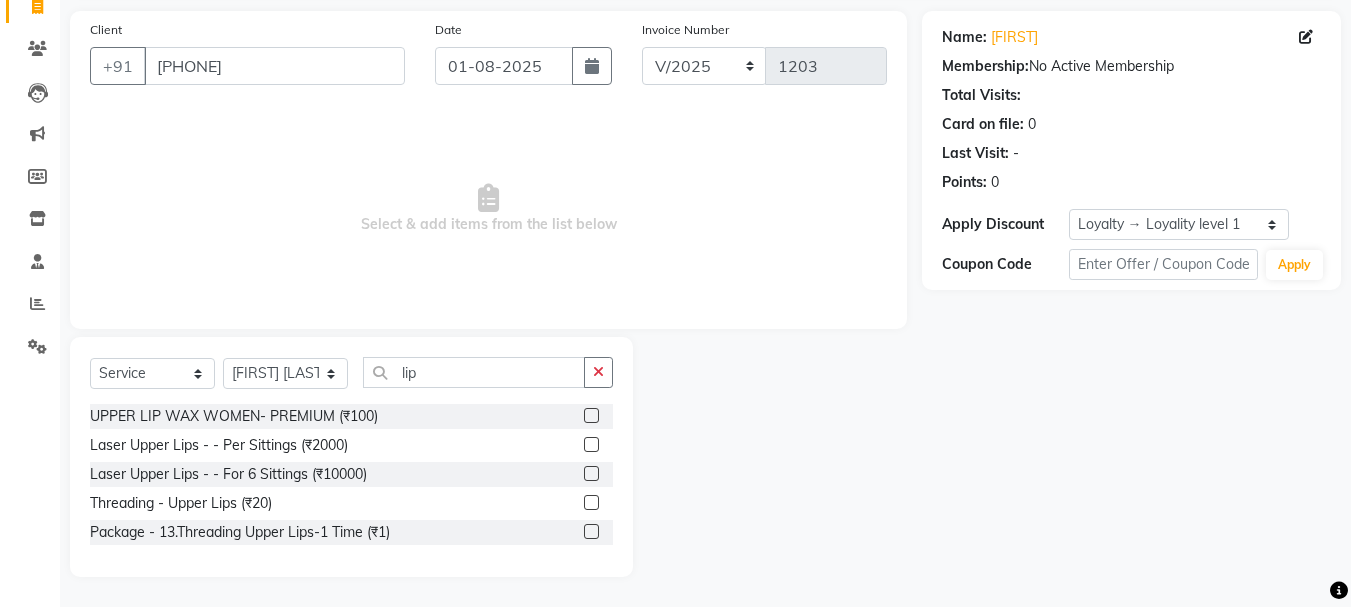 click 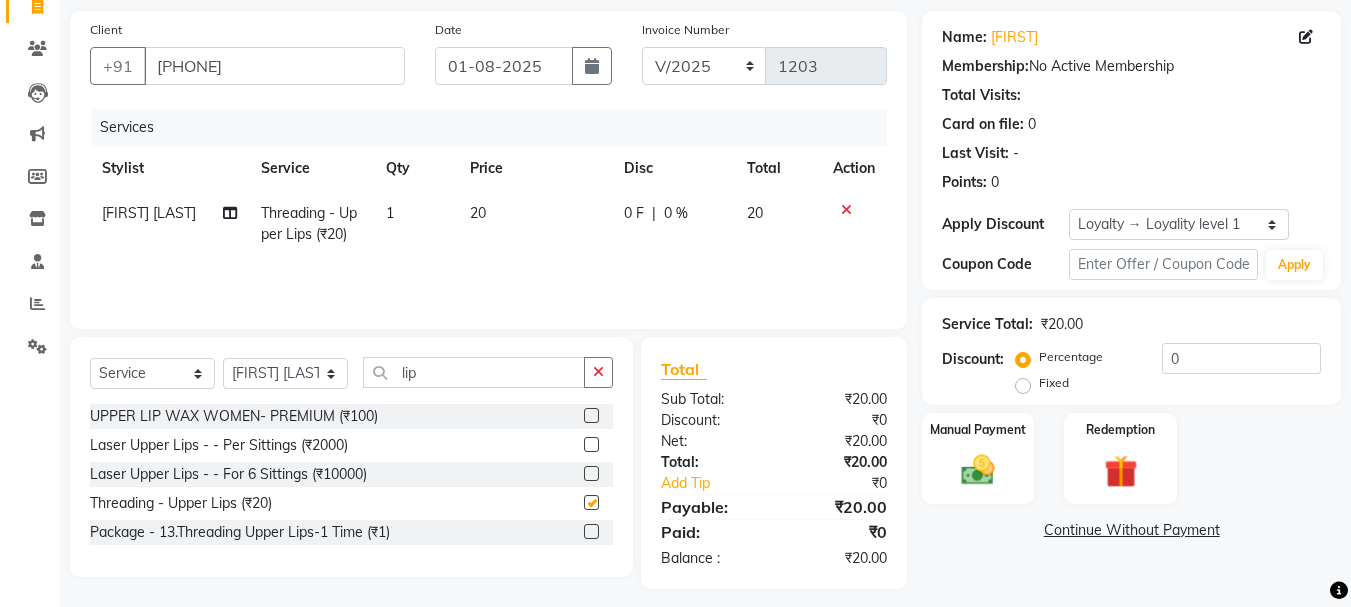 checkbox on "false" 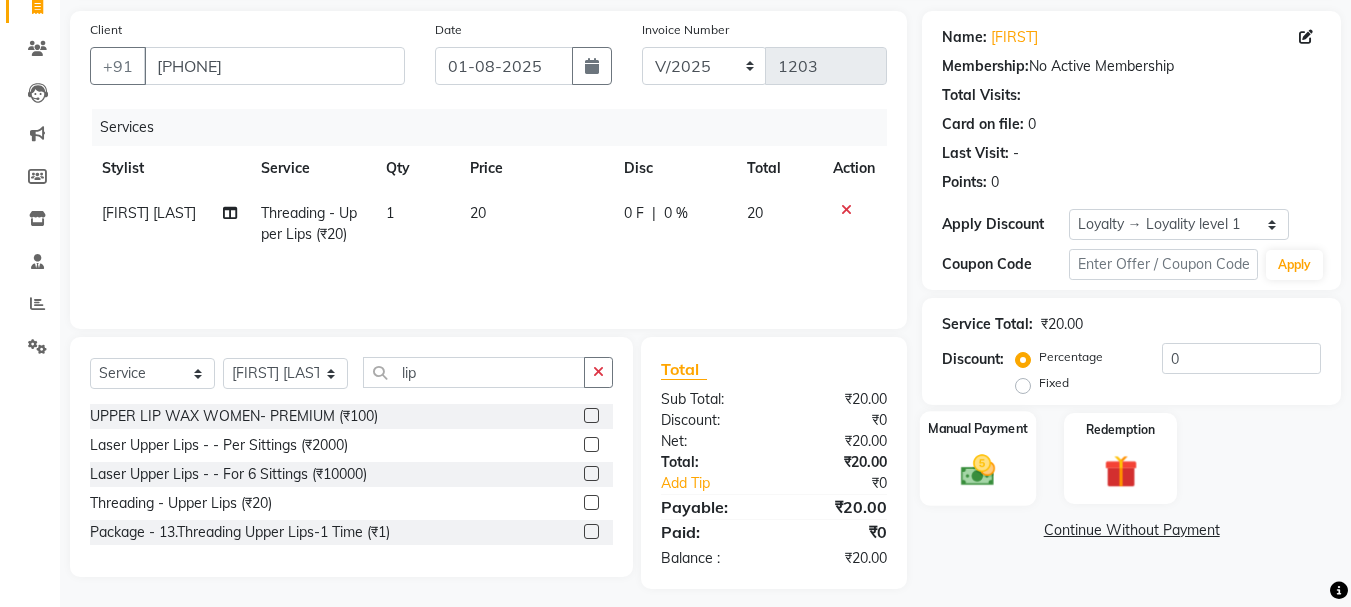 click on "Manual Payment" 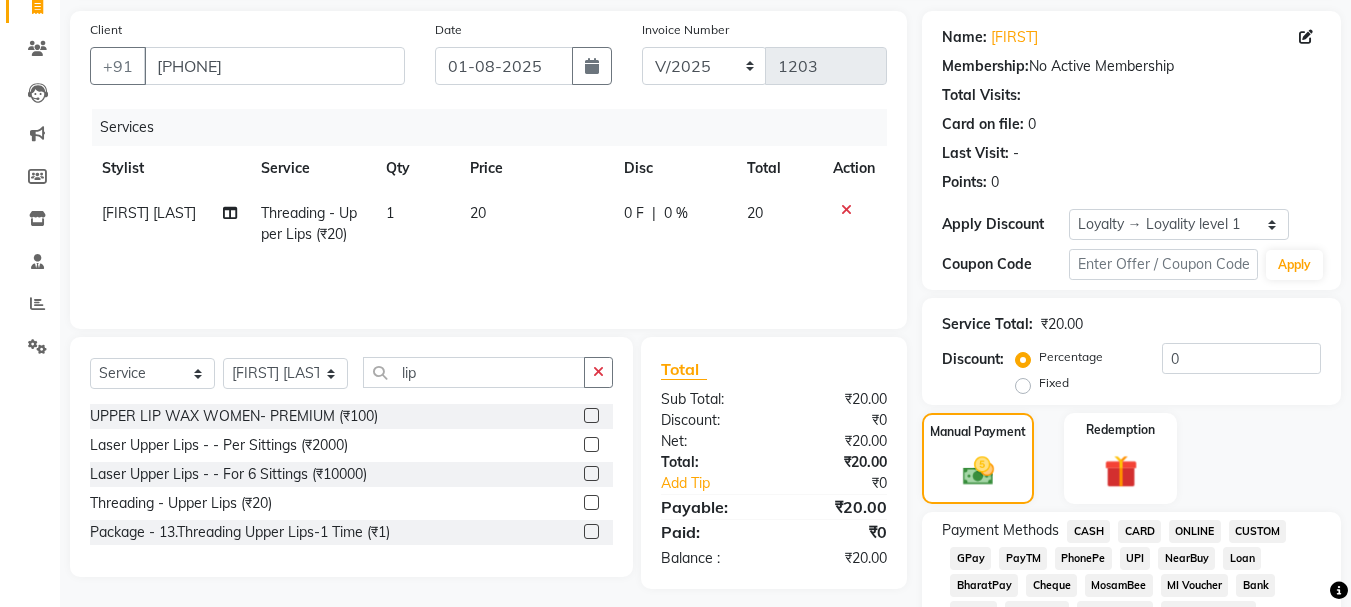 click on "CASH" 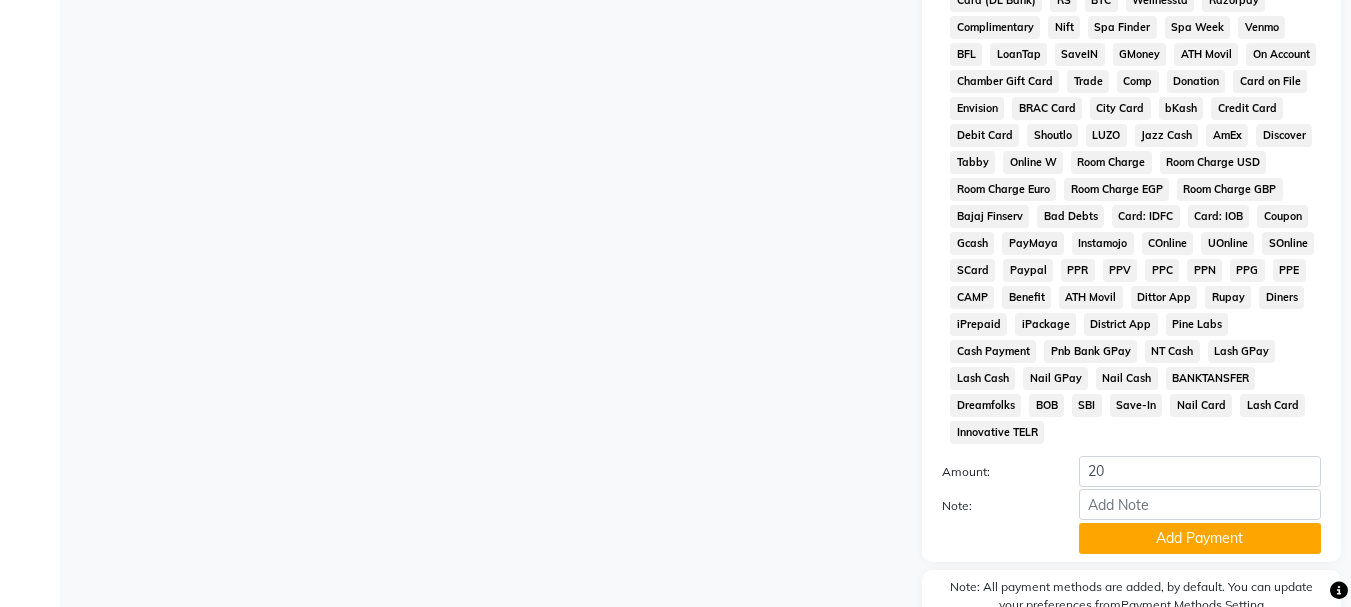 scroll, scrollTop: 934, scrollLeft: 0, axis: vertical 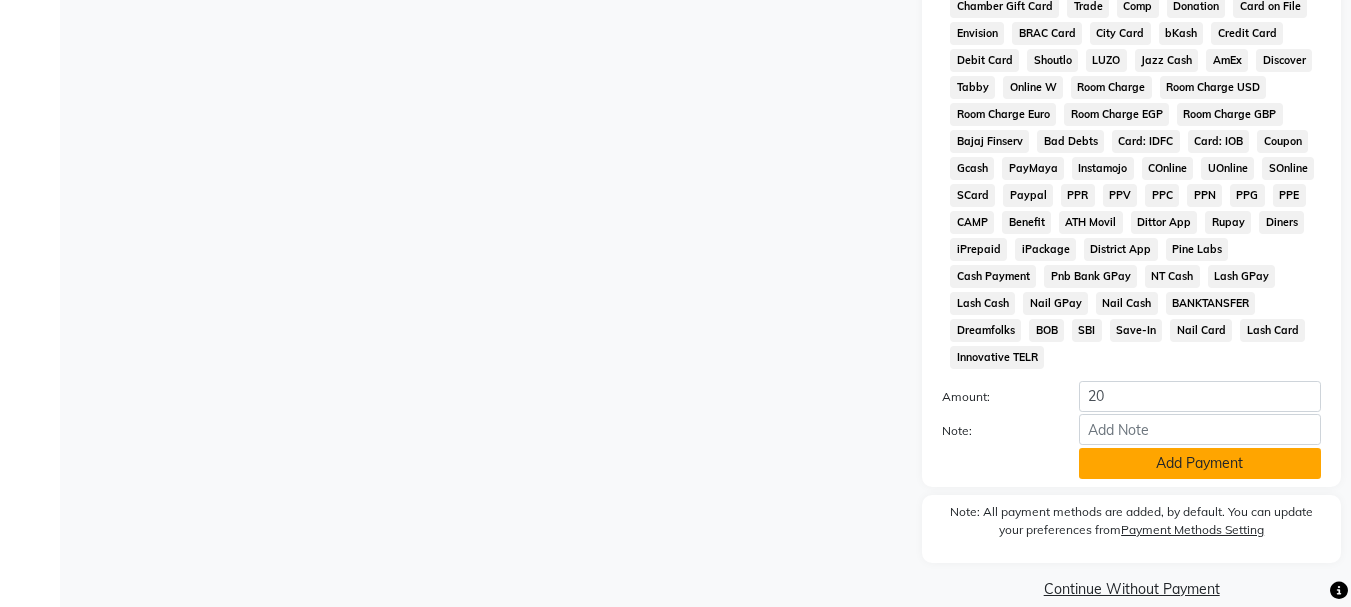 click on "Add Payment" 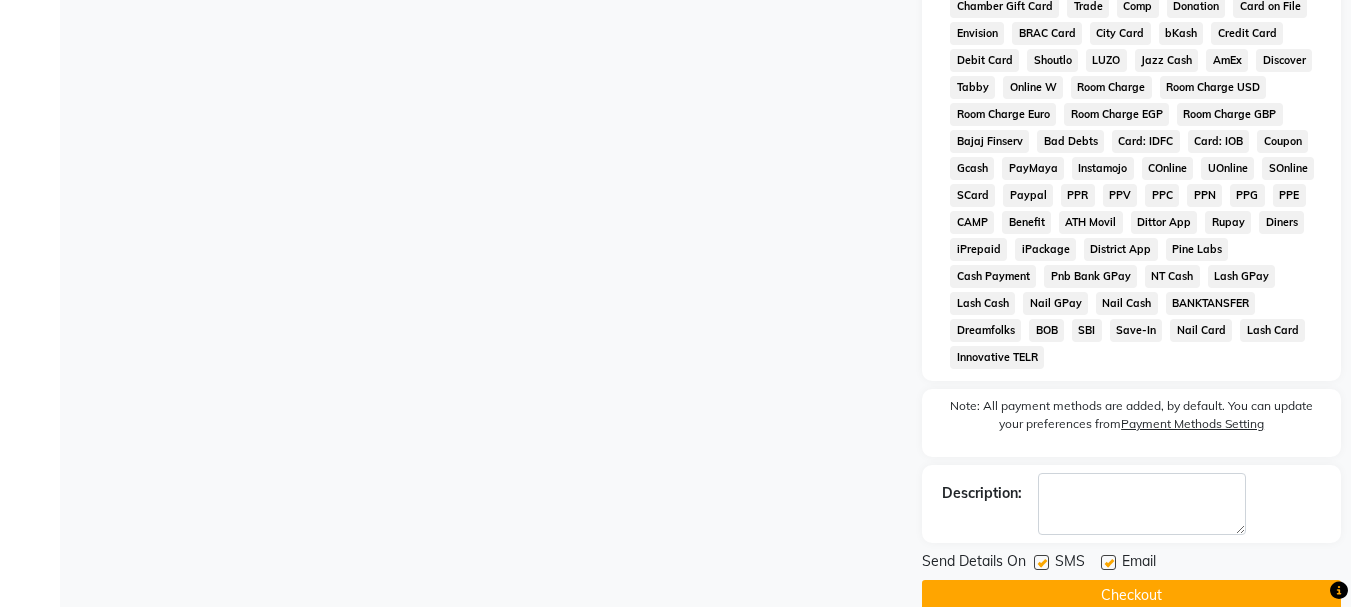 click 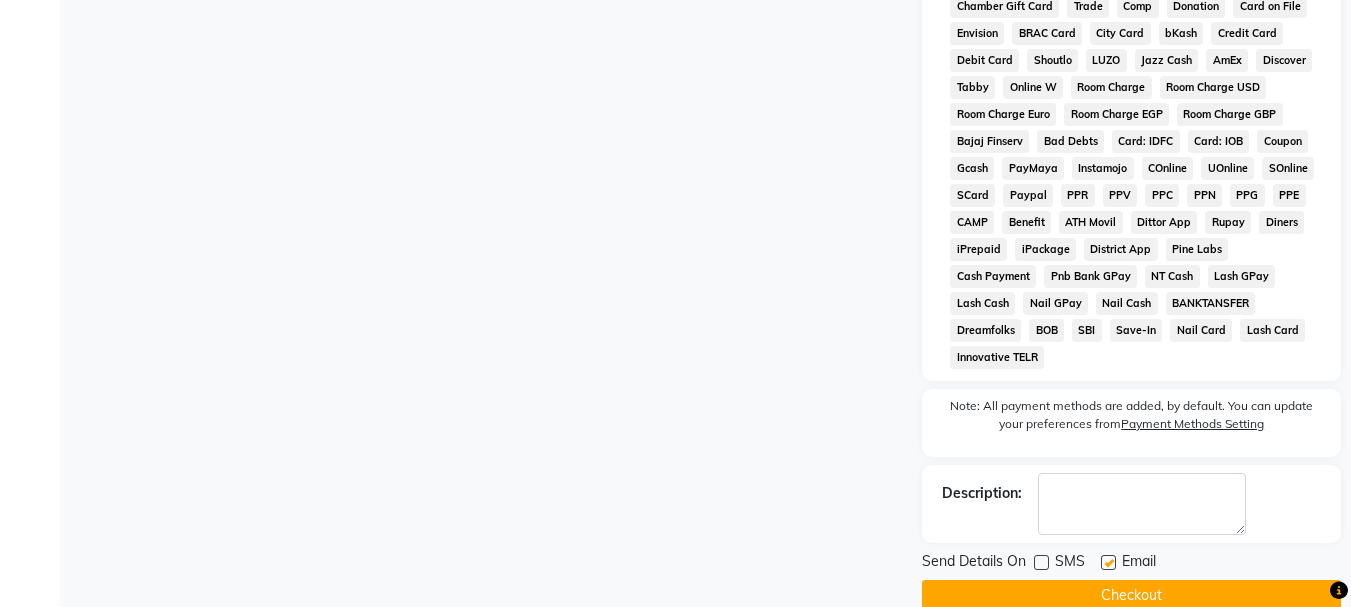 click 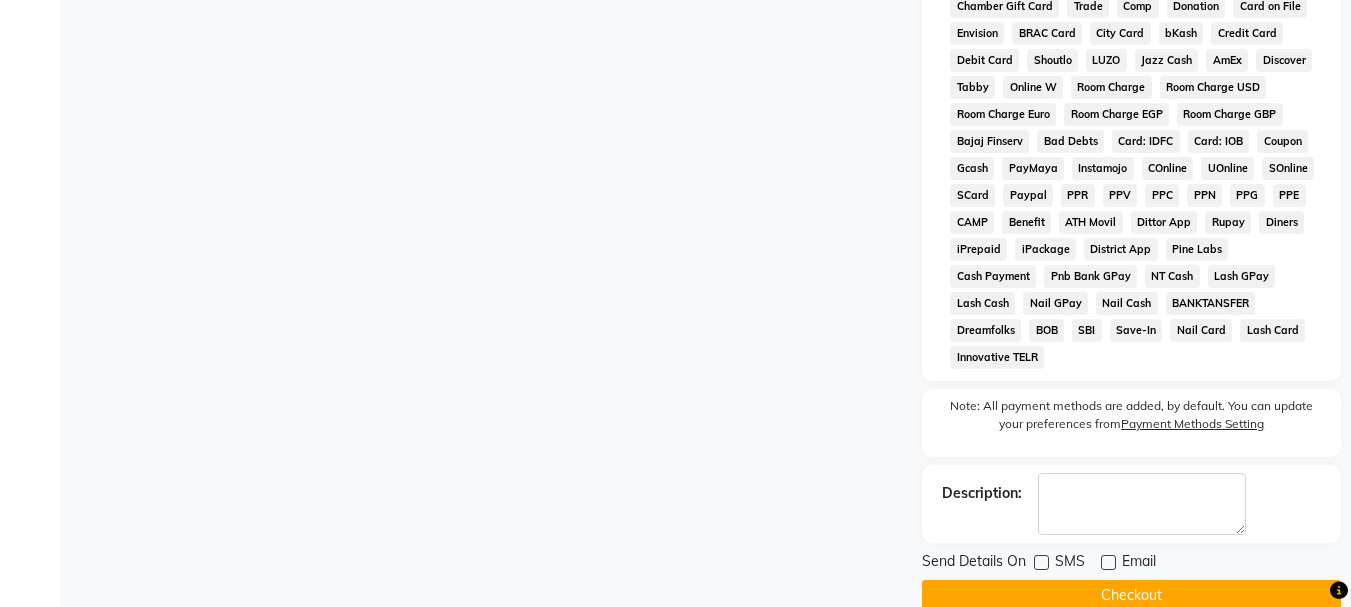 click on "Checkout" 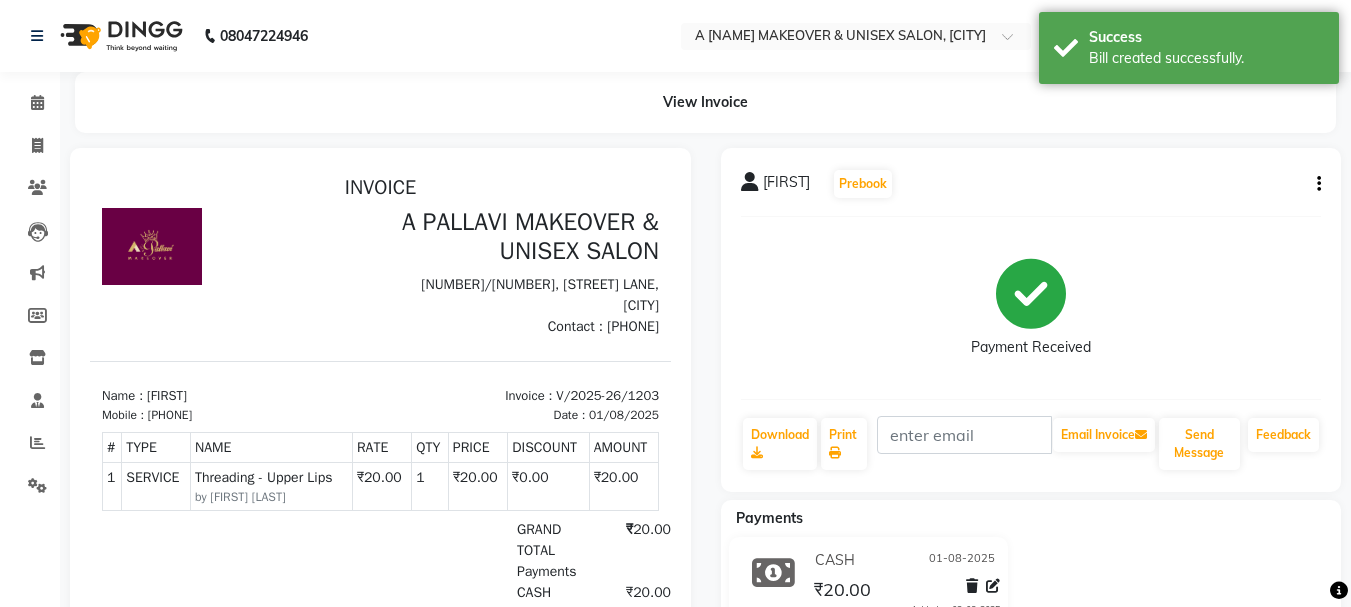scroll, scrollTop: 0, scrollLeft: 0, axis: both 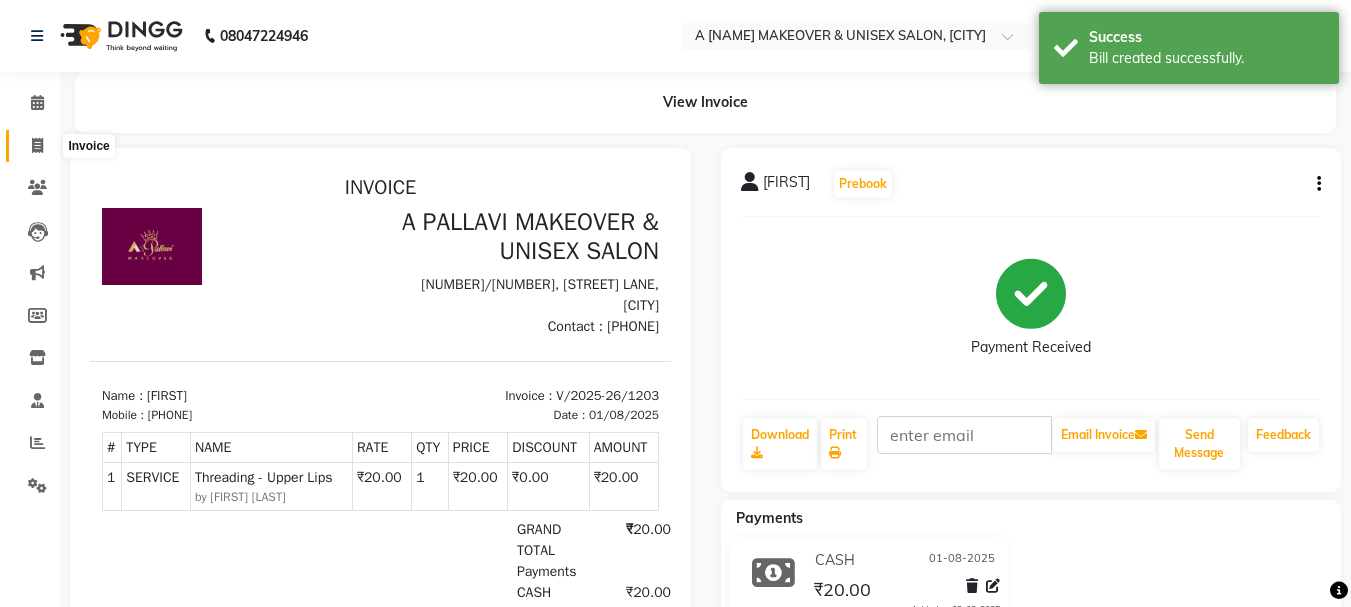 click 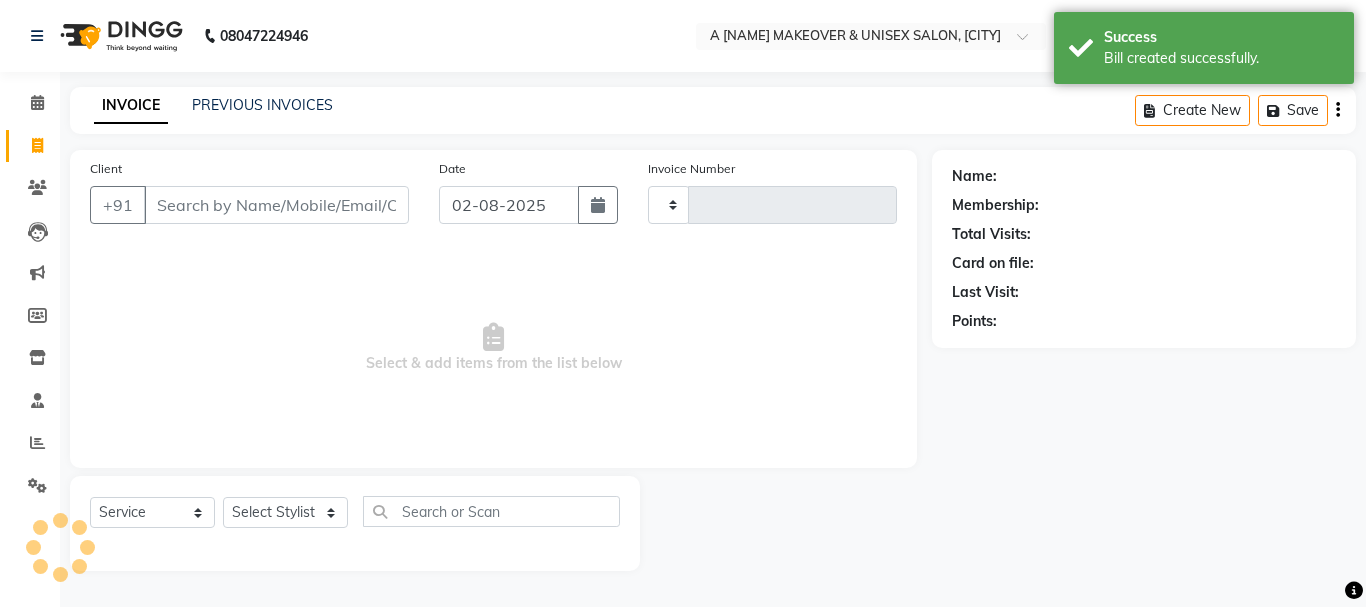 type on "1204" 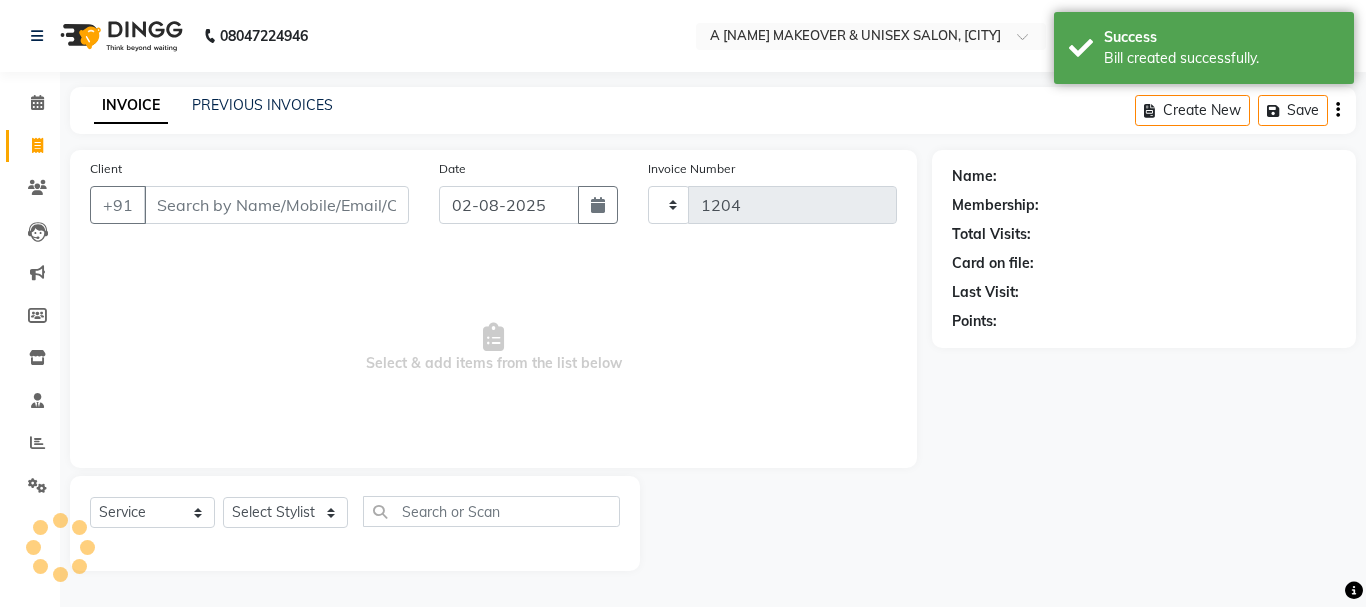 select on "3573" 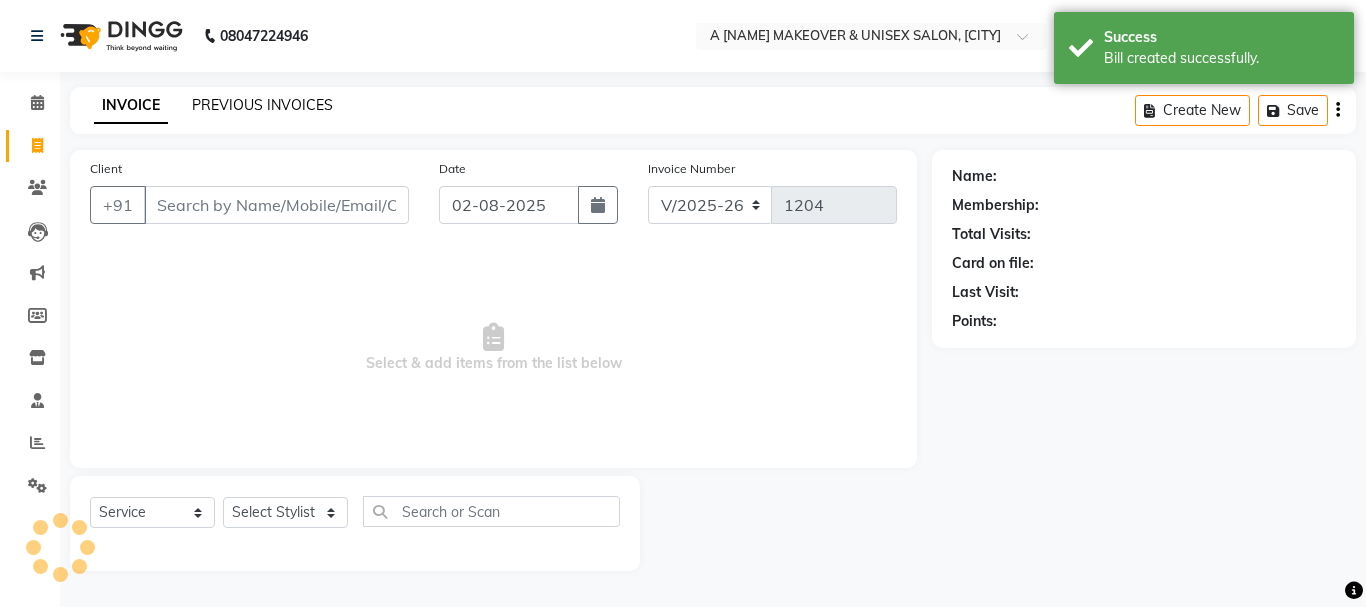 click on "PREVIOUS INVOICES" 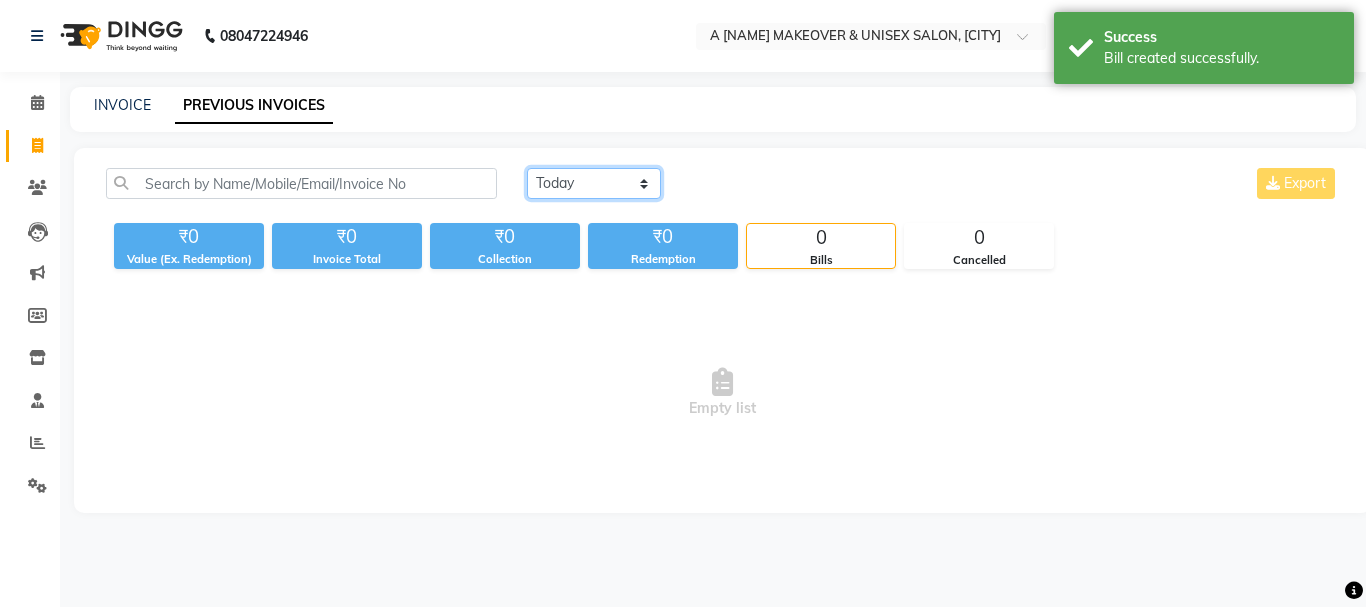 click on "Today Yesterday Custom Range" 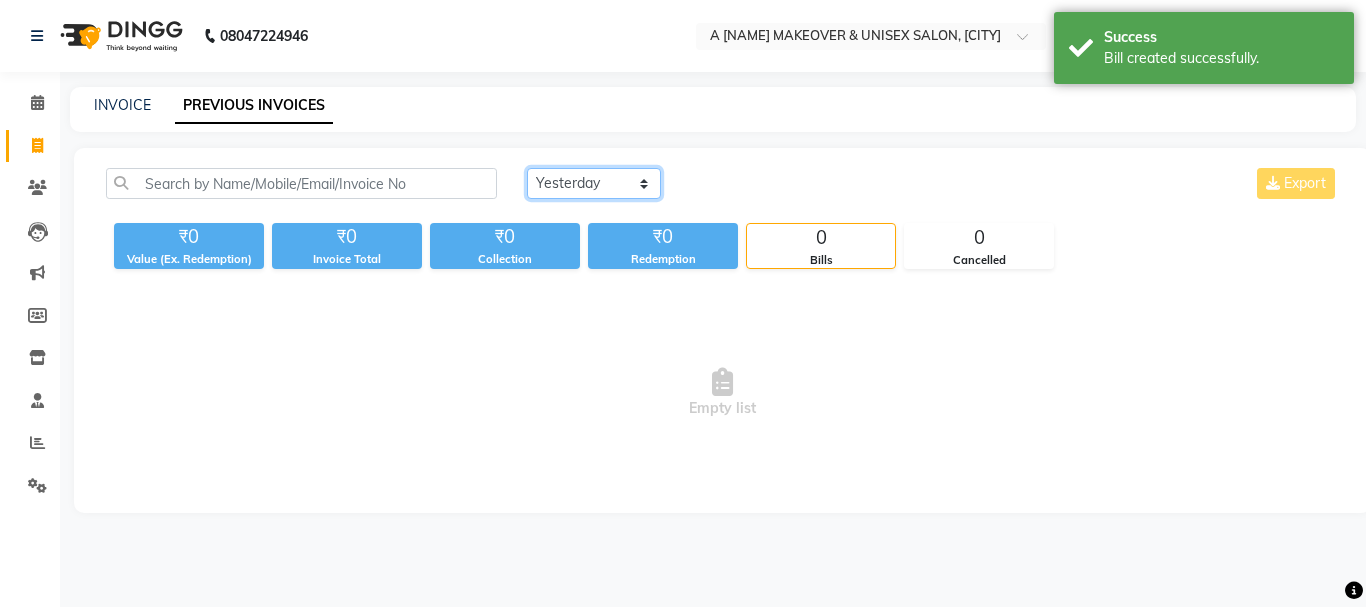 click on "Today Yesterday Custom Range" 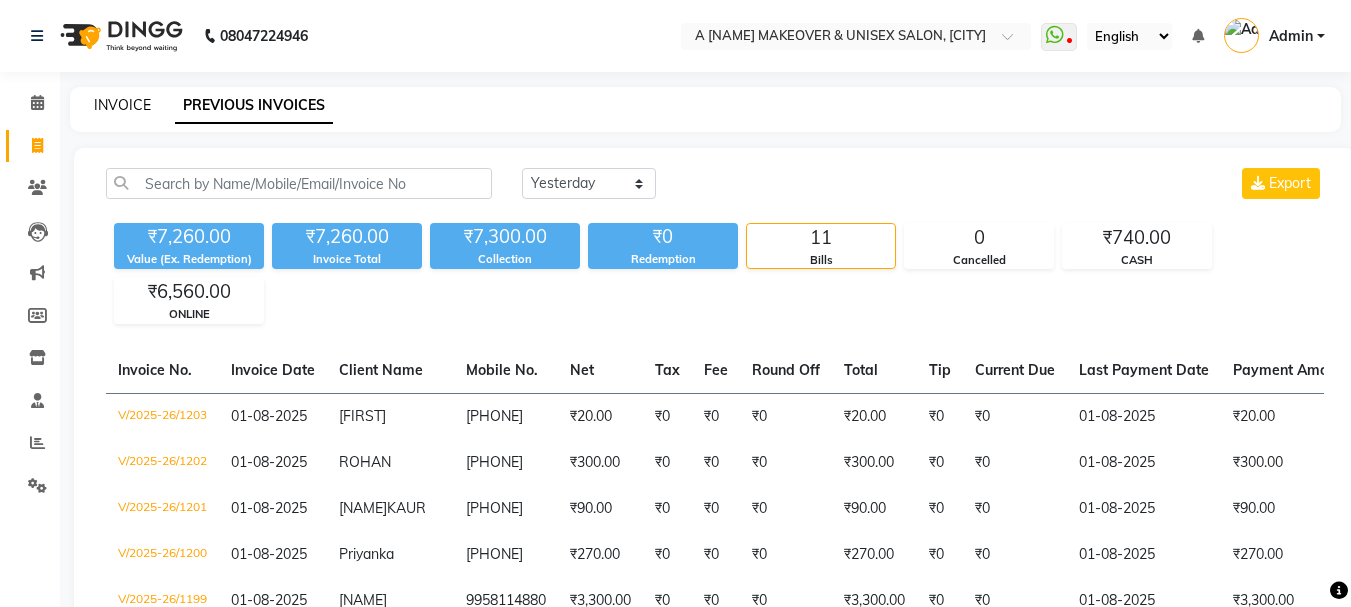 click on "INVOICE" 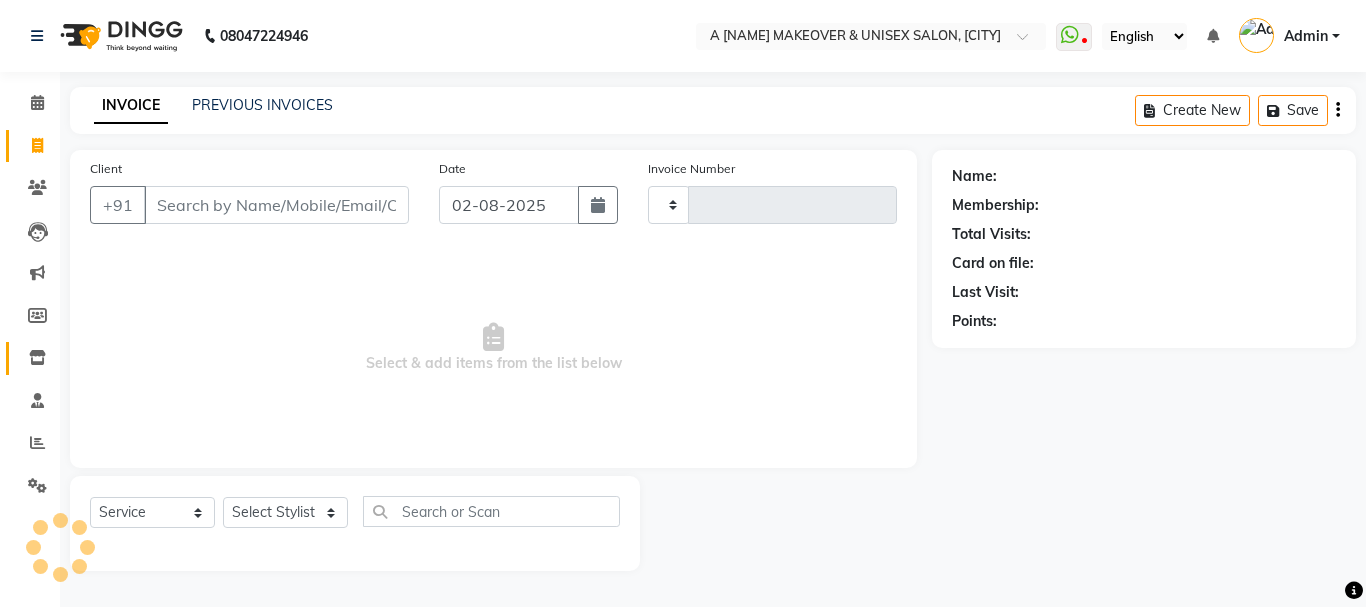 type on "1204" 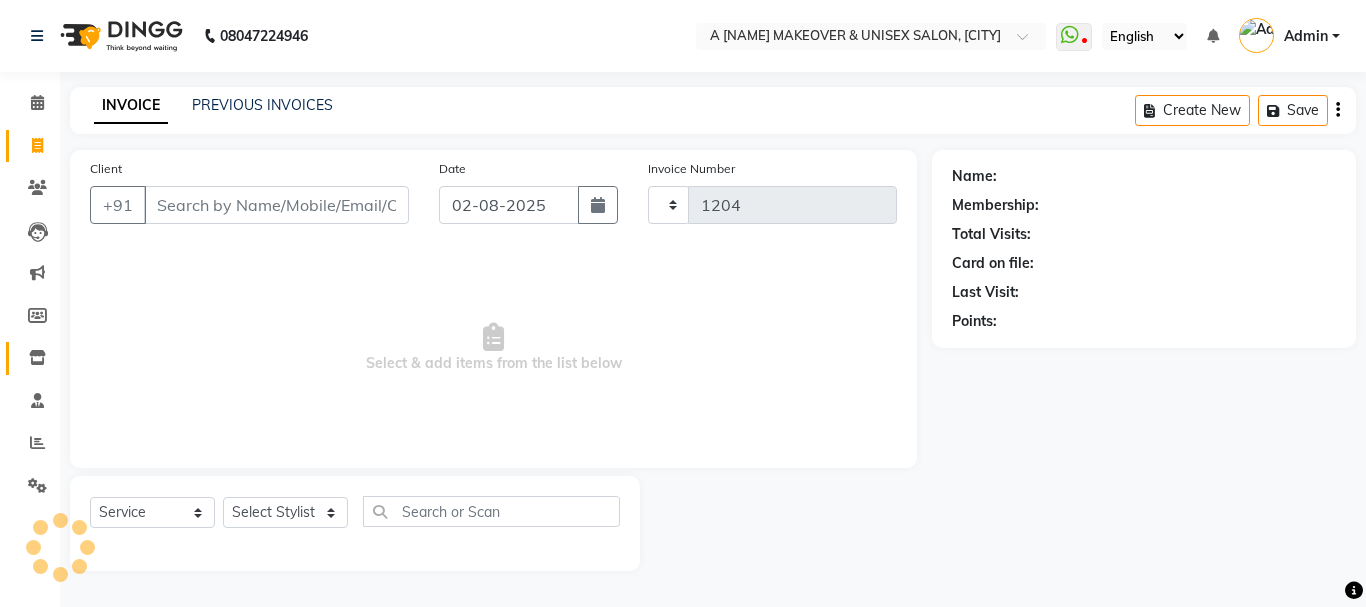 select on "3573" 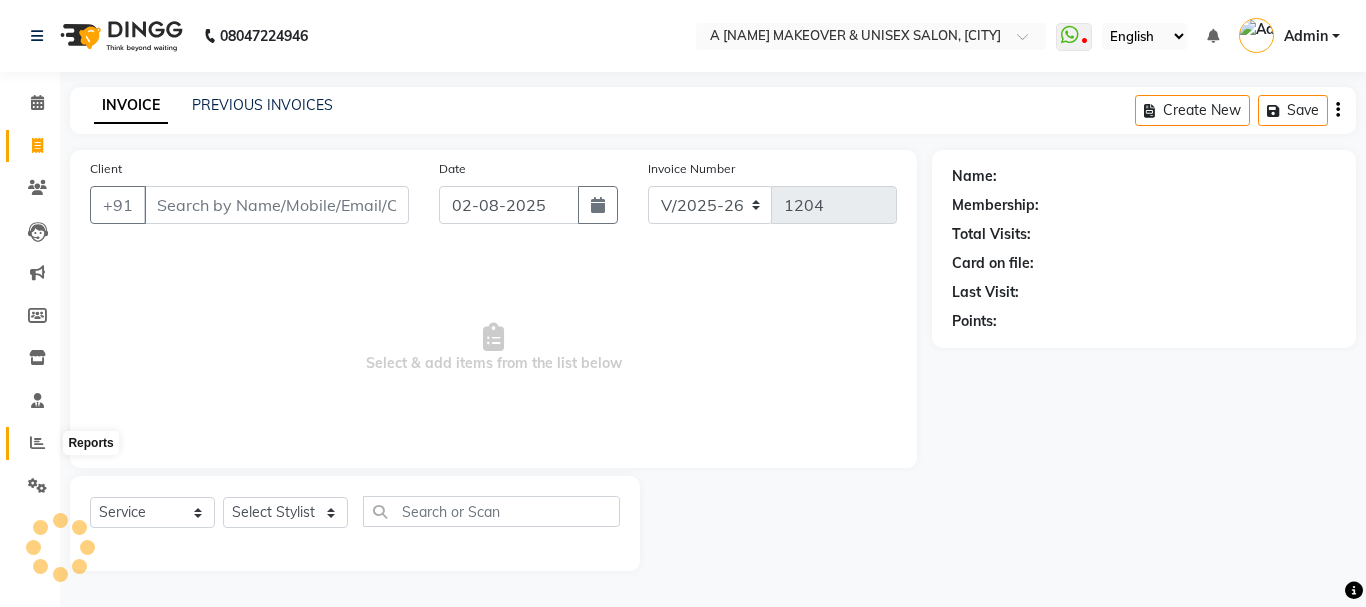 click 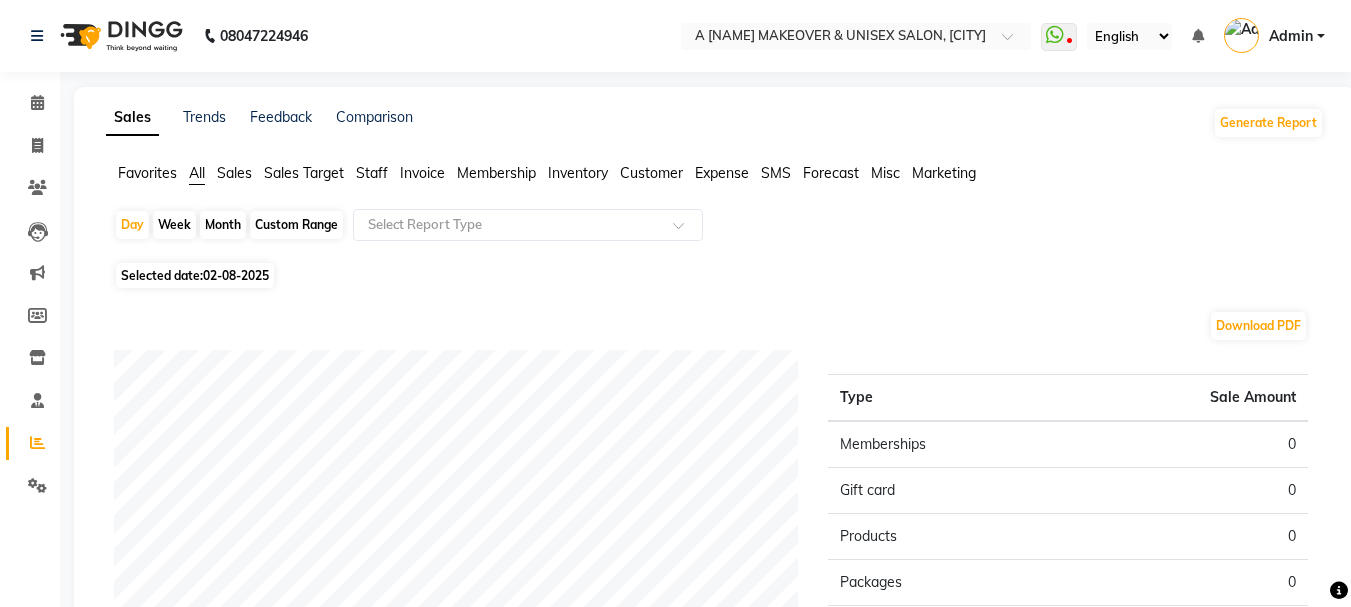 click on "Custom Range" 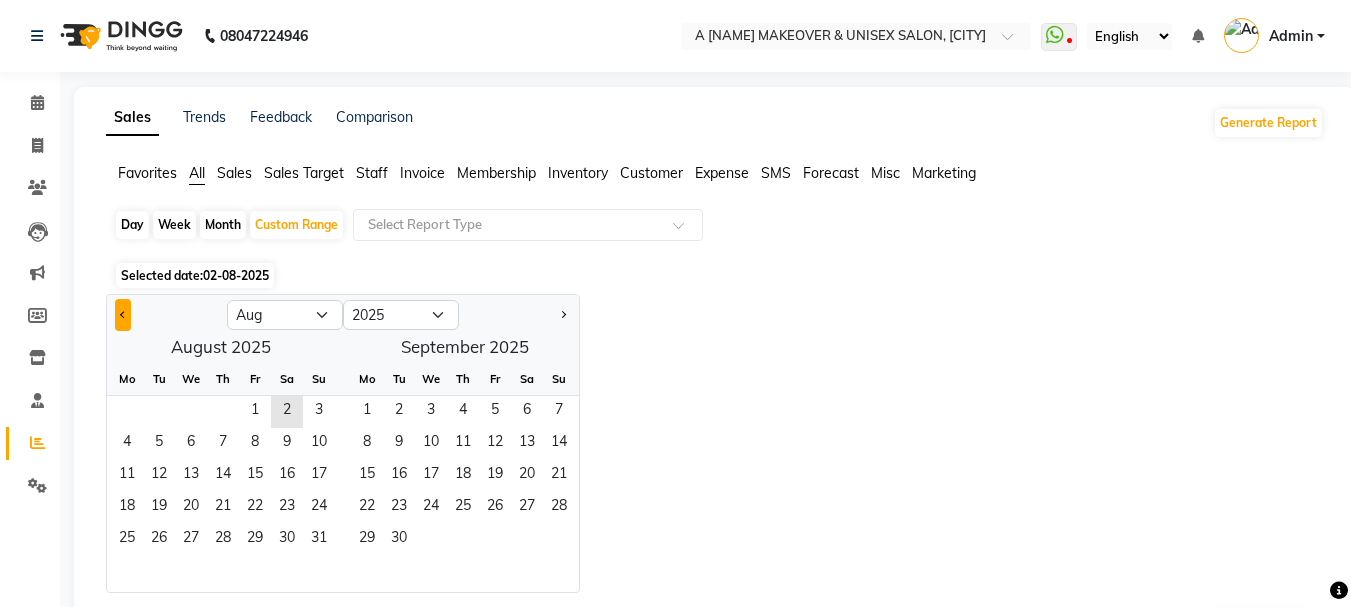 click 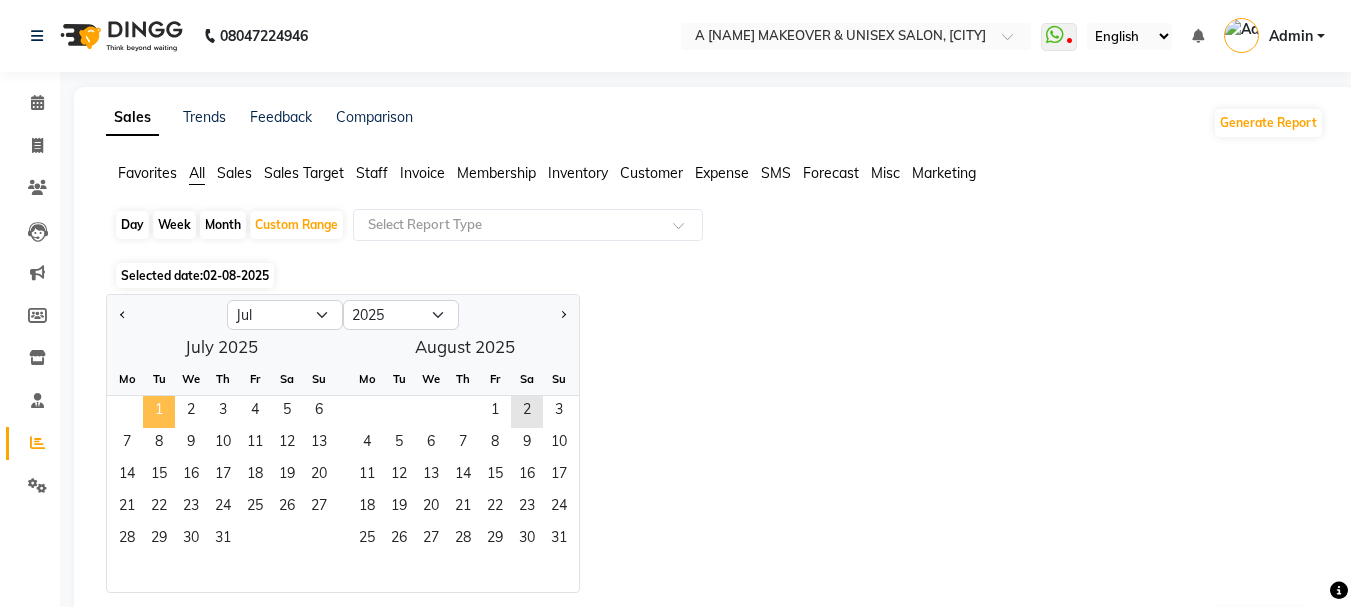 click on "1" 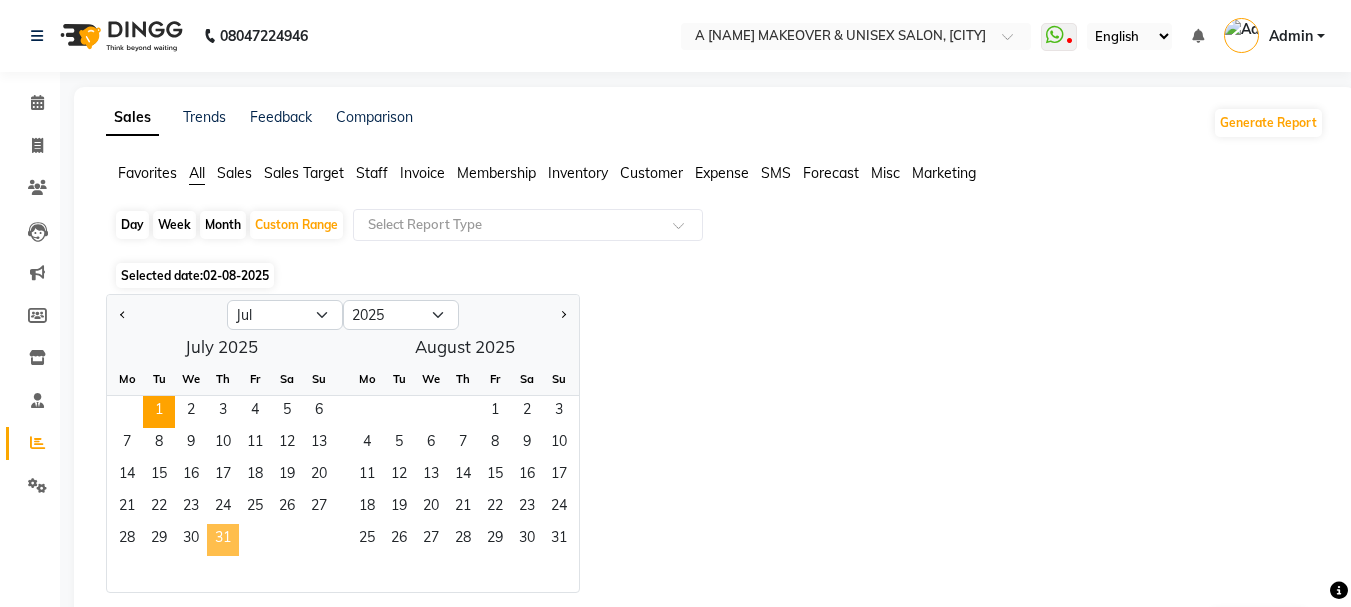 click on "31" 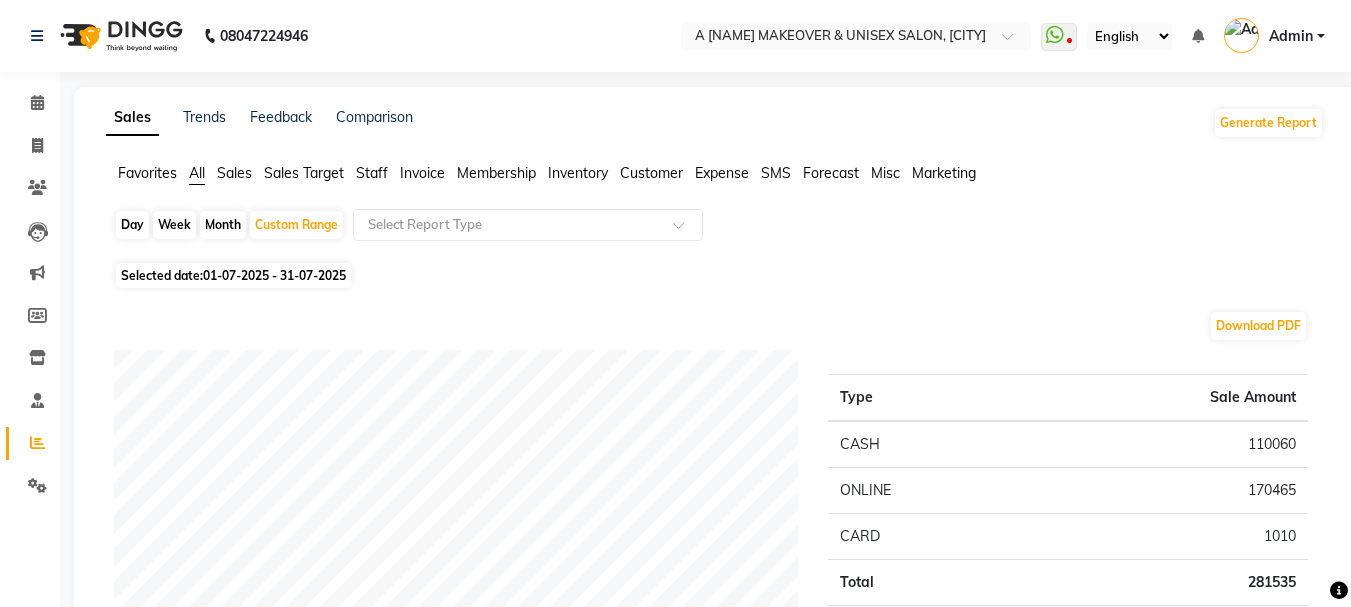 click on "Staff" 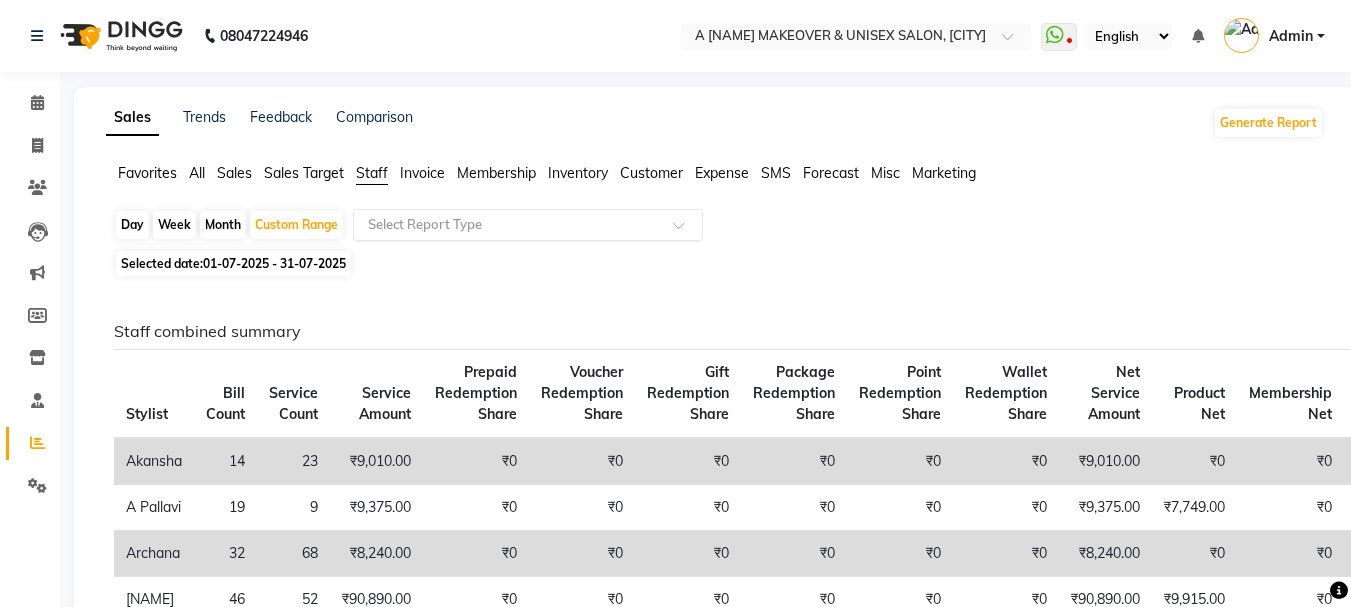 click 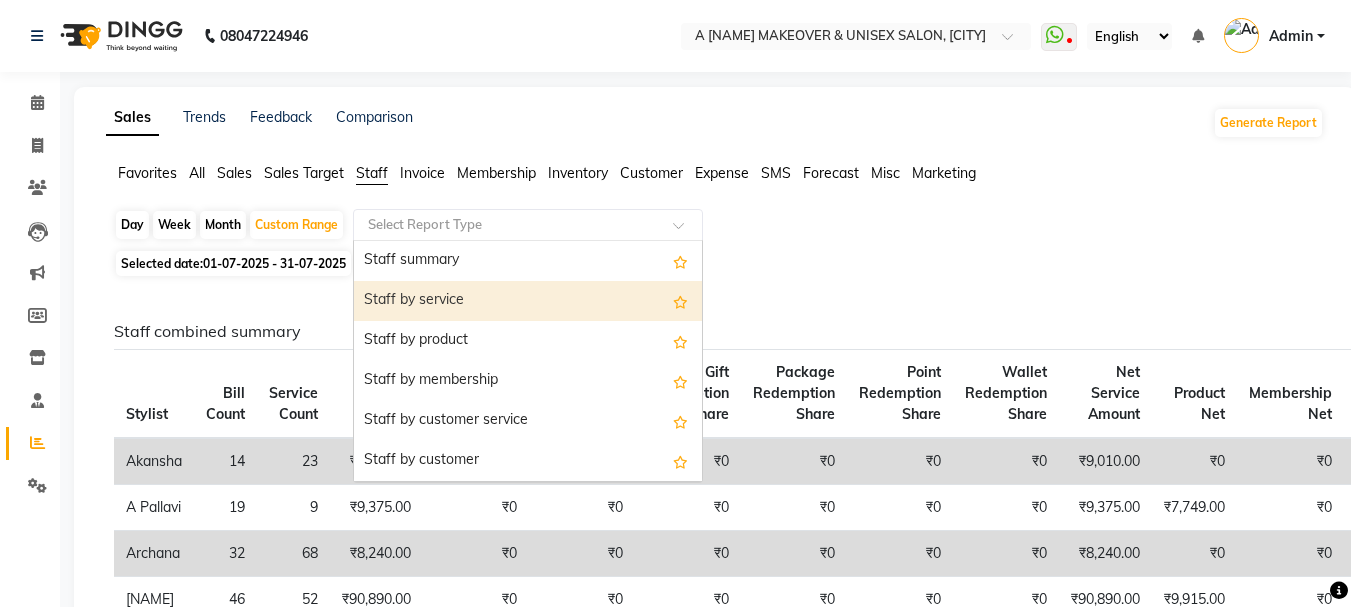 click on "Staff by service" at bounding box center [528, 301] 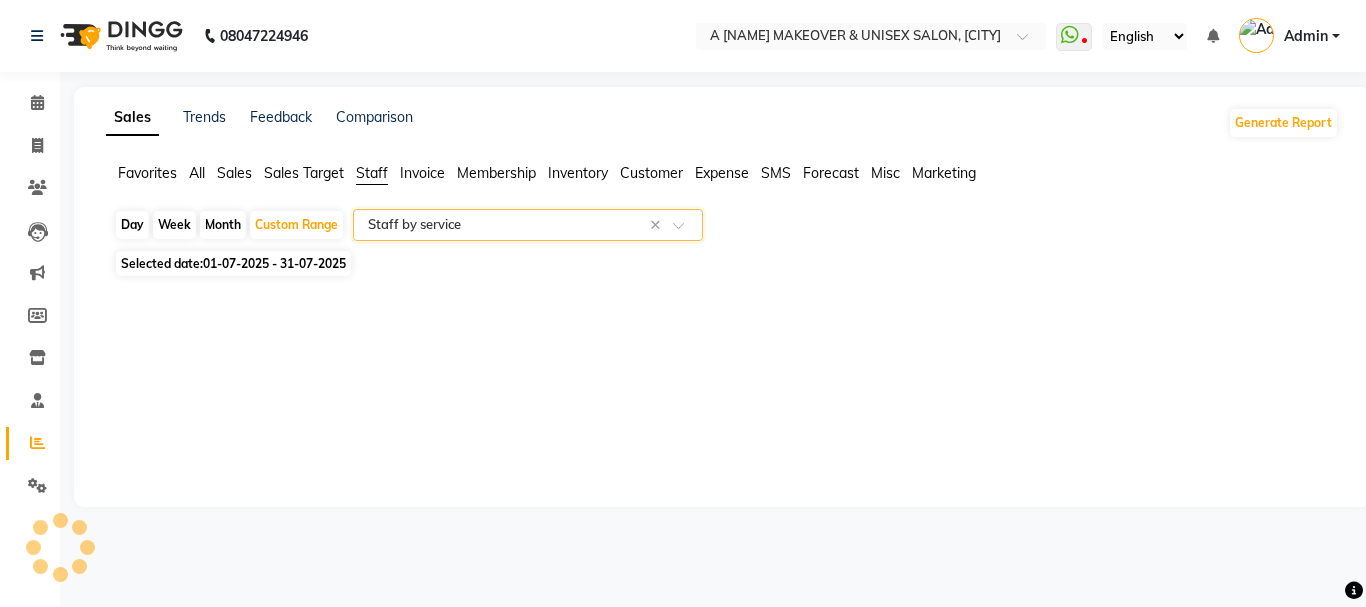 select on "full_report" 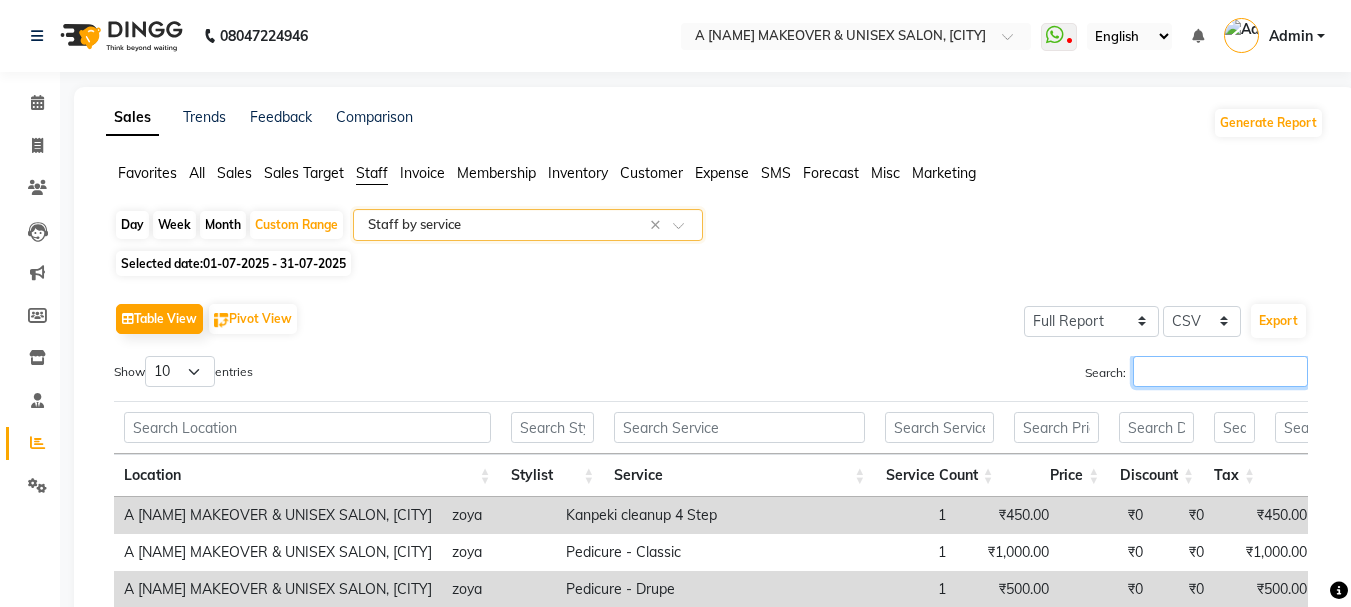 click on "Search:" at bounding box center (1220, 371) 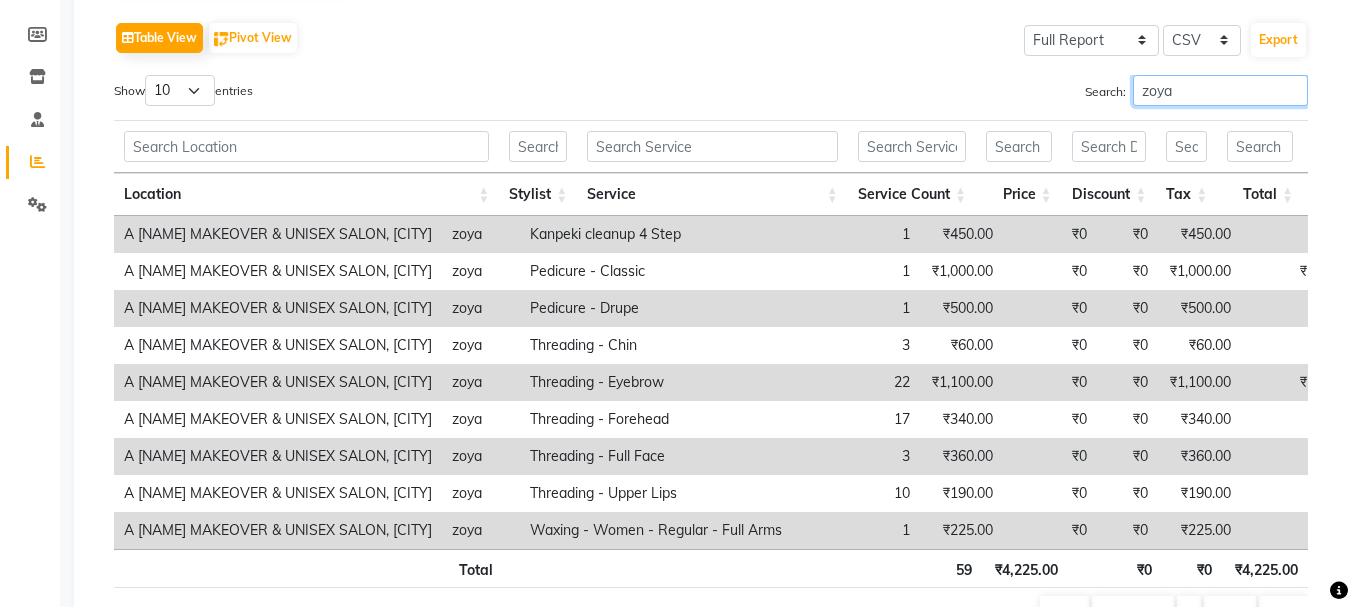 scroll, scrollTop: 404, scrollLeft: 0, axis: vertical 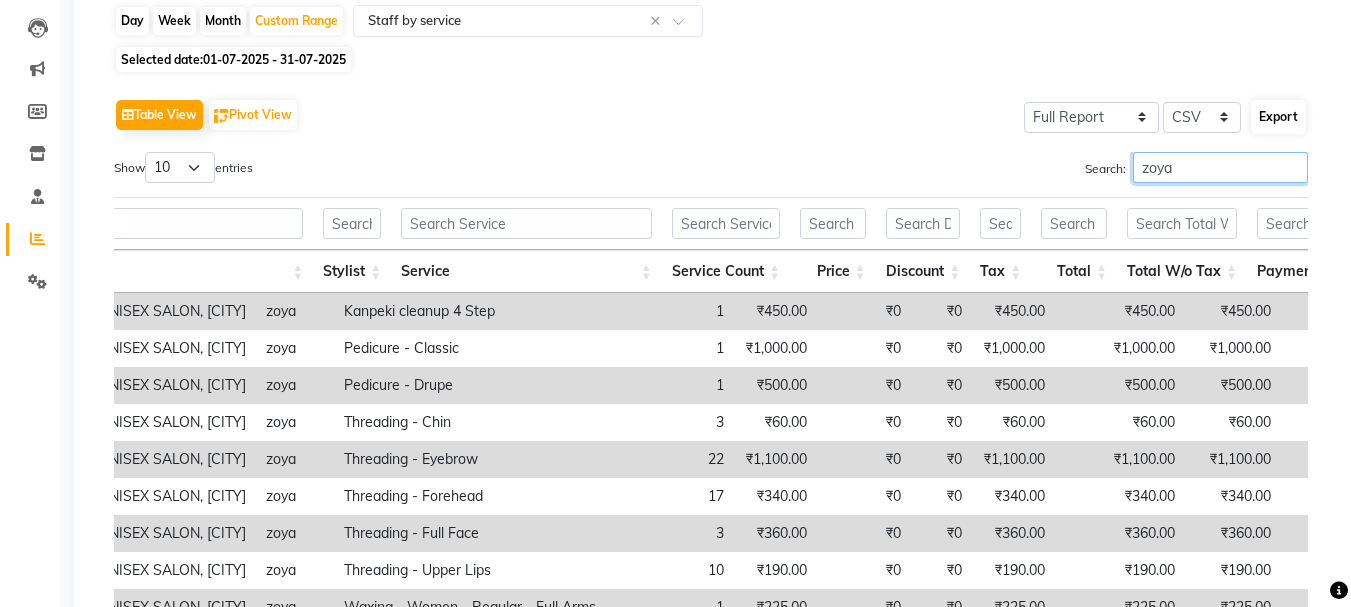 type on "zoya" 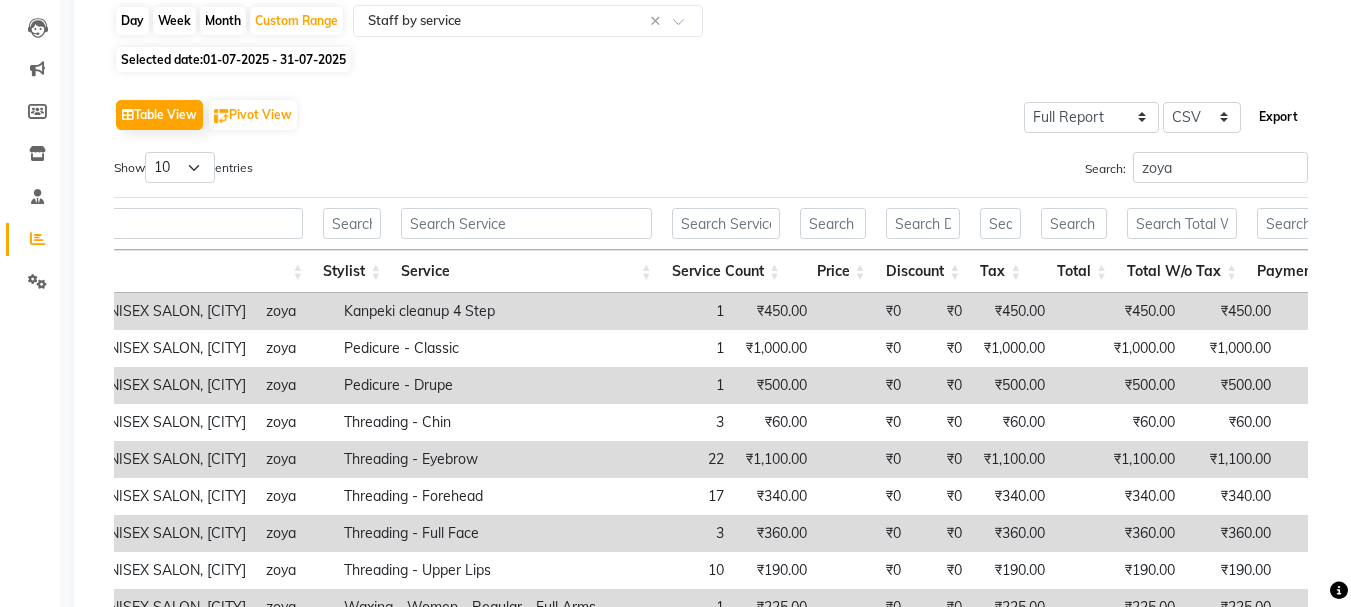 click on "Export" 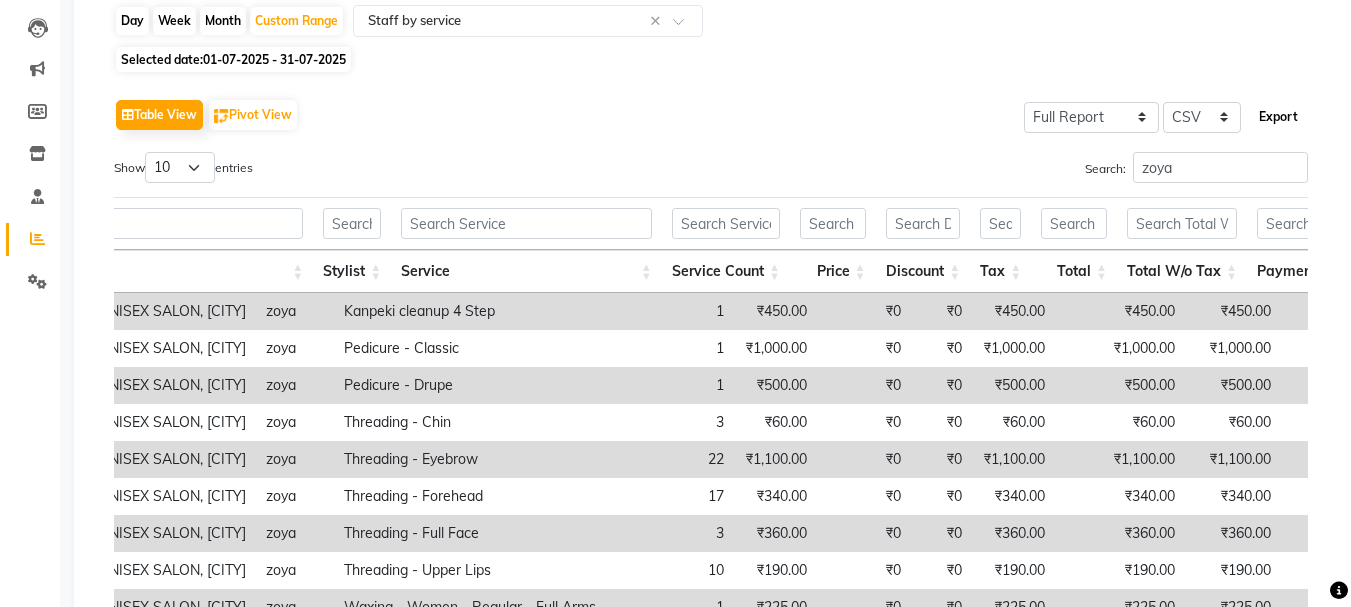 click on "Export" 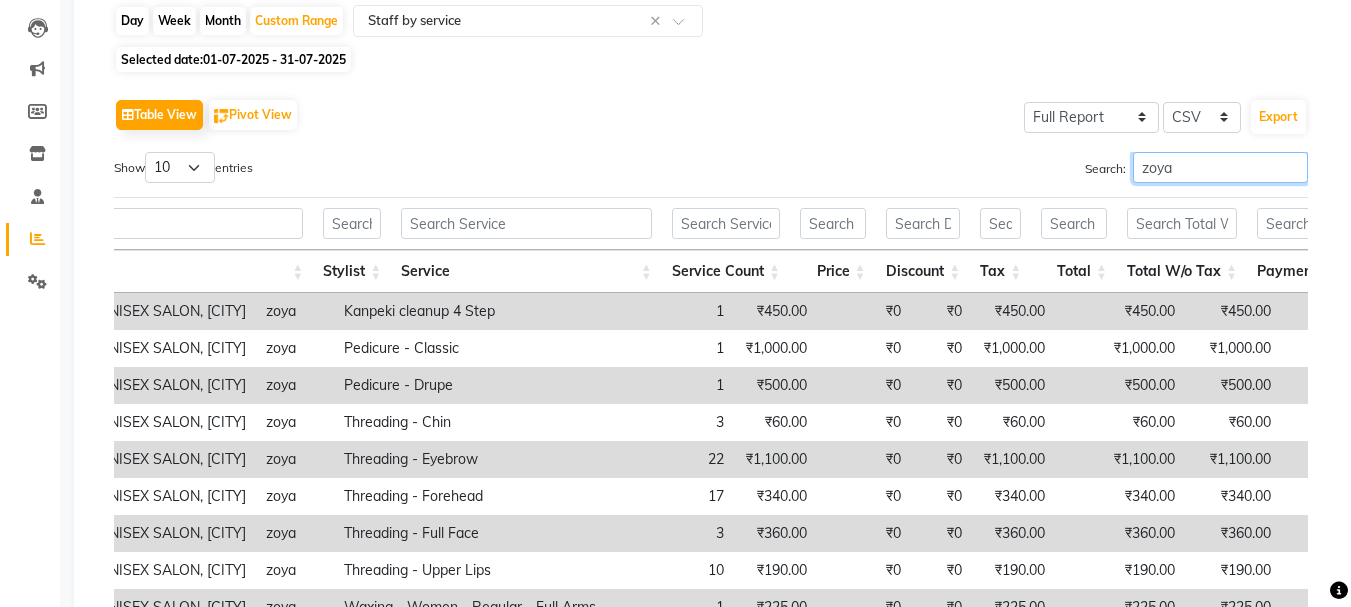 click on "zoya" at bounding box center (1220, 167) 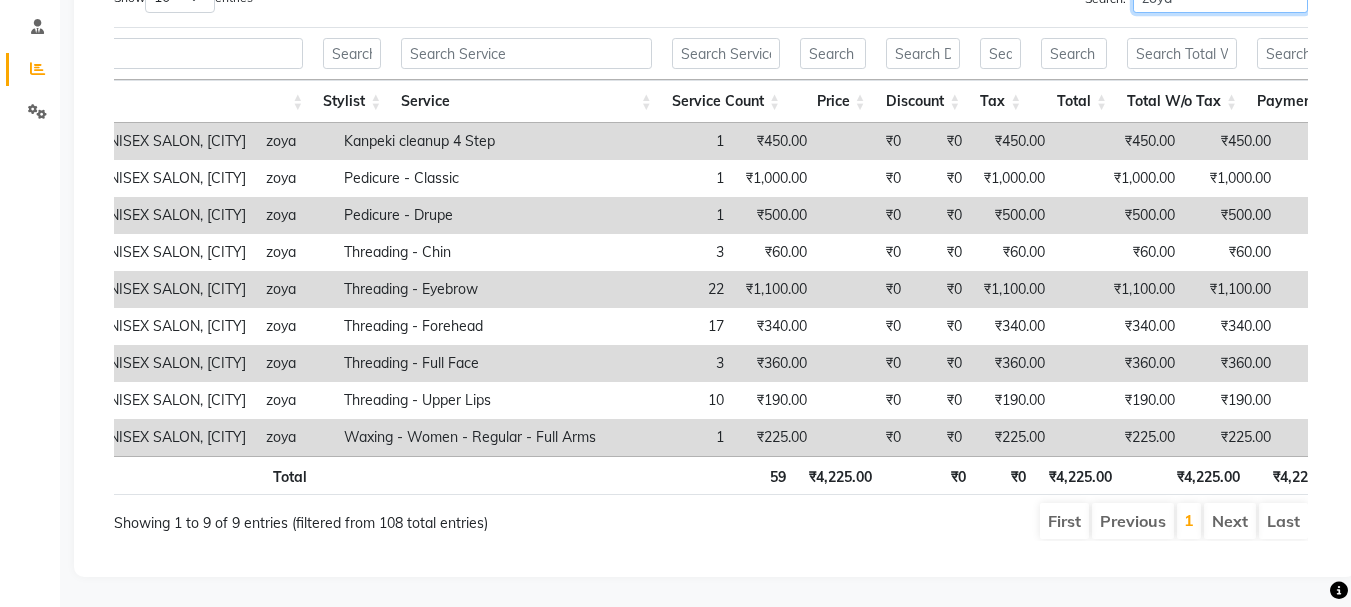 scroll, scrollTop: 0, scrollLeft: 219, axis: horizontal 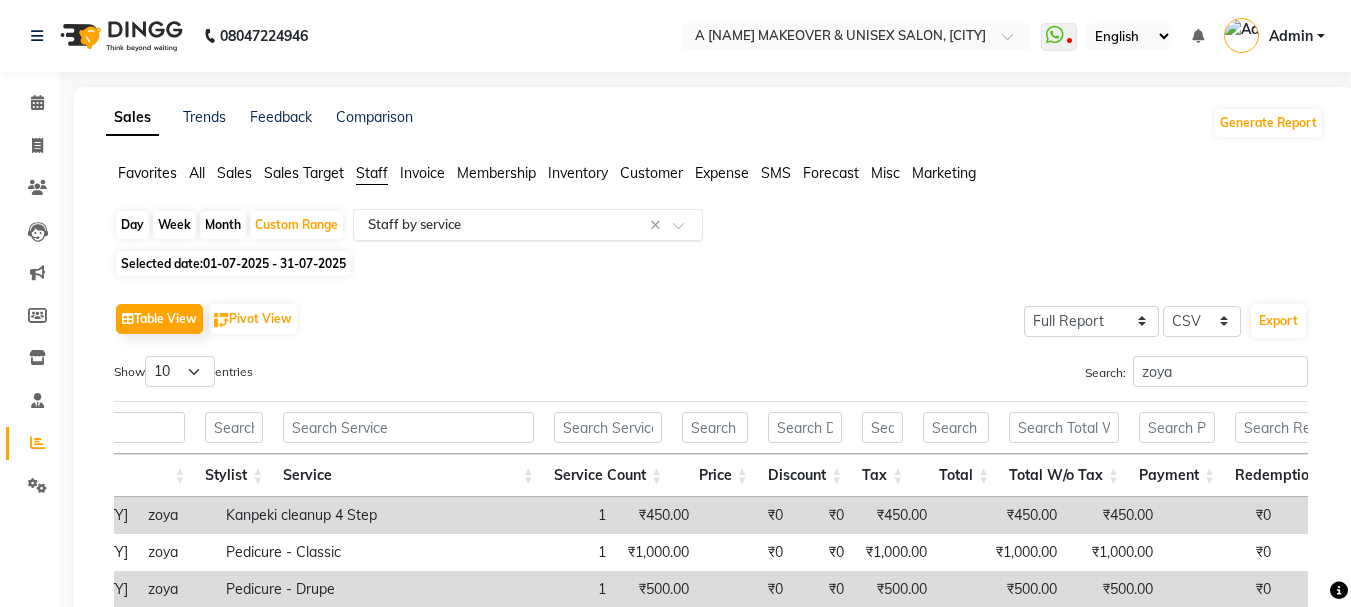 click 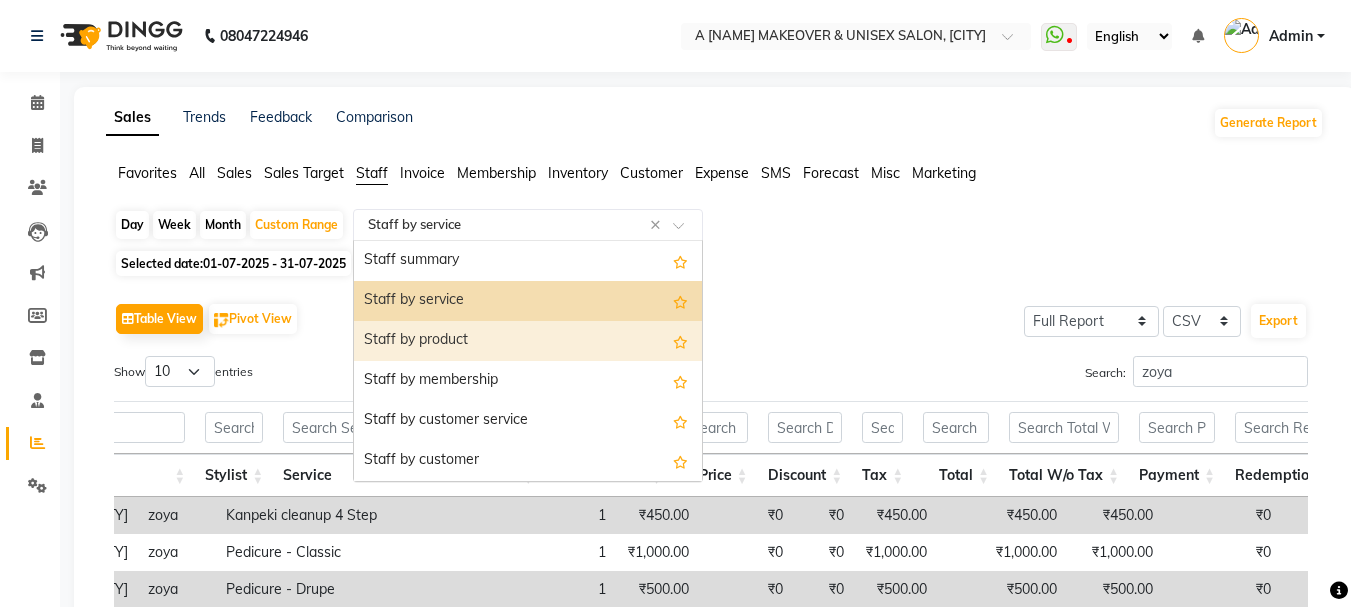 click on "Staff by product" at bounding box center [528, 341] 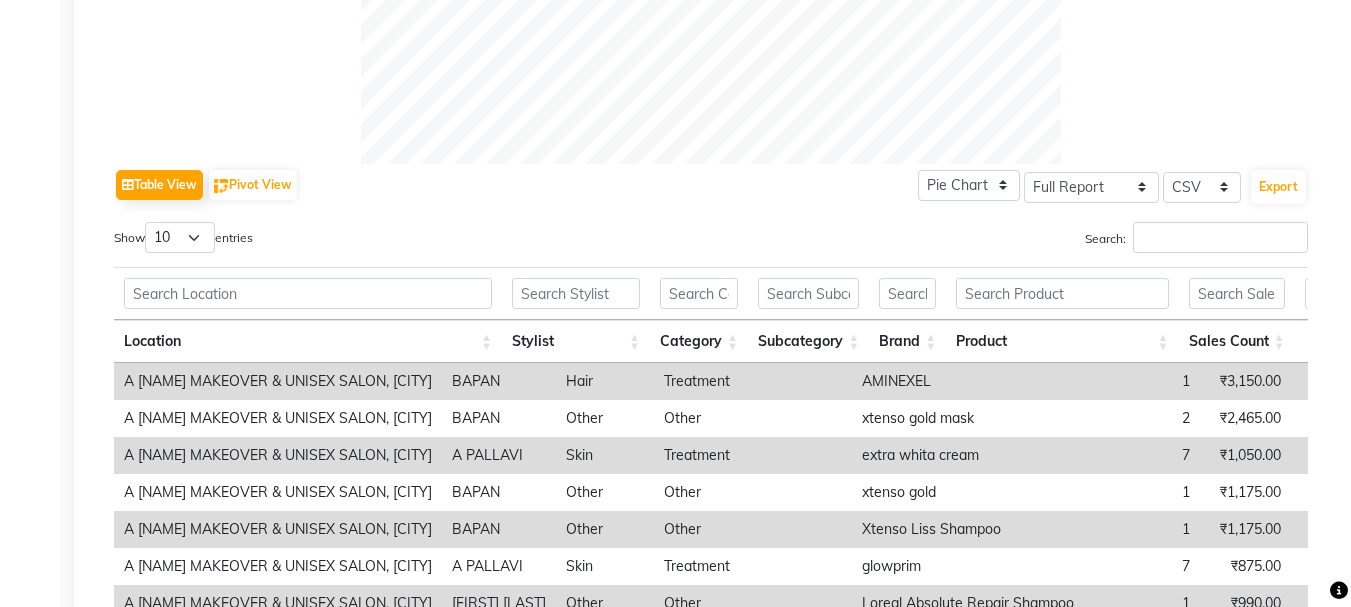scroll, scrollTop: 1000, scrollLeft: 0, axis: vertical 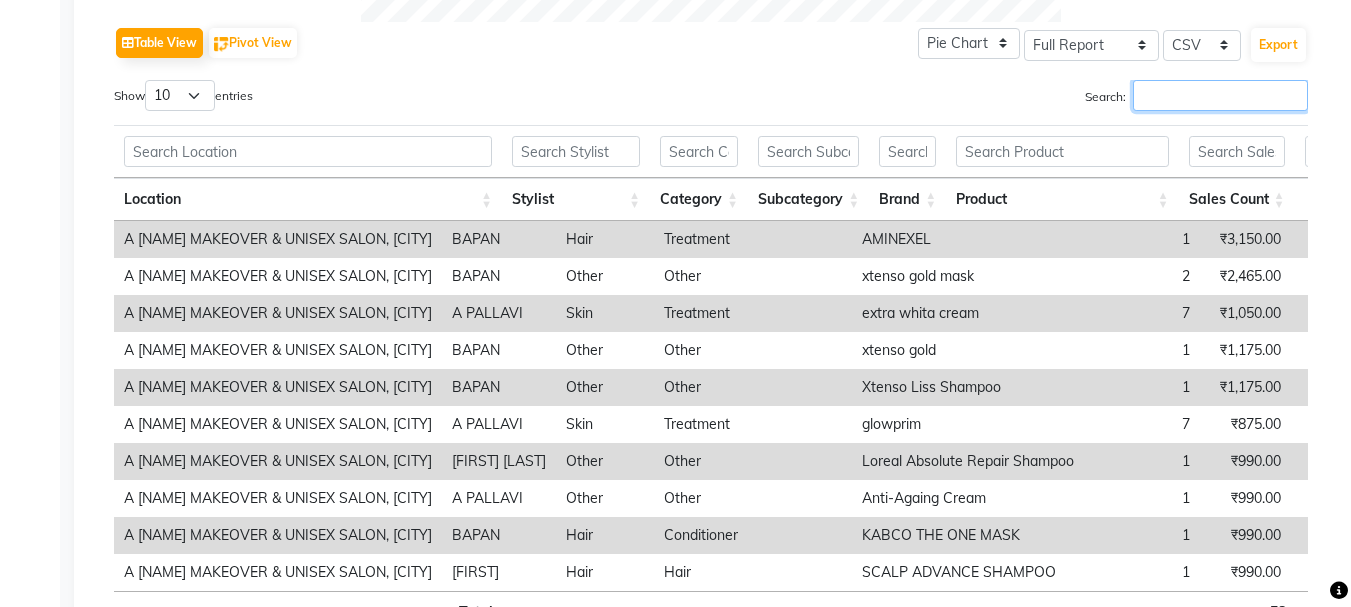 click on "Search:" at bounding box center (1220, 95) 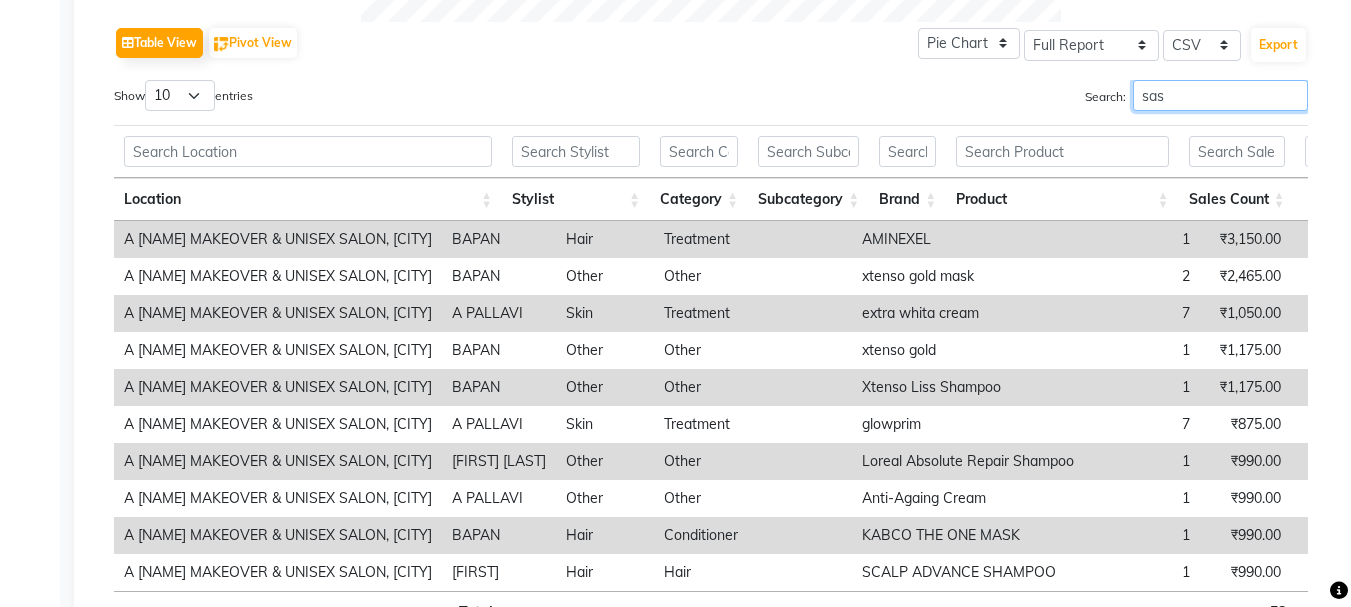 scroll, scrollTop: 980, scrollLeft: 0, axis: vertical 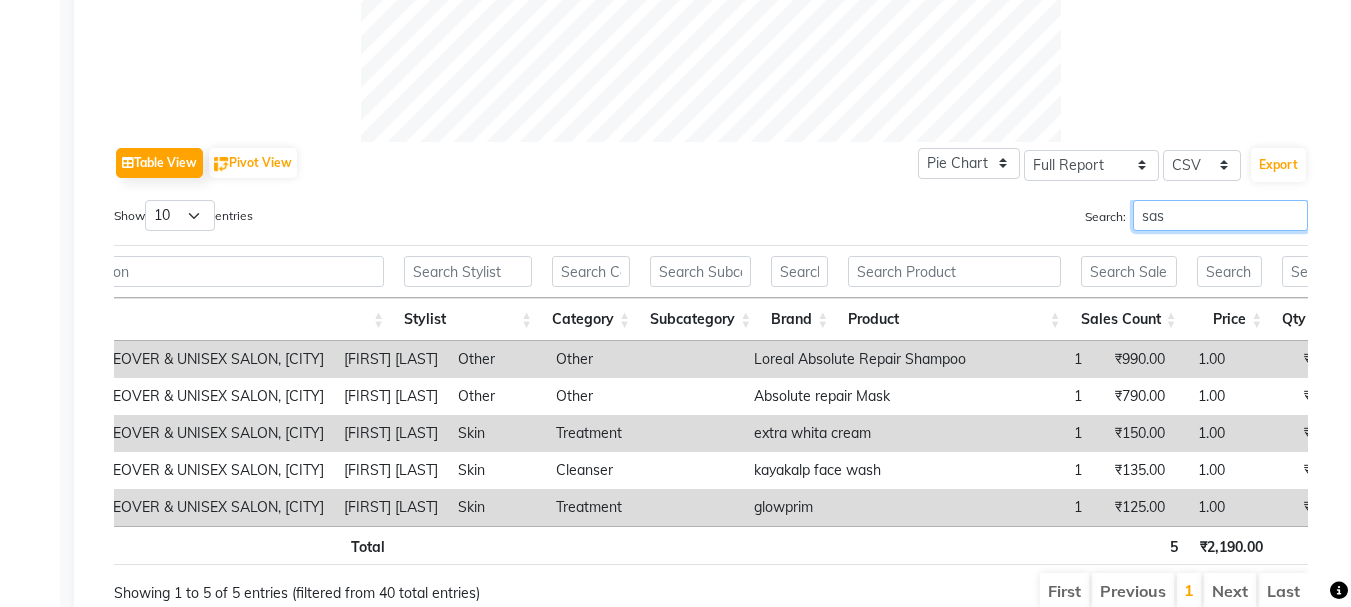 click on "sas" at bounding box center [1220, 215] 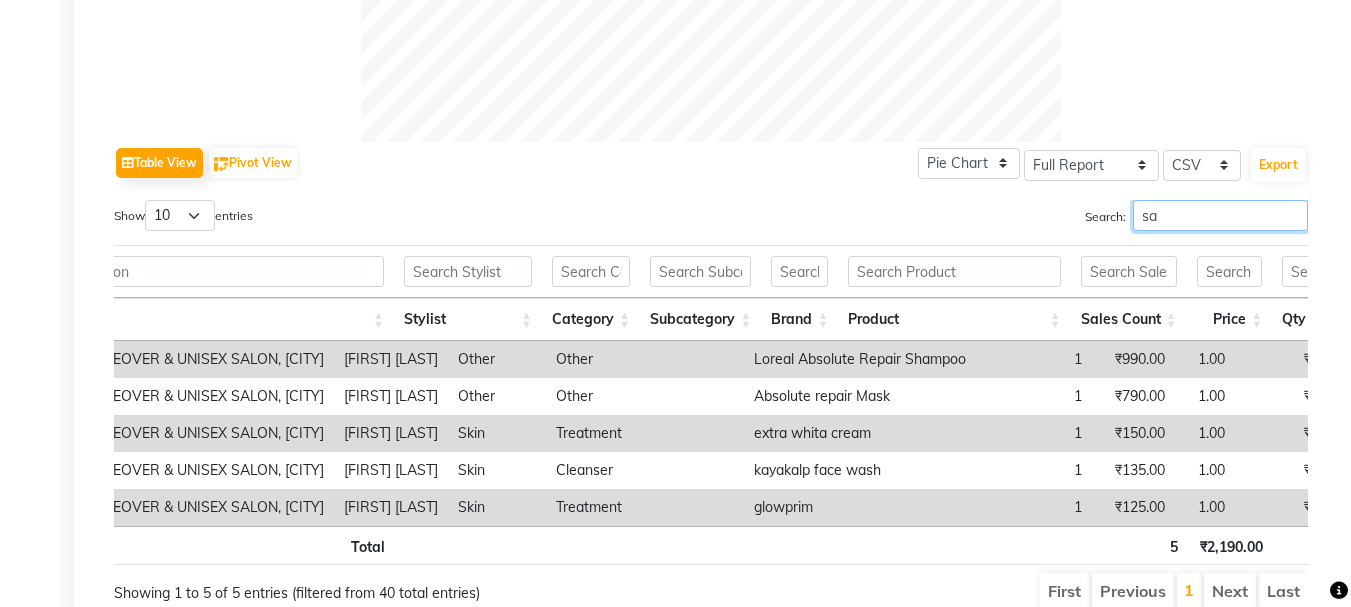 type on "s" 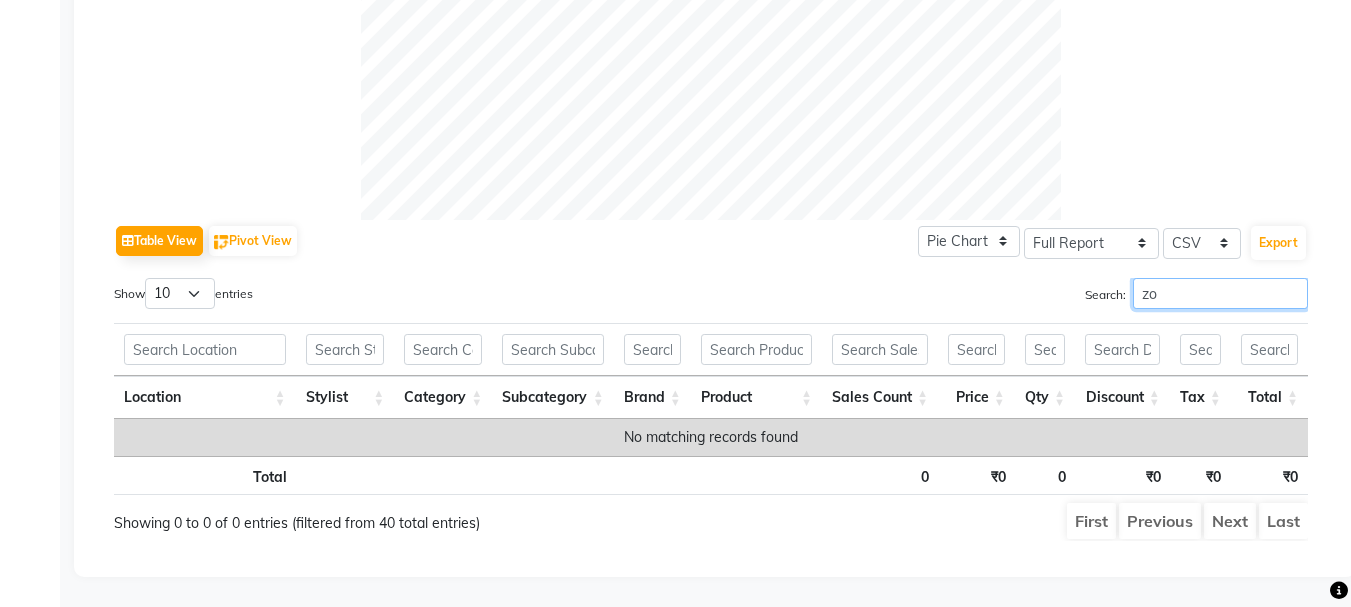 type on "z" 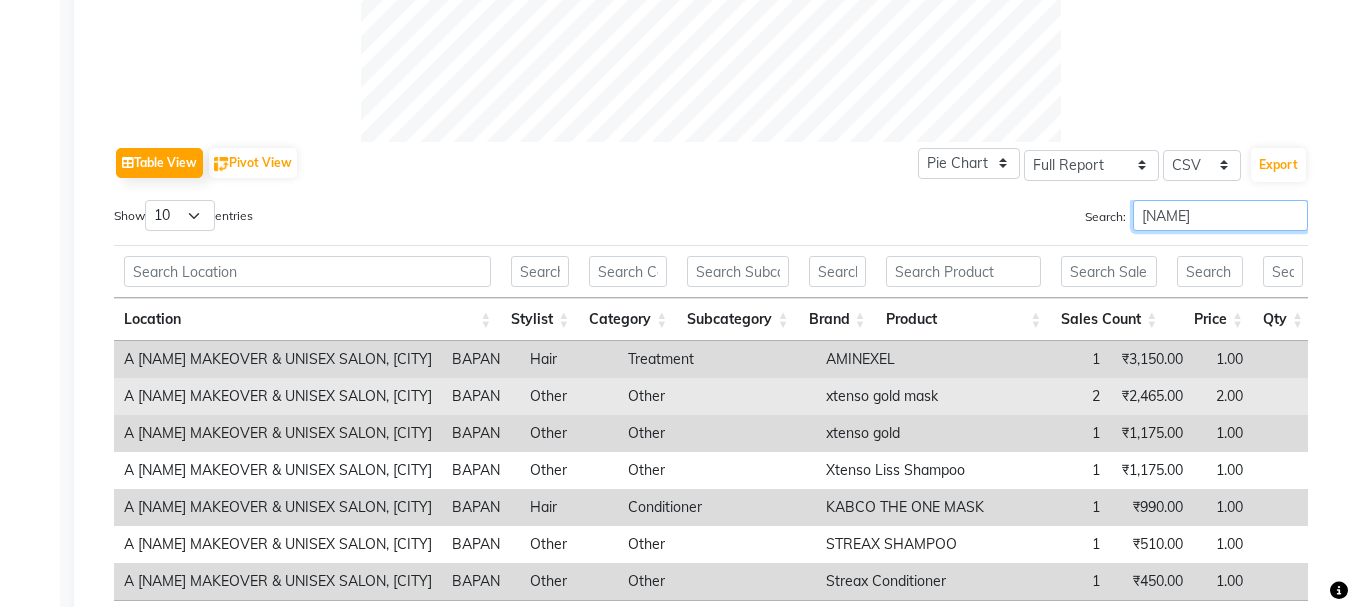 scroll, scrollTop: 1054, scrollLeft: 0, axis: vertical 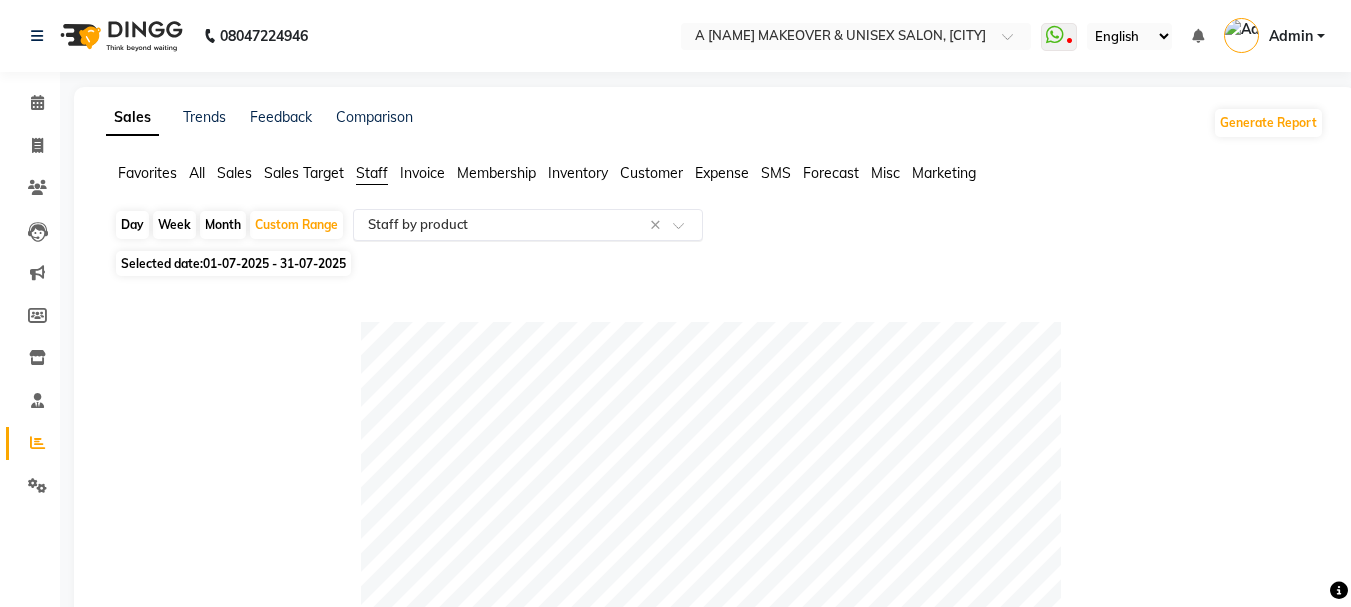 type on "[NAME]" 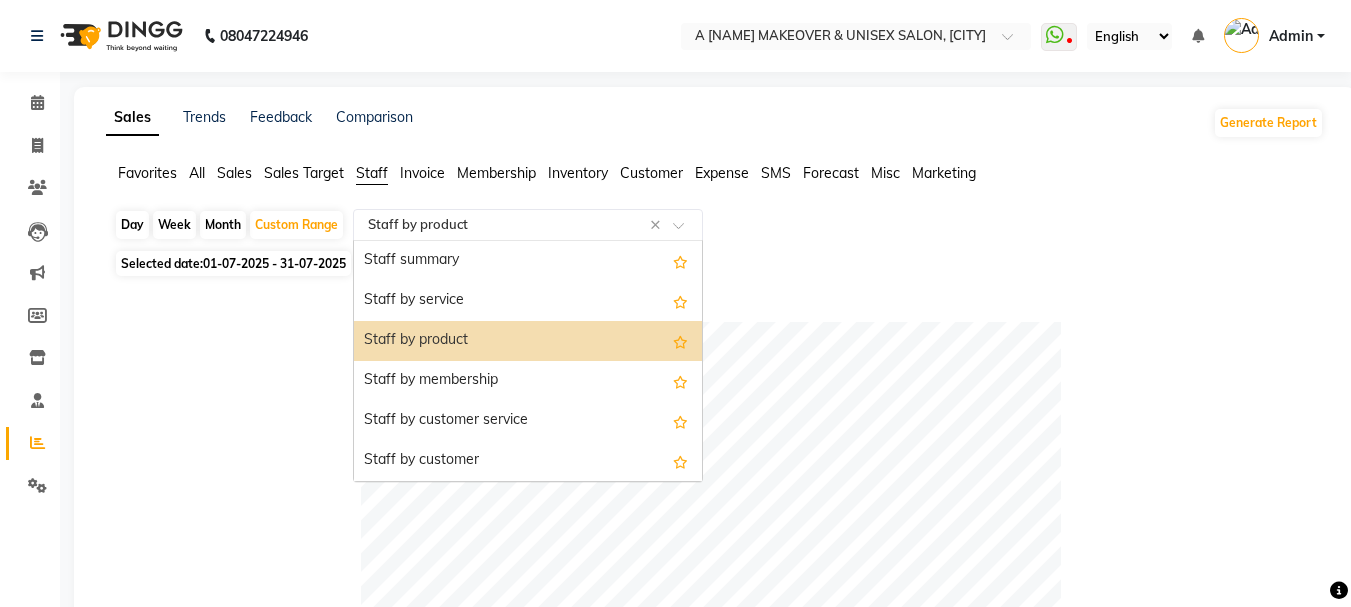 click 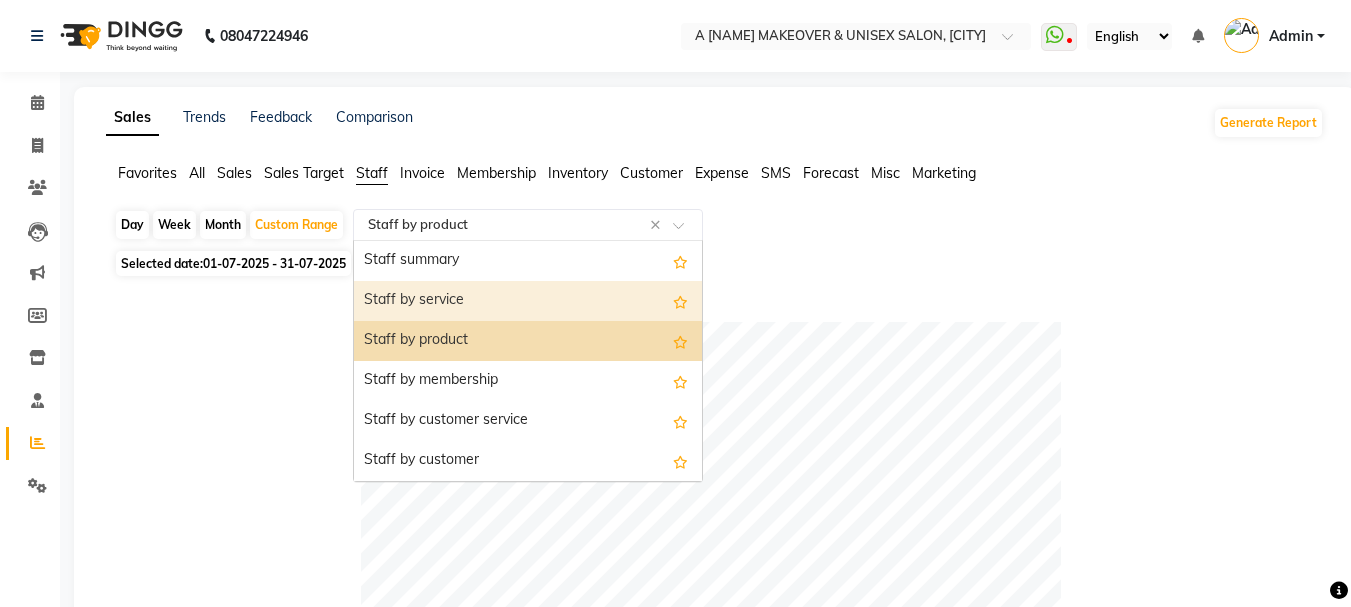 click on "Staff by service" at bounding box center (528, 301) 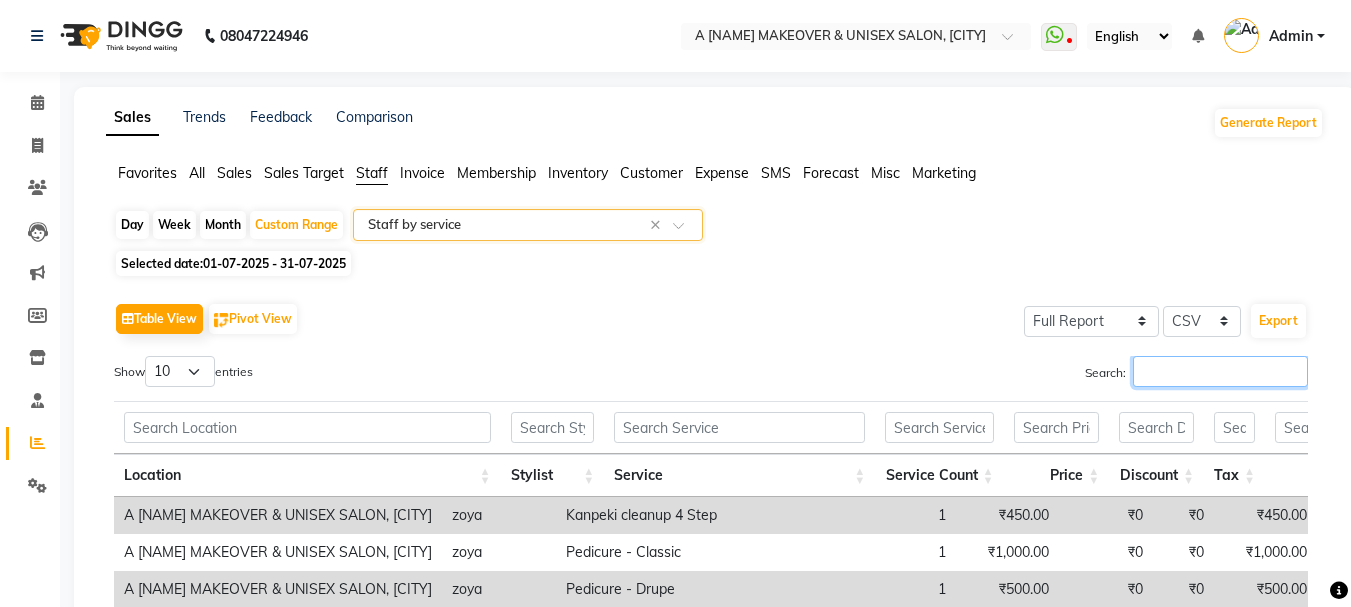 click on "Search:" at bounding box center [1220, 371] 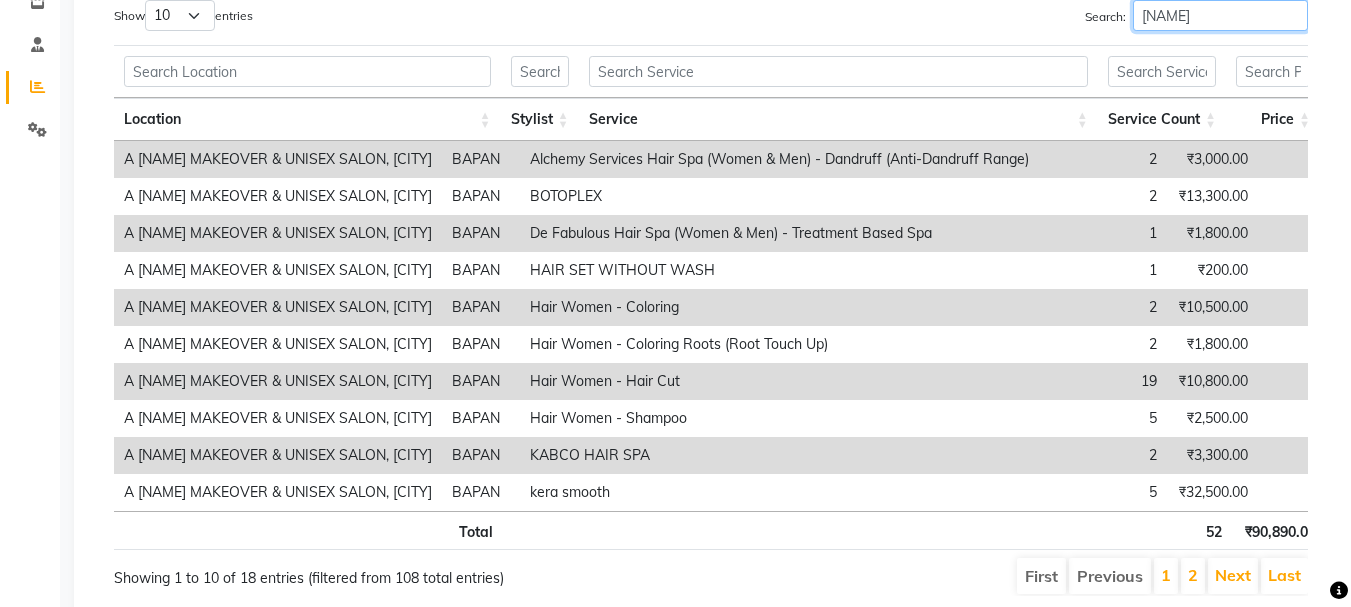 scroll, scrollTop: 441, scrollLeft: 0, axis: vertical 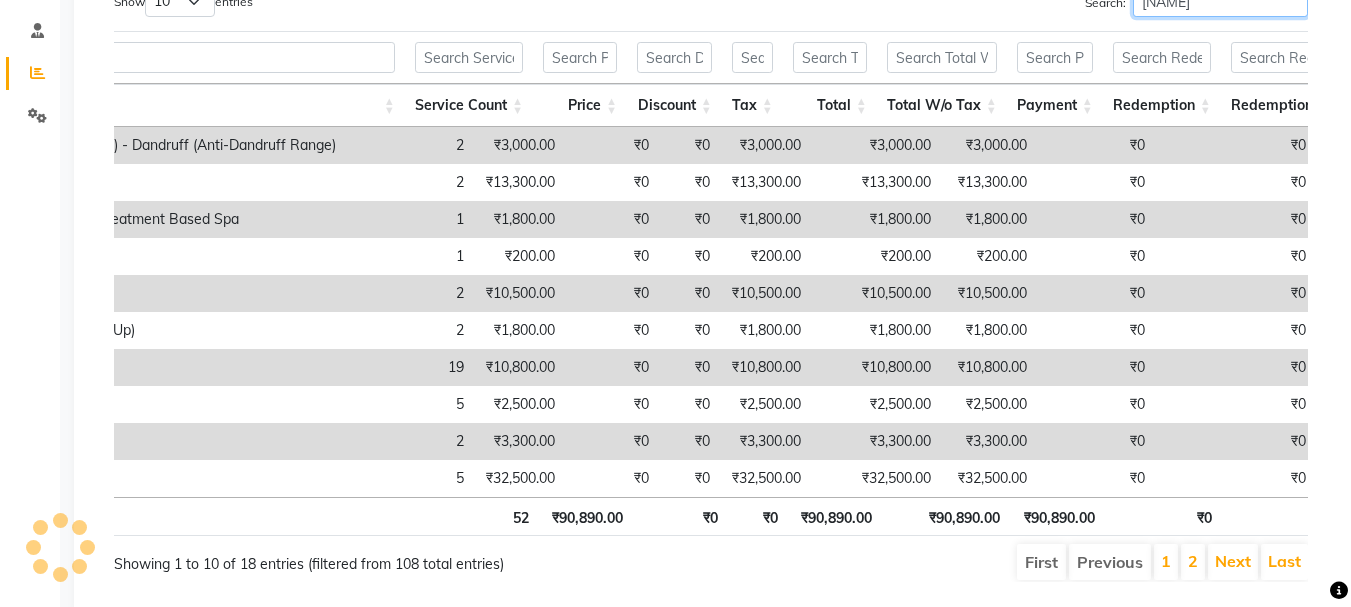 type on "[NAME]" 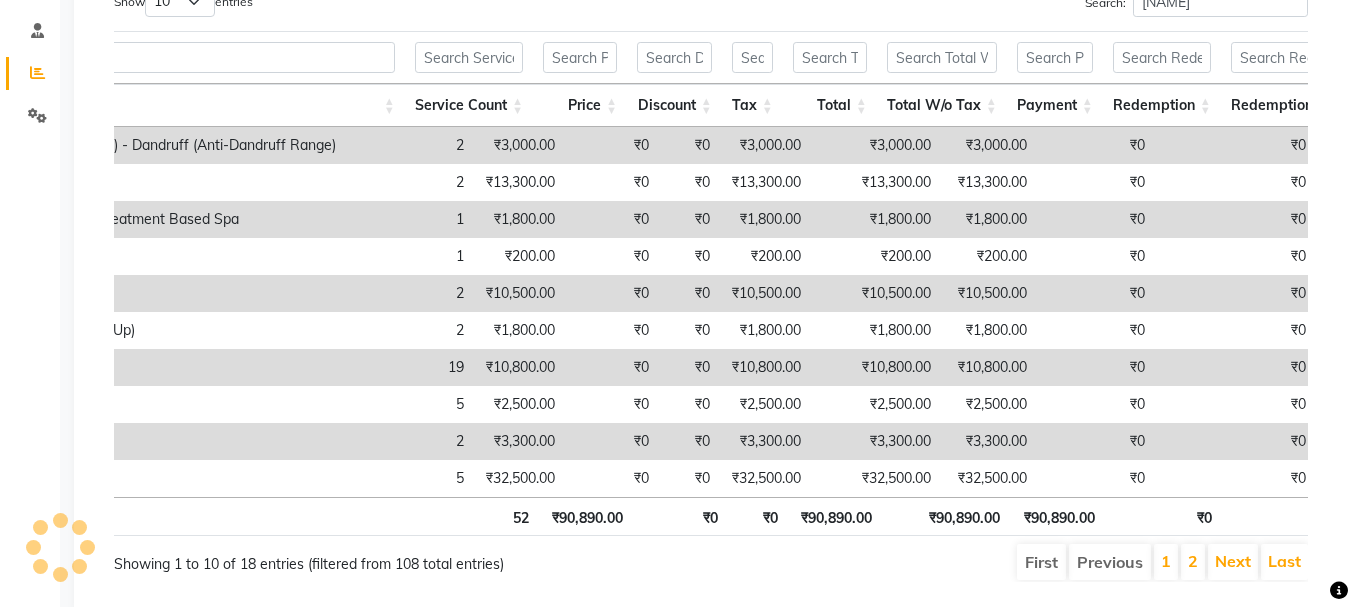 scroll, scrollTop: 363, scrollLeft: 0, axis: vertical 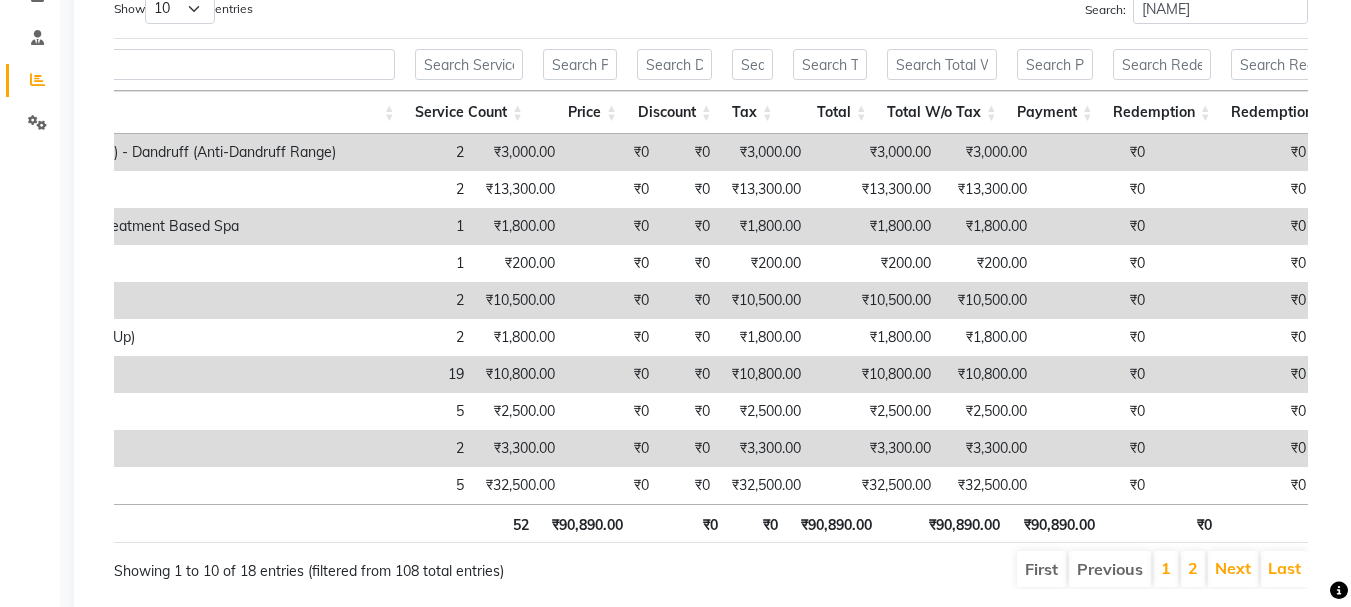 drag, startPoint x: 1335, startPoint y: 558, endPoint x: 1339, endPoint y: 531, distance: 27.294687 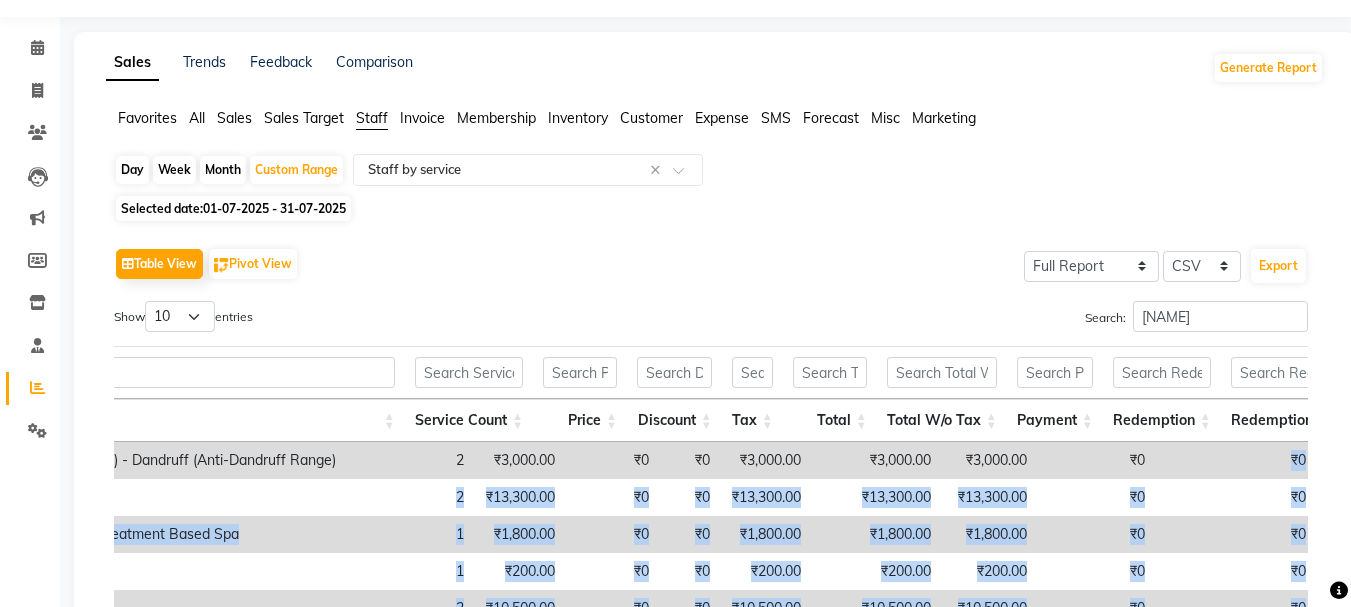 drag, startPoint x: 1339, startPoint y: 531, endPoint x: 1344, endPoint y: 520, distance: 12.083046 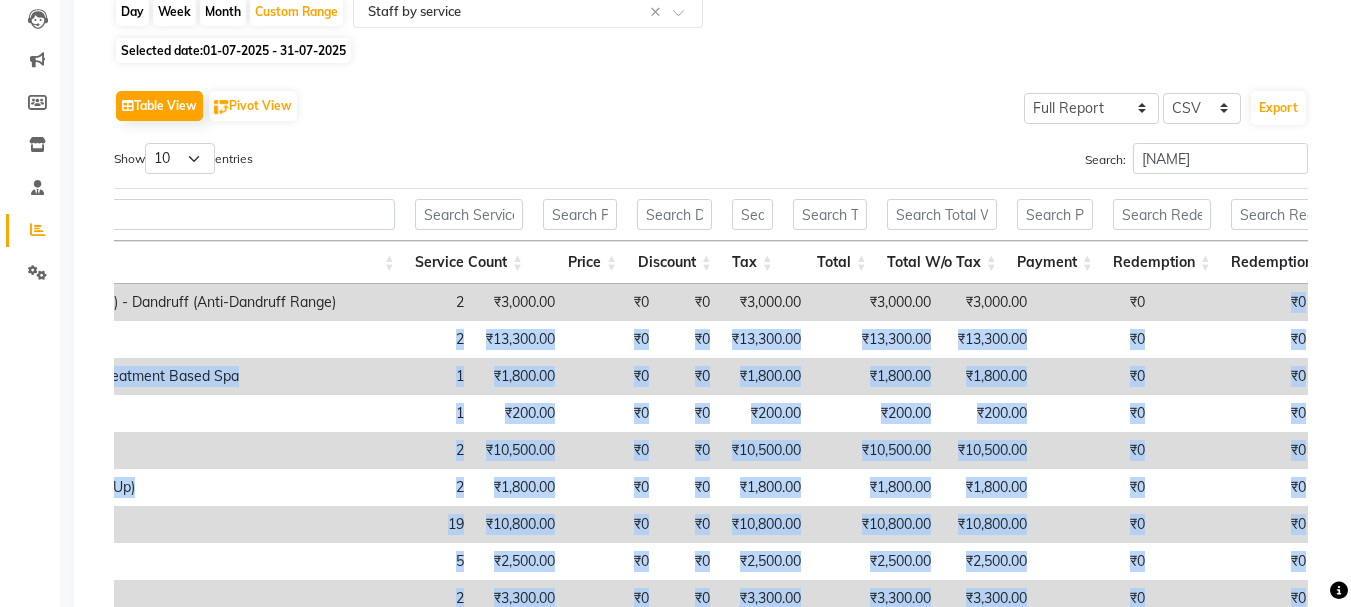 scroll, scrollTop: 400, scrollLeft: 0, axis: vertical 